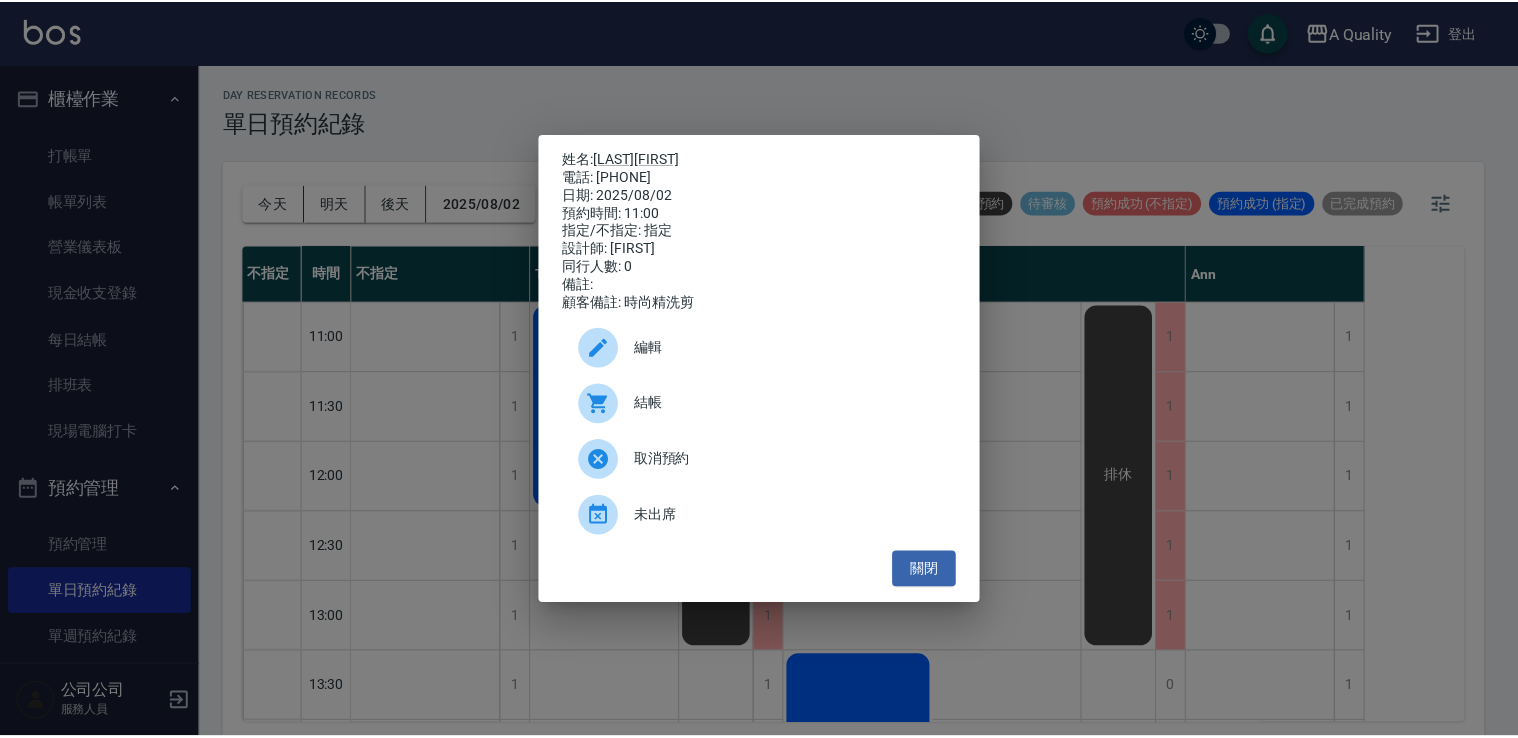 scroll, scrollTop: 0, scrollLeft: 0, axis: both 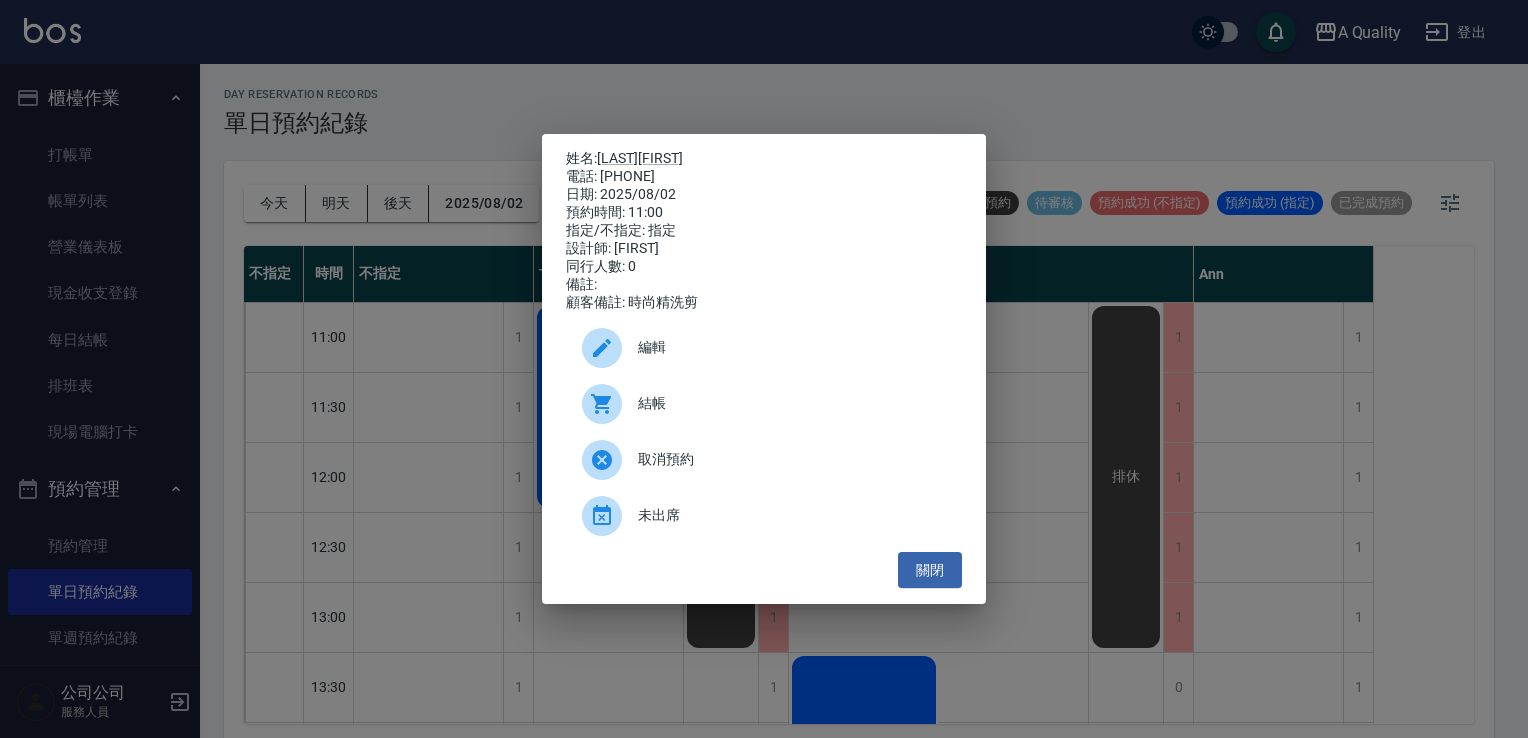 click on "姓名:  吳佳怡 電話: 0978551085 日期: 2025/08/02 預約時間: 11:00 指定/不指定: 指定 設計師: Taylor 同行人數: 0 備註:  顧客備註: 時尚精洗剪  編輯 結帳 取消預約 未出席 關閉" at bounding box center (764, 369) 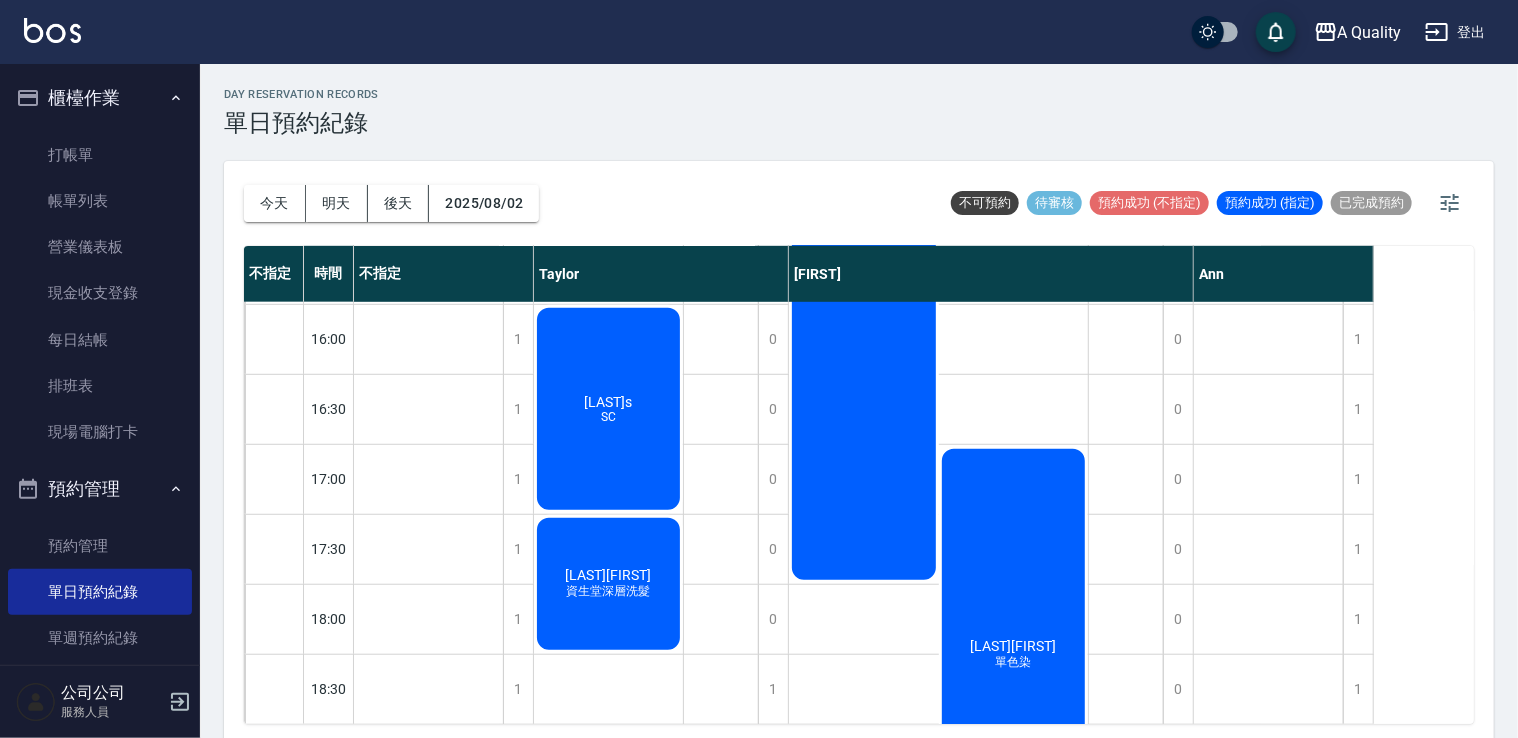 scroll, scrollTop: 800, scrollLeft: 0, axis: vertical 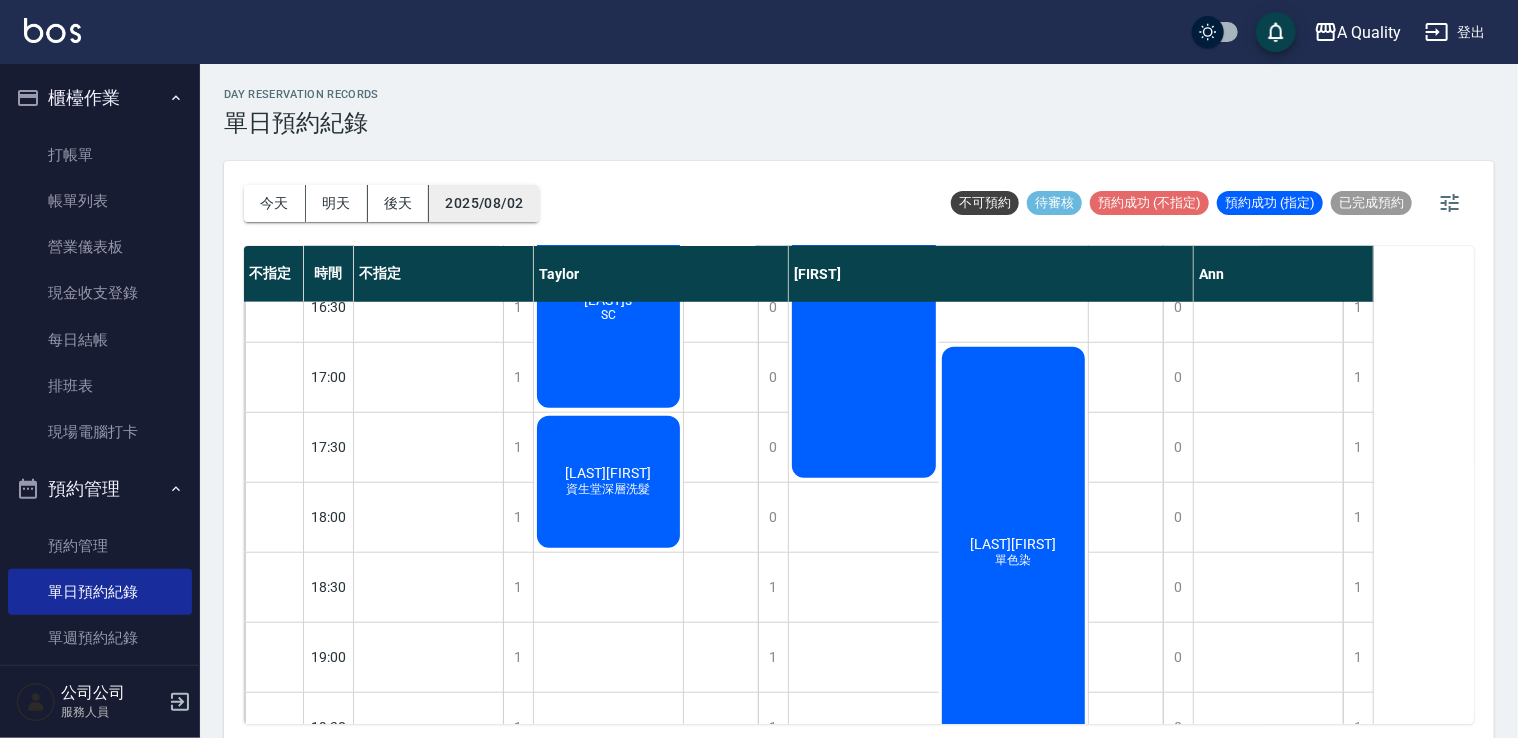 click on "2025/08/02" at bounding box center (484, 203) 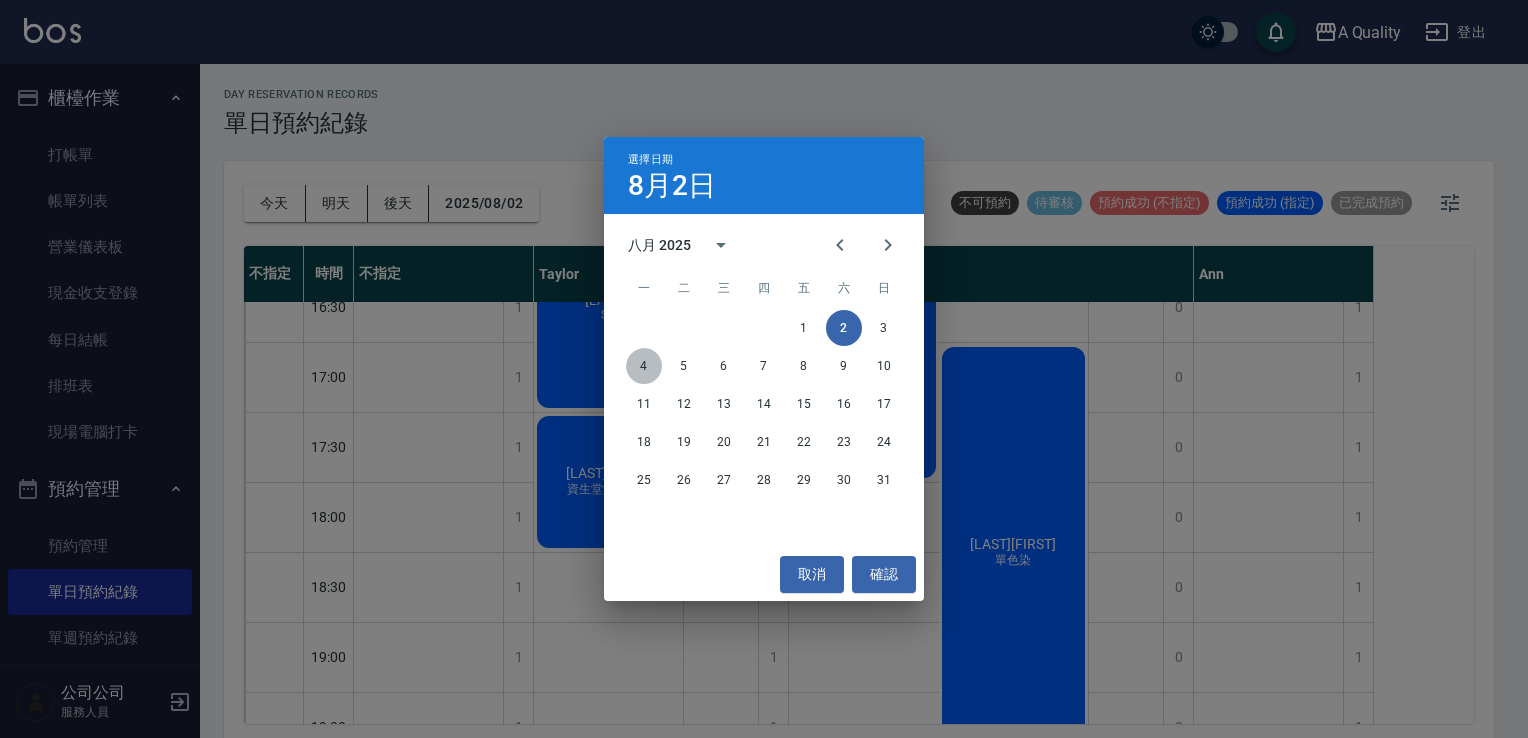click on "4" at bounding box center [644, 366] 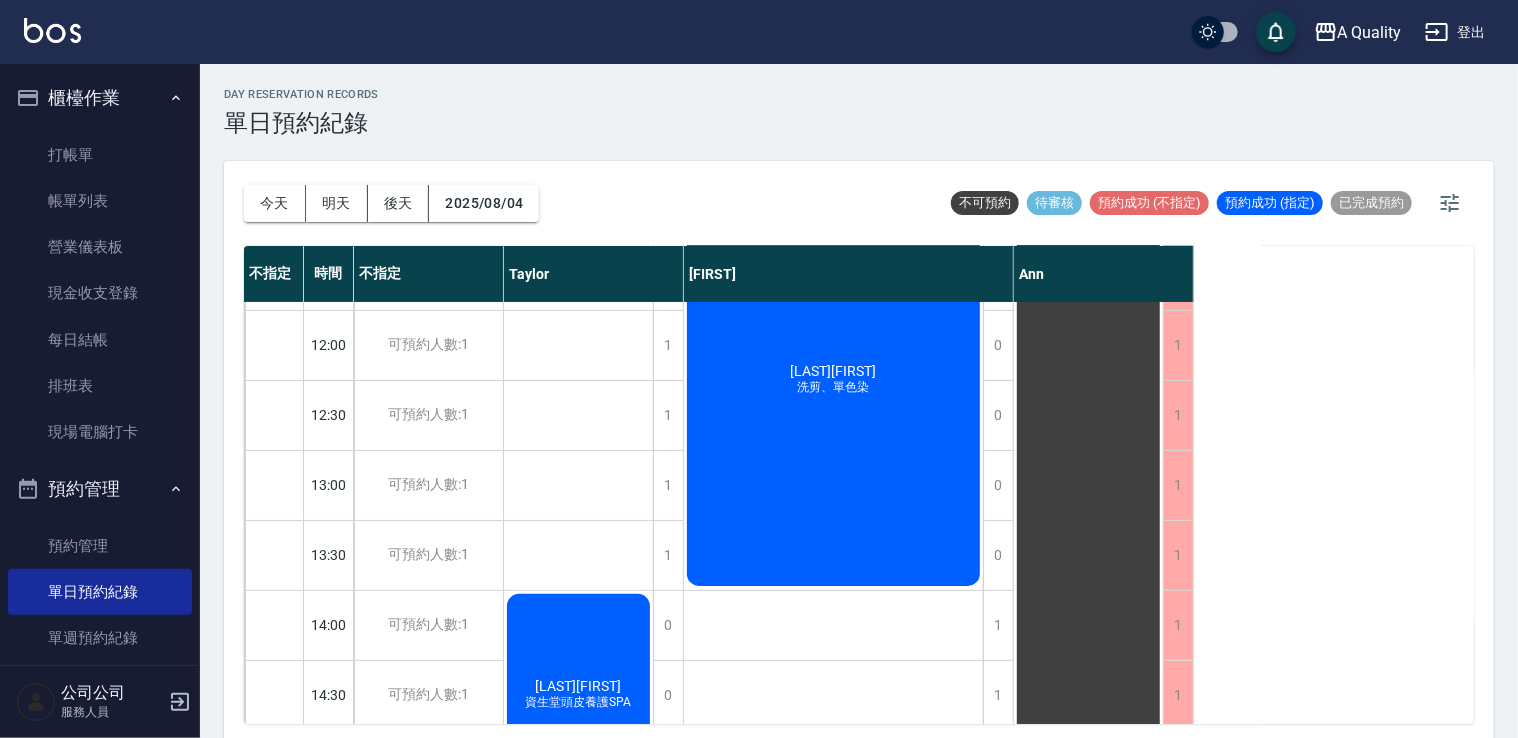 scroll, scrollTop: 0, scrollLeft: 0, axis: both 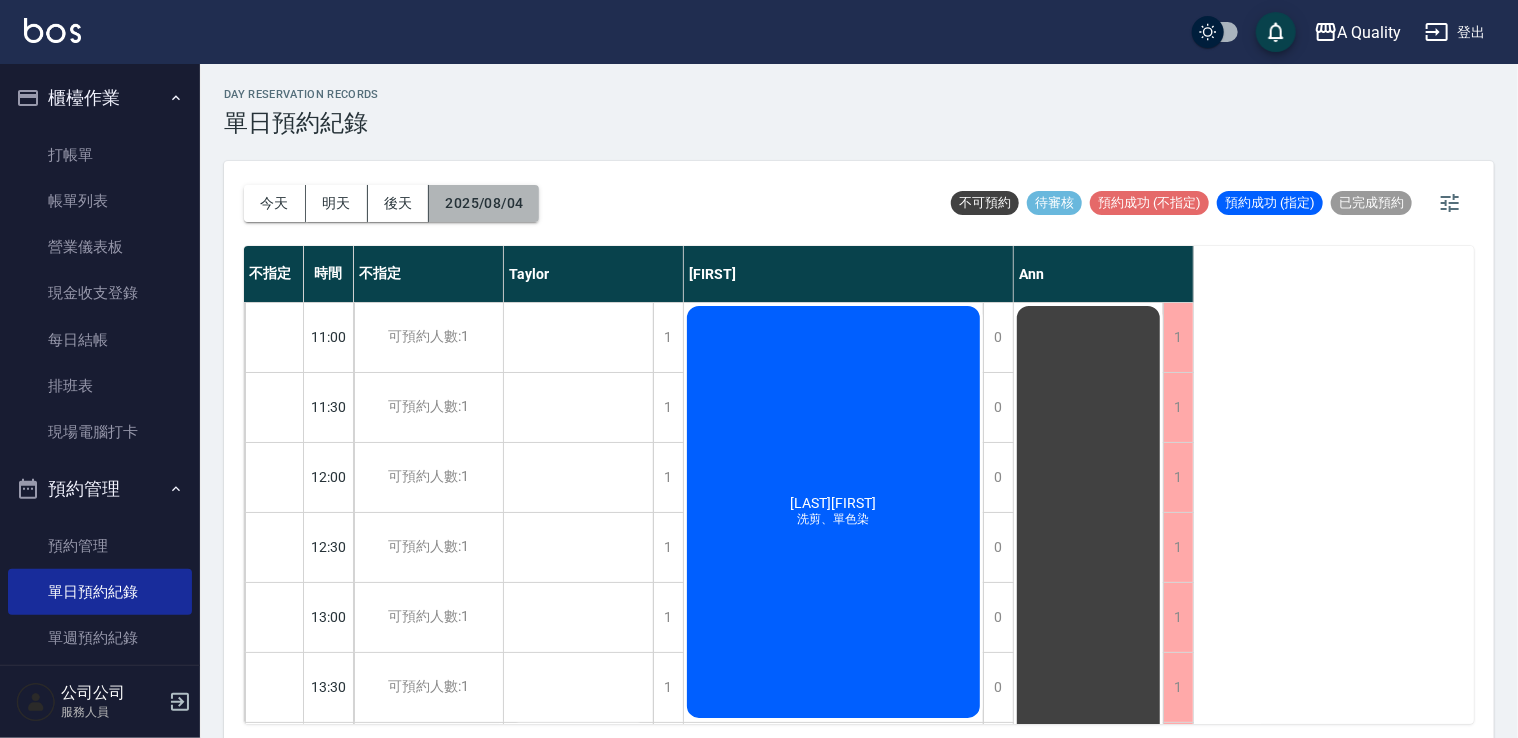 click on "2025/08/04" at bounding box center [484, 203] 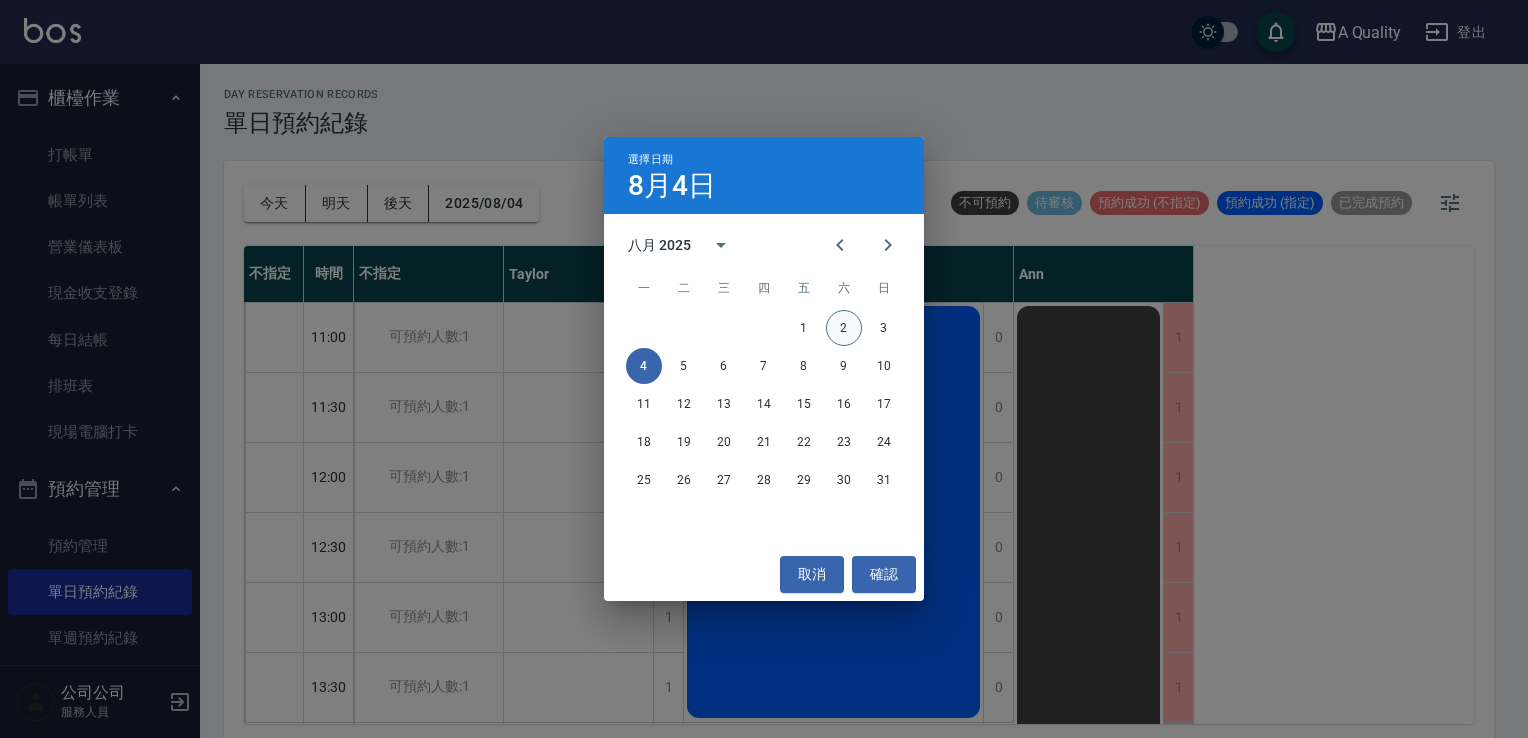 click on "2" at bounding box center [844, 328] 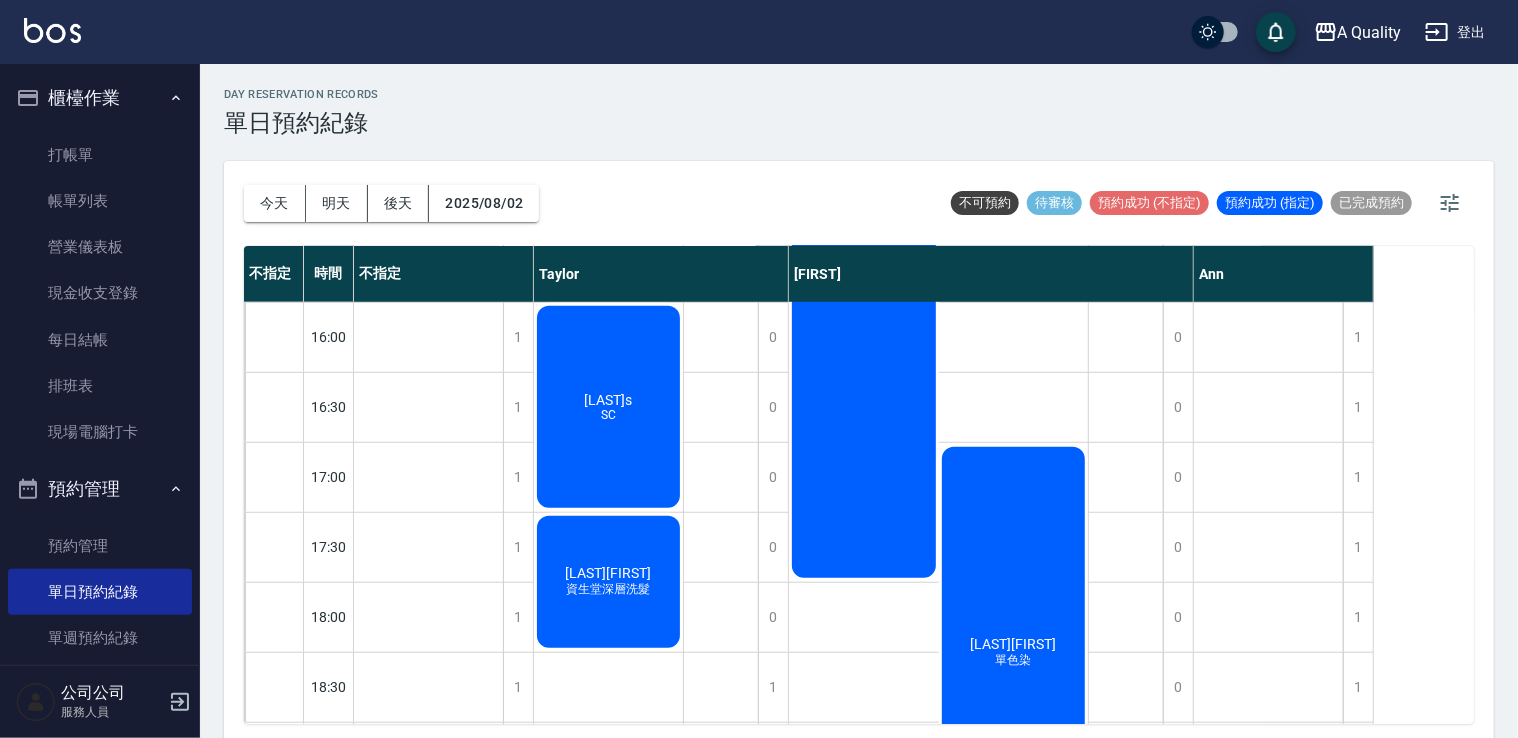 scroll, scrollTop: 553, scrollLeft: 0, axis: vertical 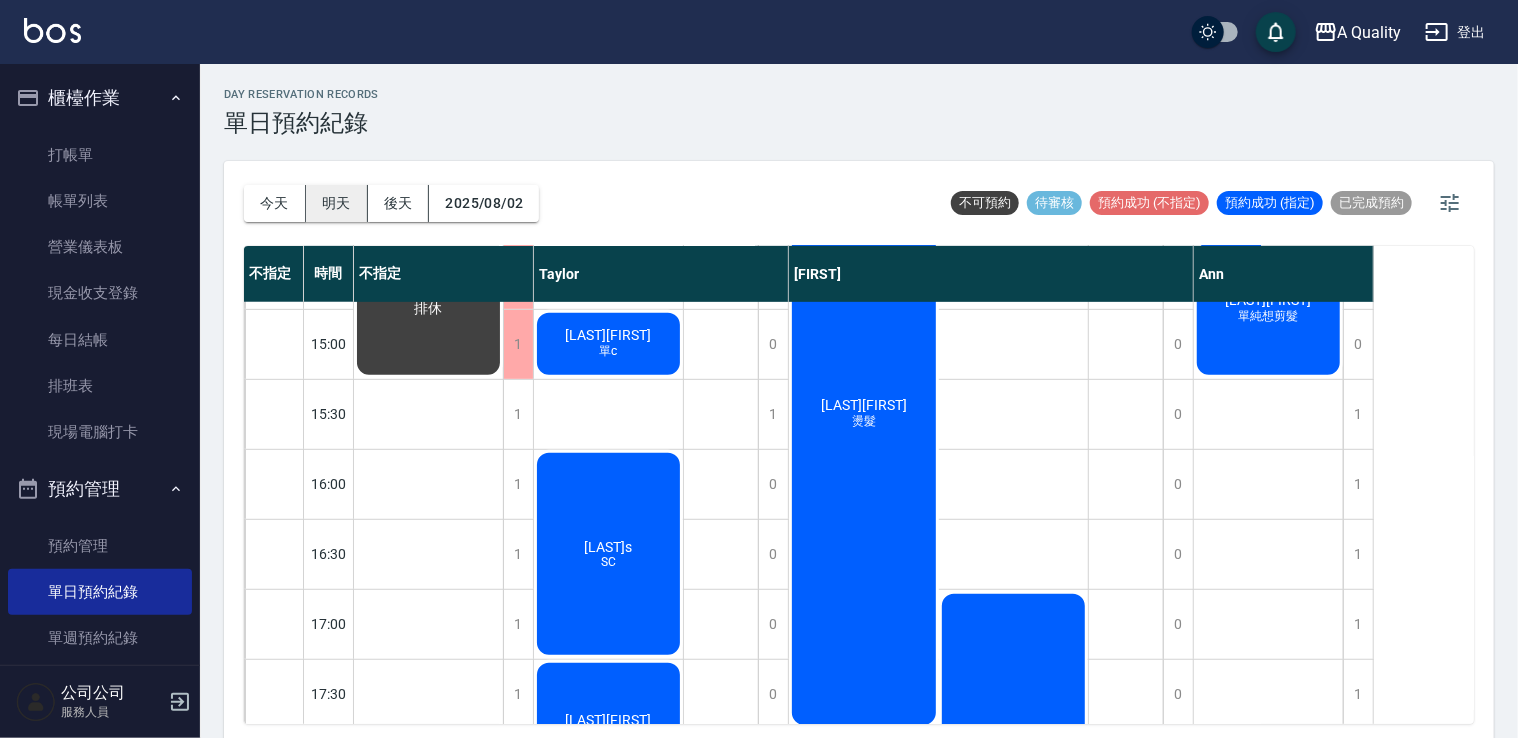 click on "明天" at bounding box center [337, 203] 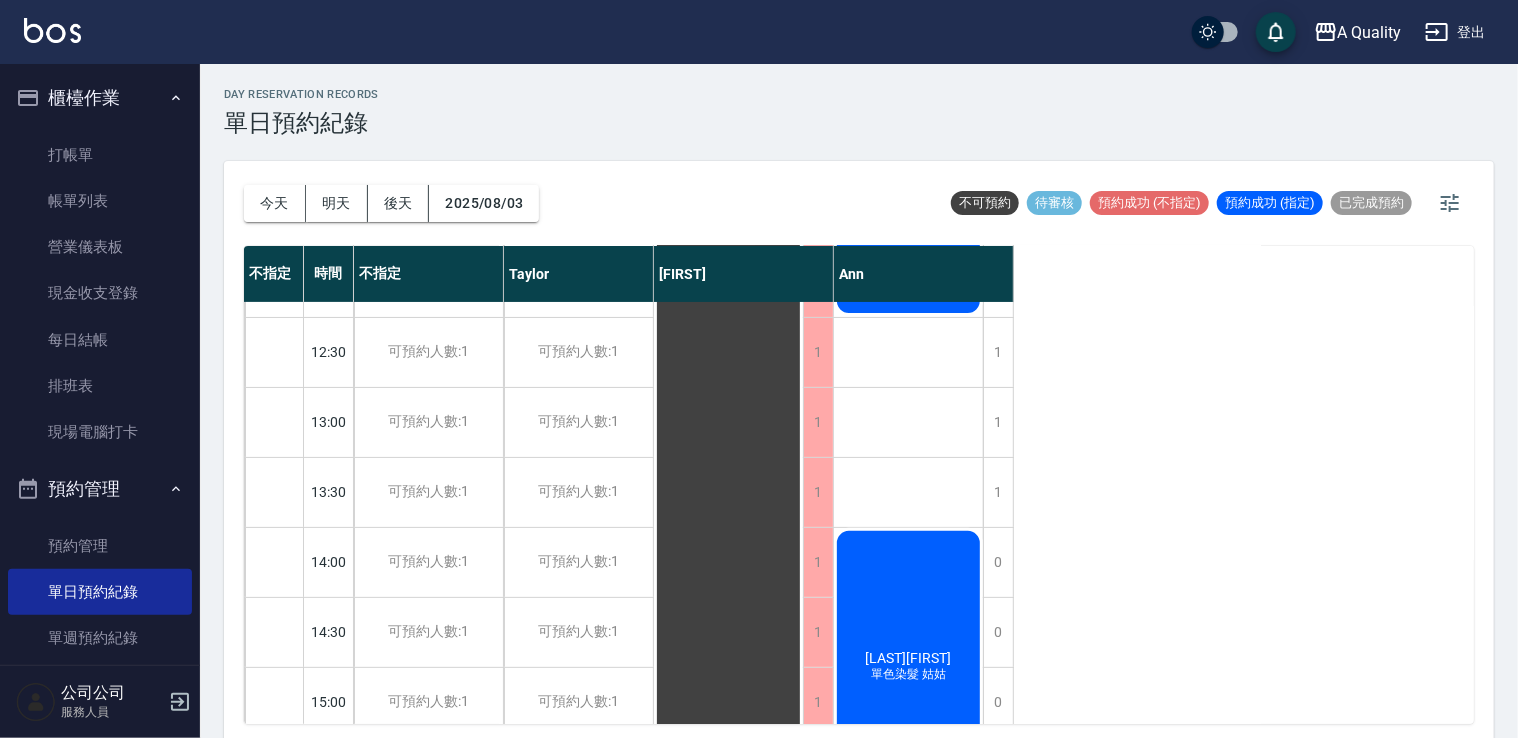 scroll, scrollTop: 0, scrollLeft: 0, axis: both 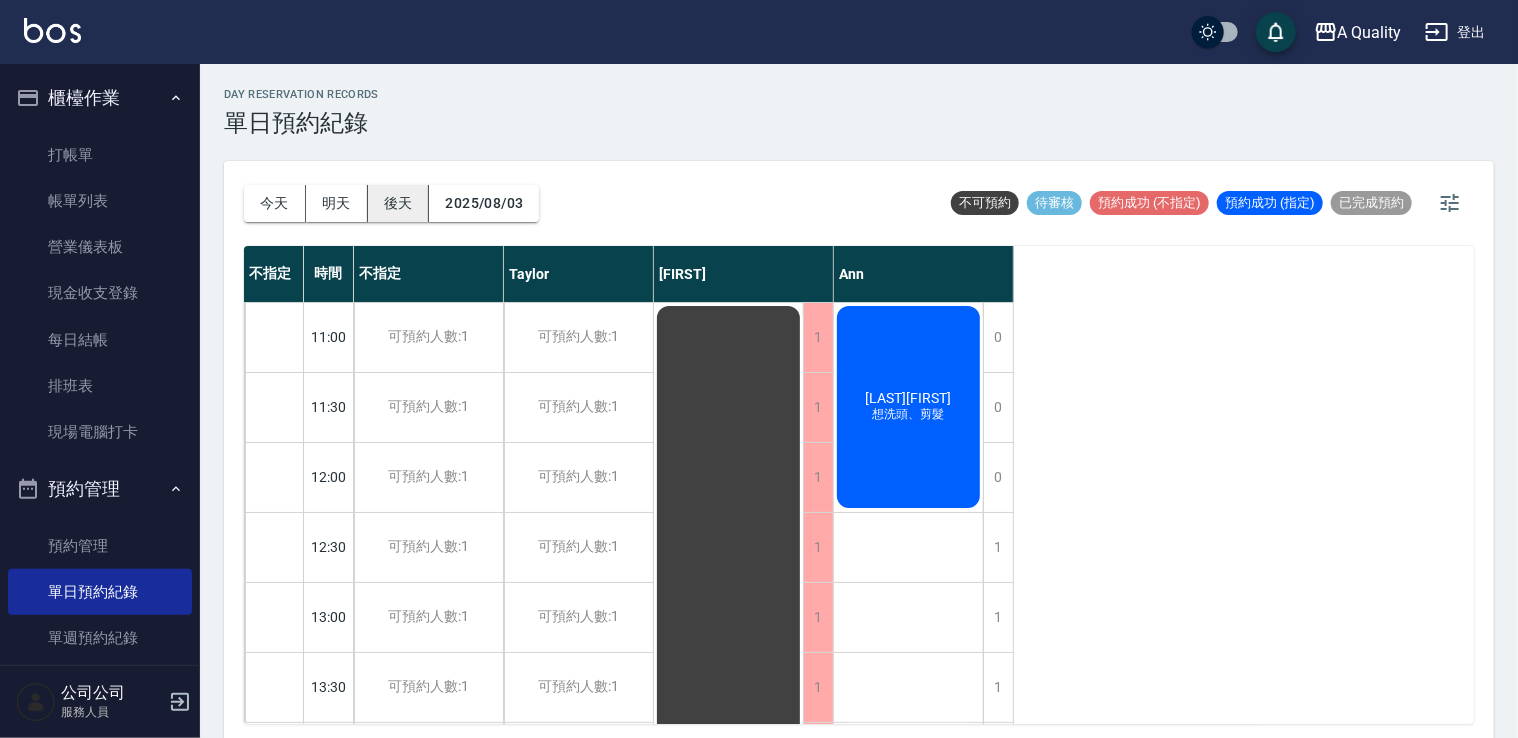 click on "後天" at bounding box center (399, 203) 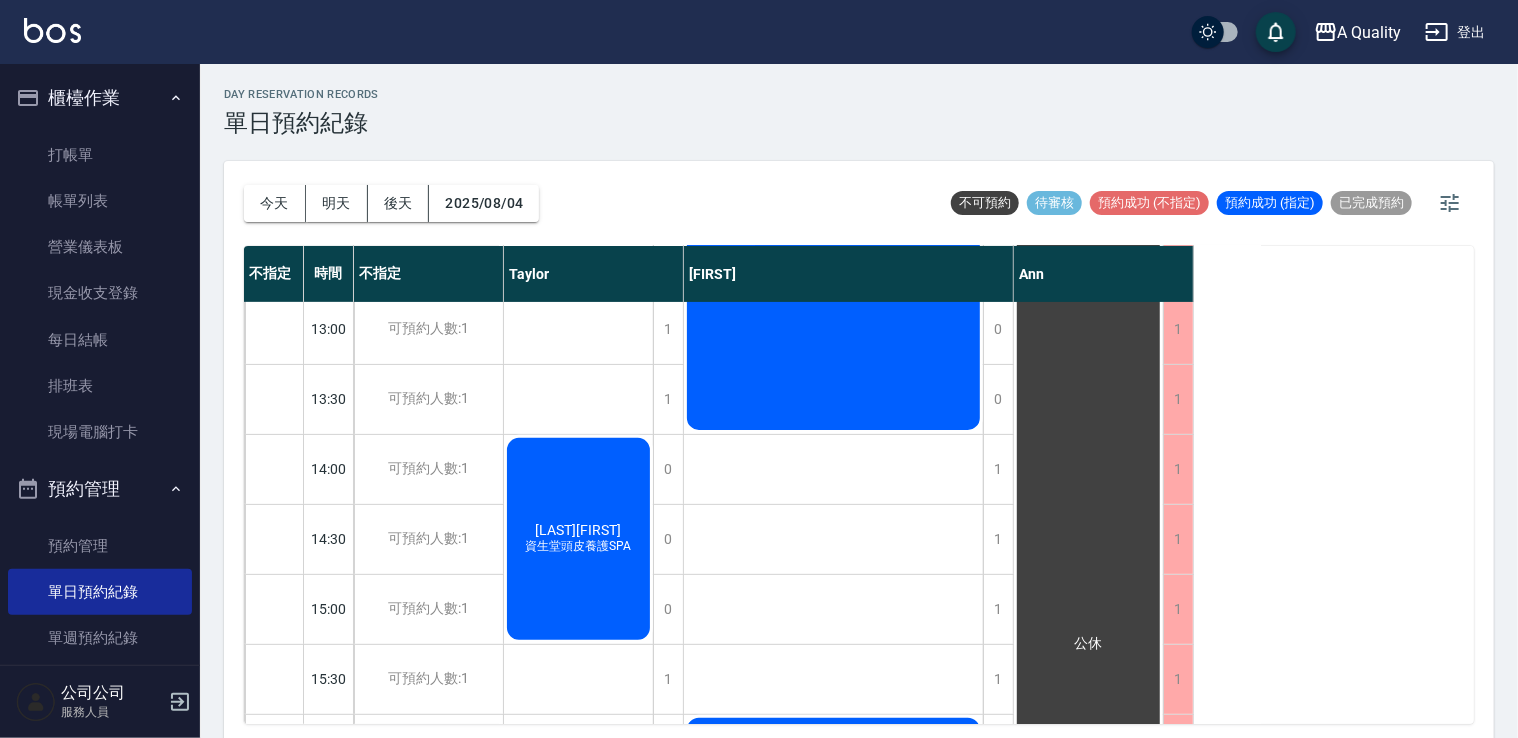scroll, scrollTop: 400, scrollLeft: 0, axis: vertical 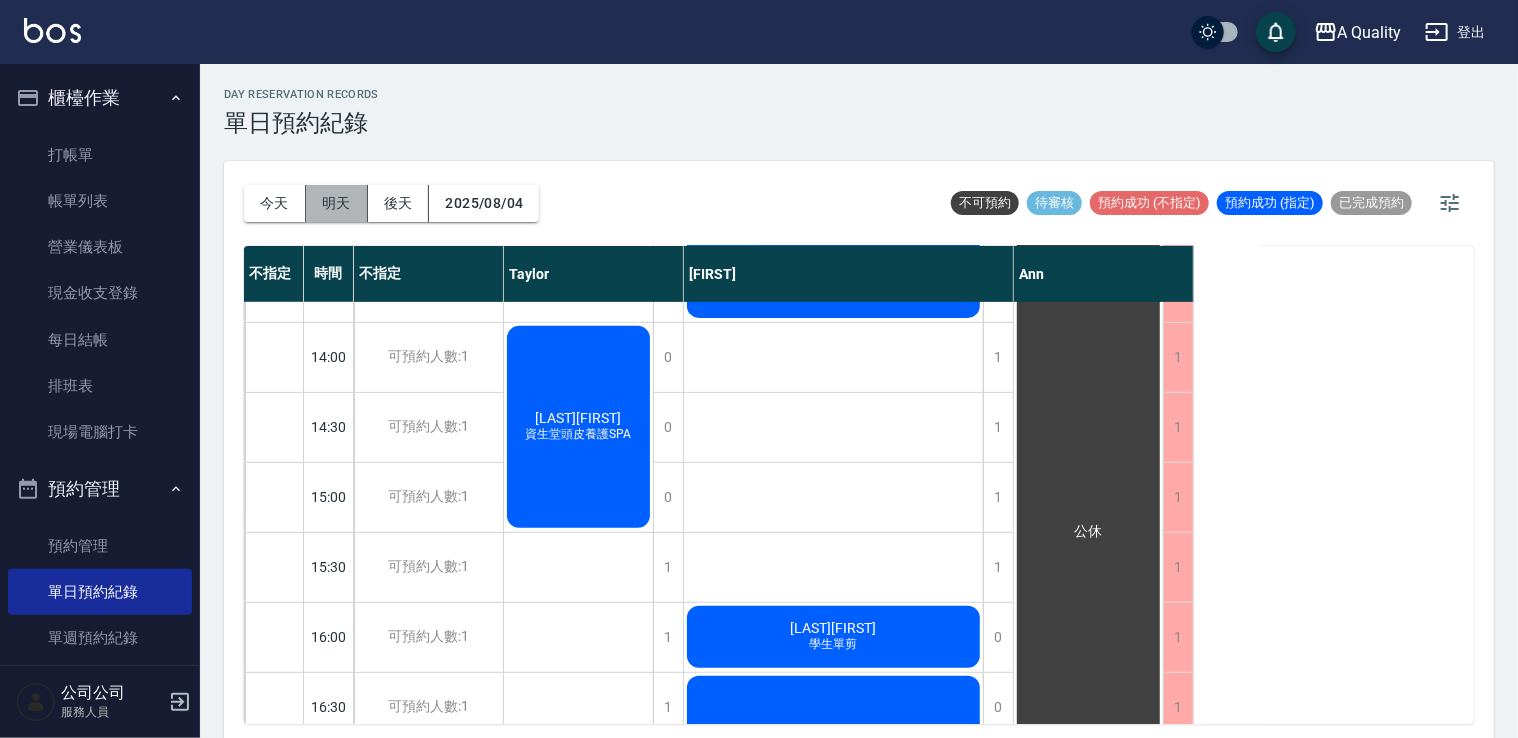 click on "明天" at bounding box center [337, 203] 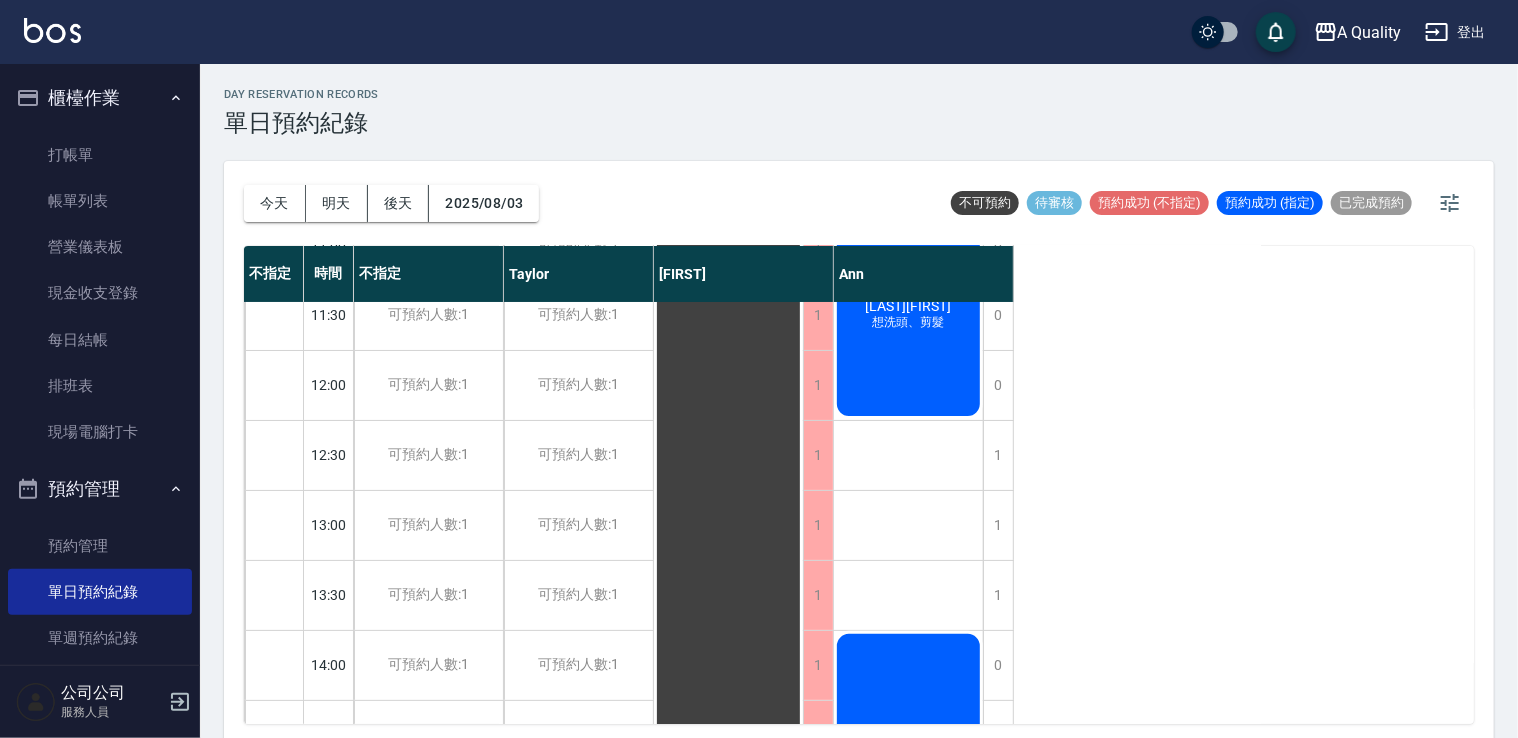scroll, scrollTop: 0, scrollLeft: 0, axis: both 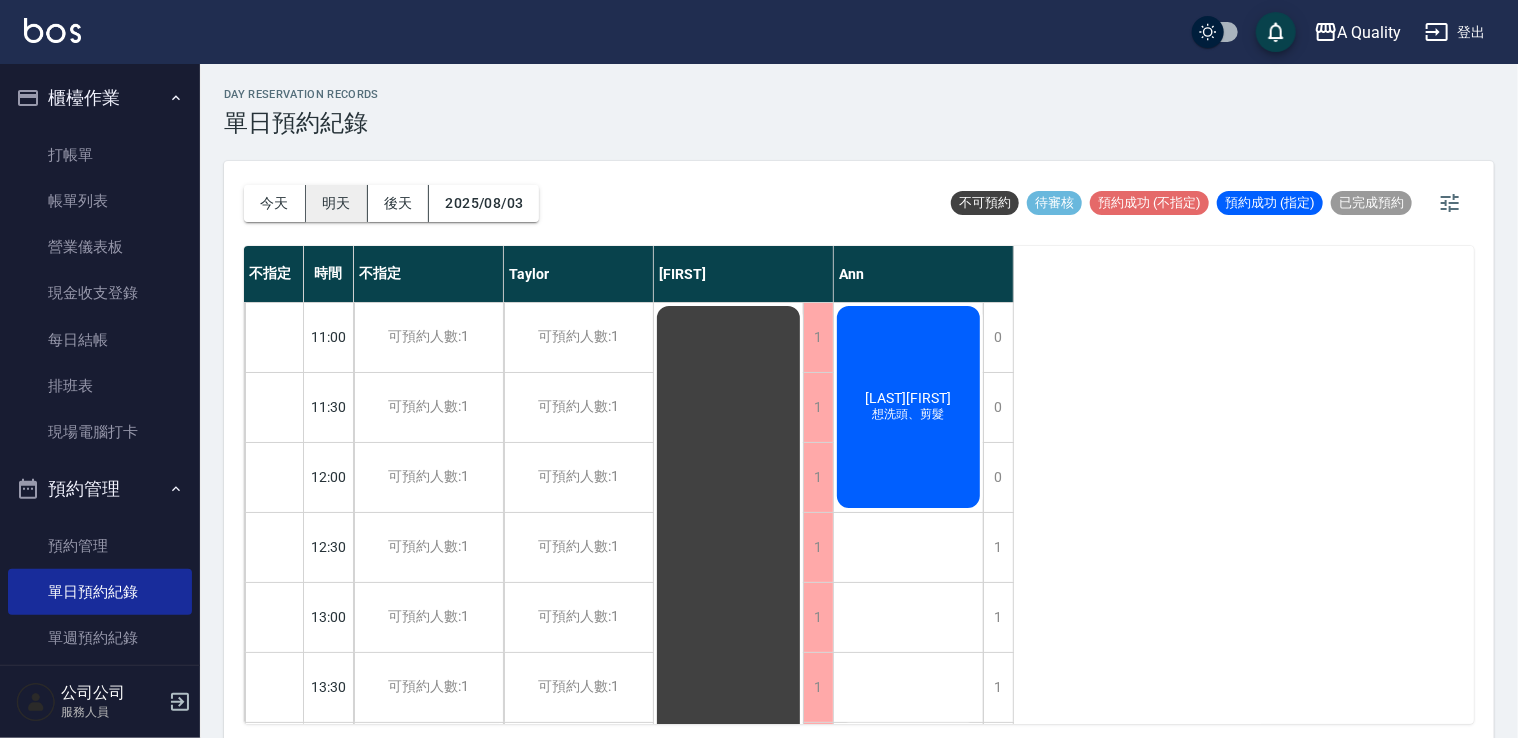 click on "明天" at bounding box center [337, 203] 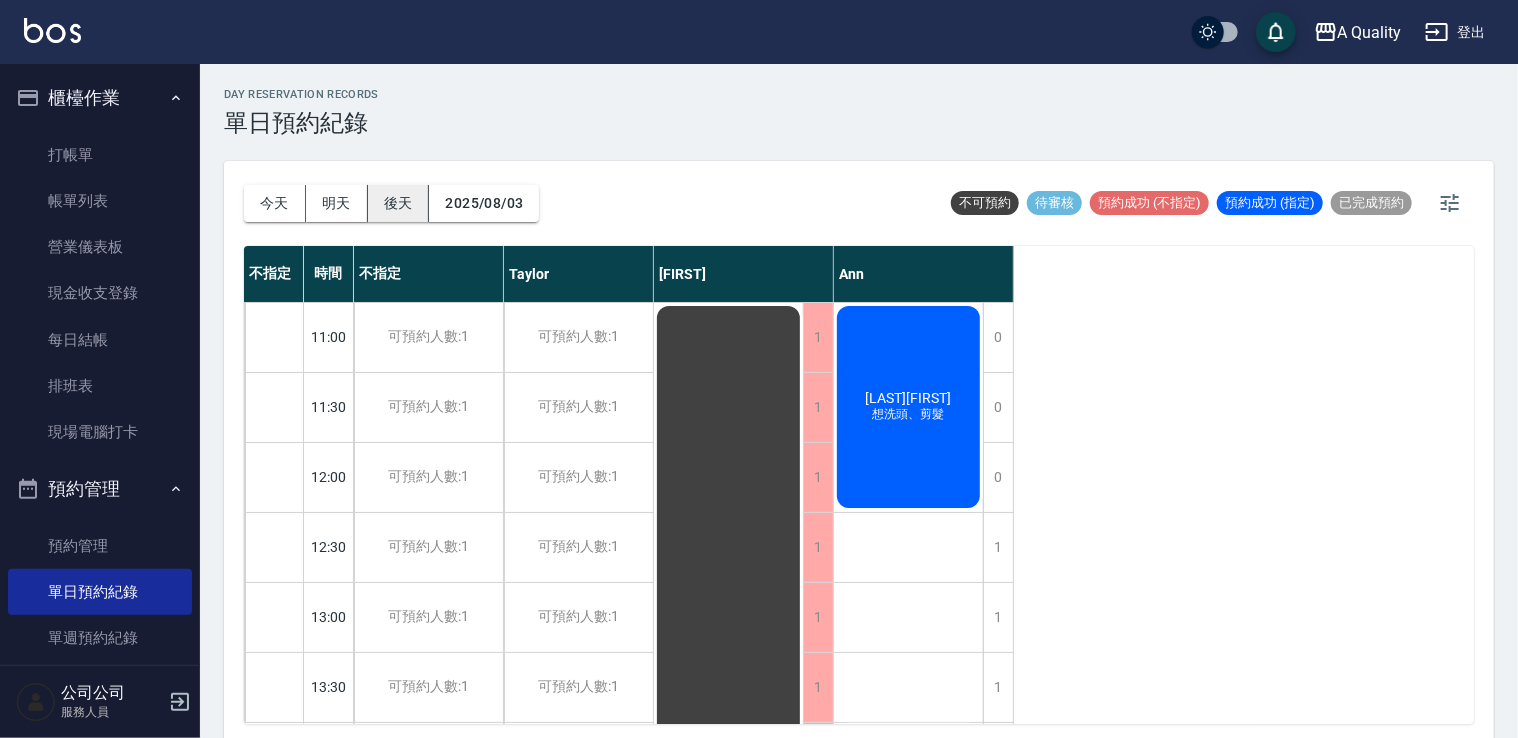 click on "後天" at bounding box center [399, 203] 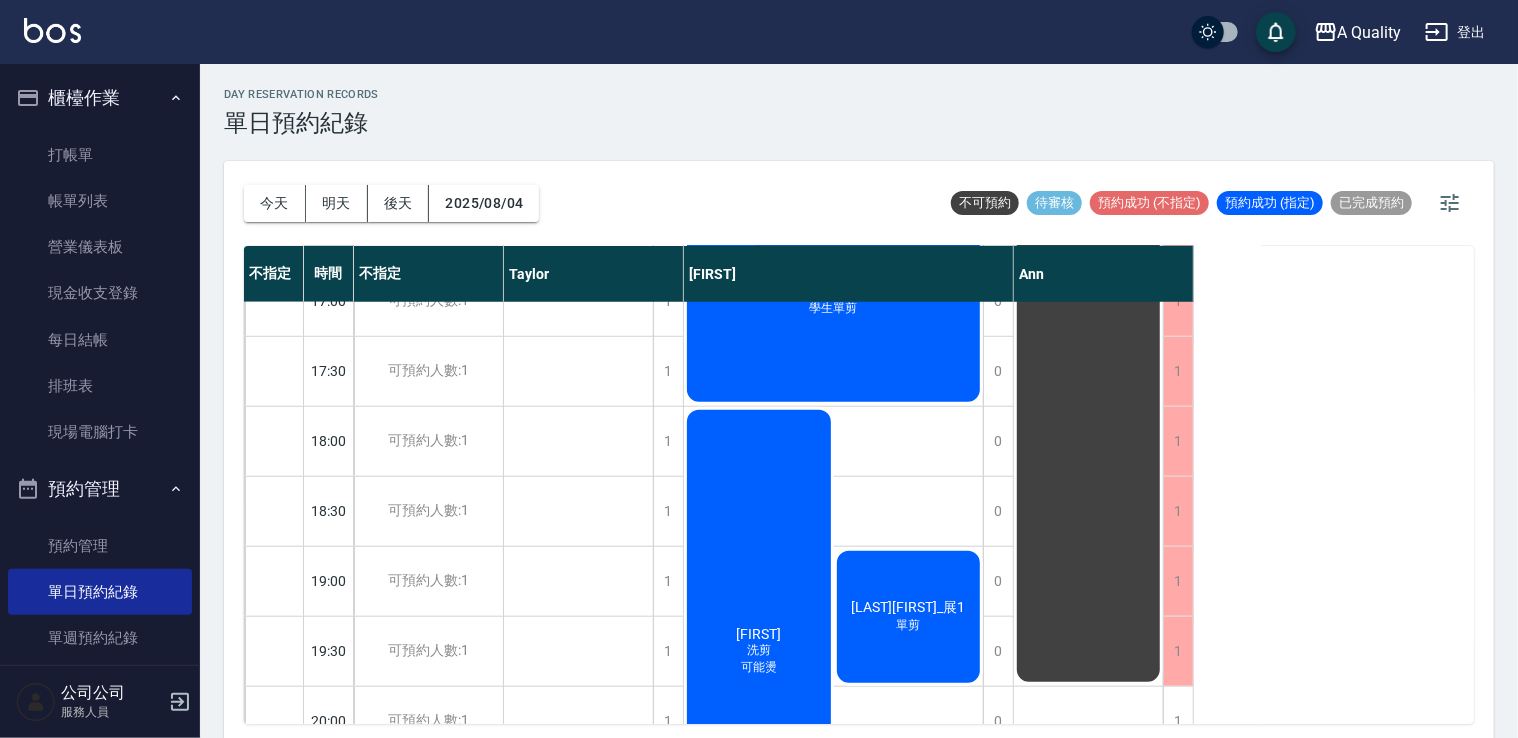 scroll, scrollTop: 1000, scrollLeft: 0, axis: vertical 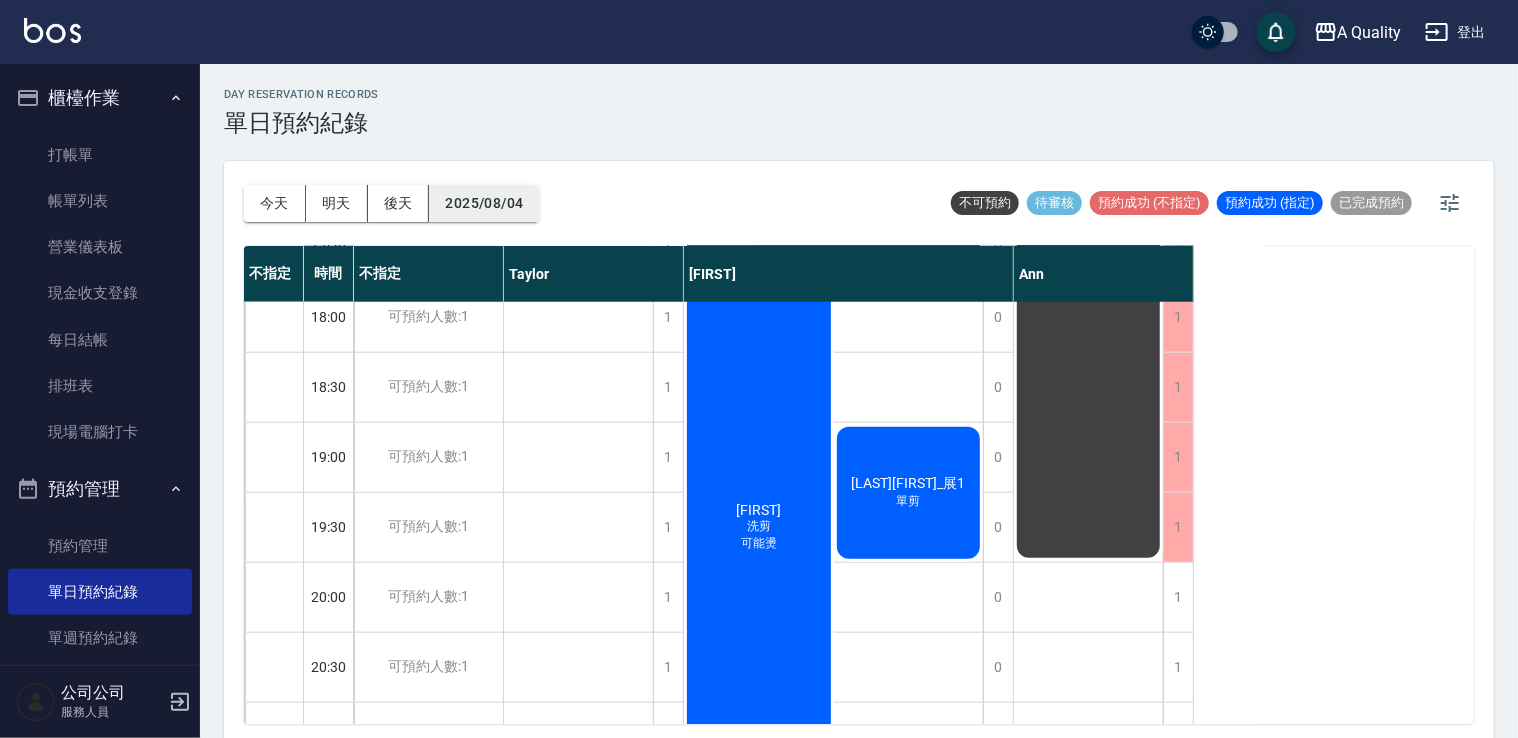 click on "2025/08/04" at bounding box center [484, 203] 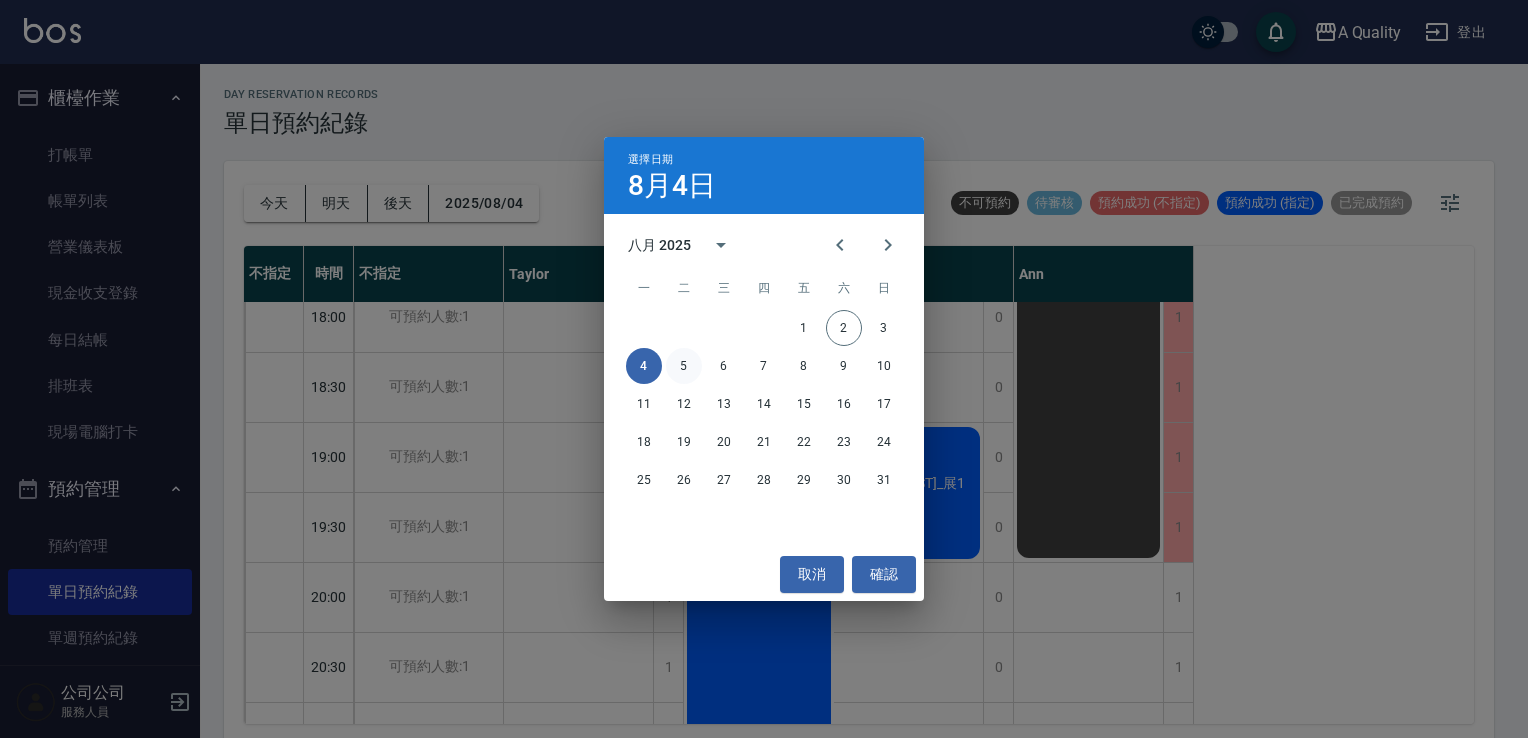 click on "5" at bounding box center (684, 366) 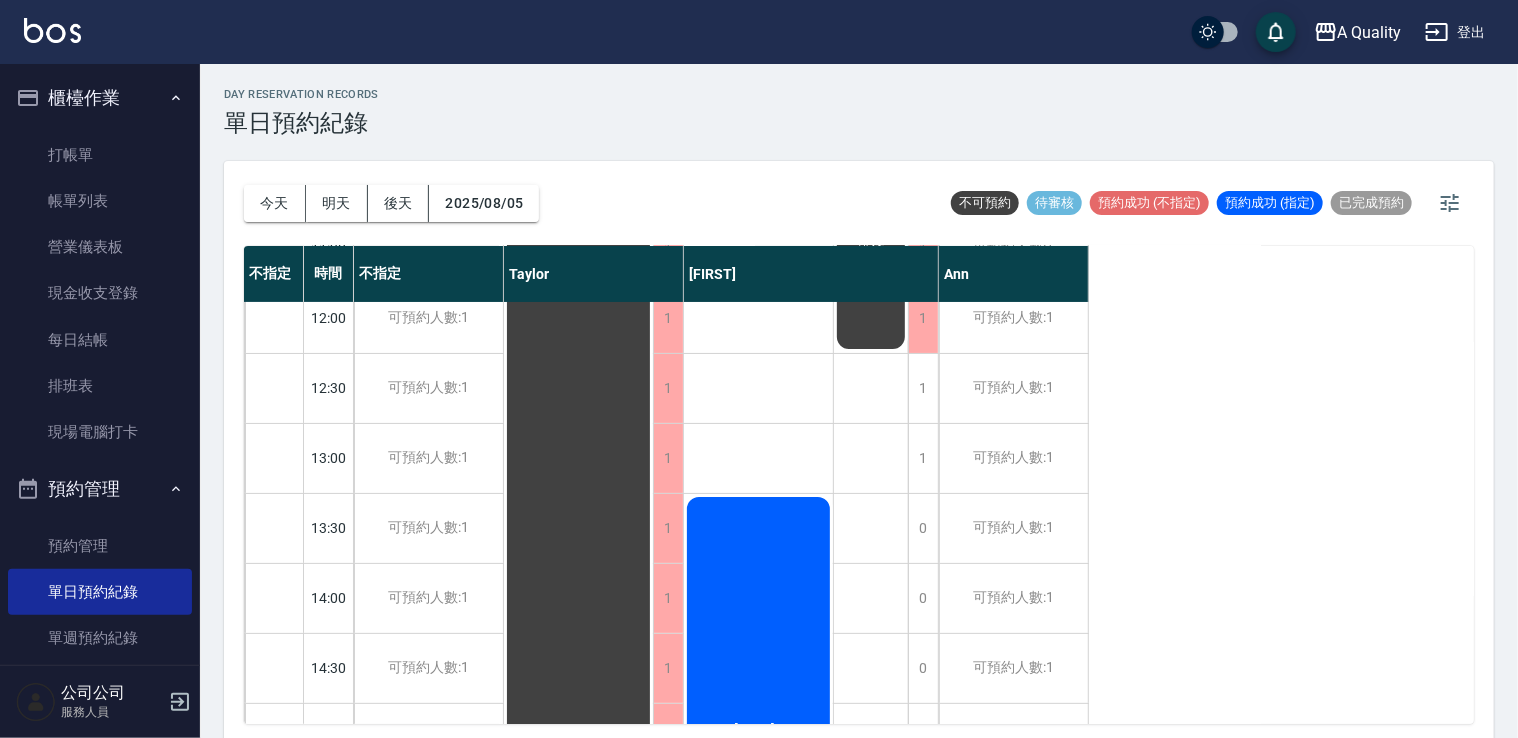 scroll, scrollTop: 0, scrollLeft: 0, axis: both 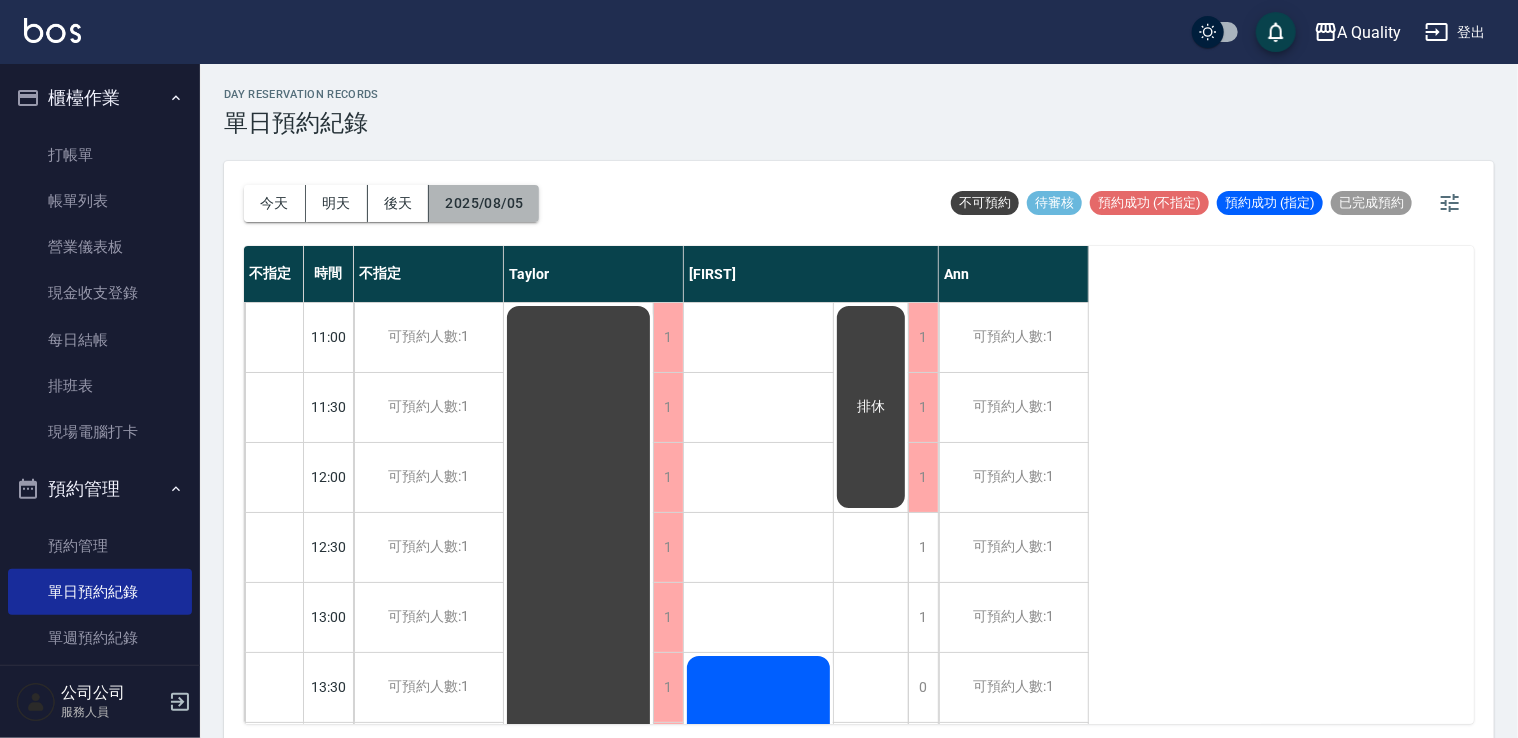 click on "2025/08/05" at bounding box center [484, 203] 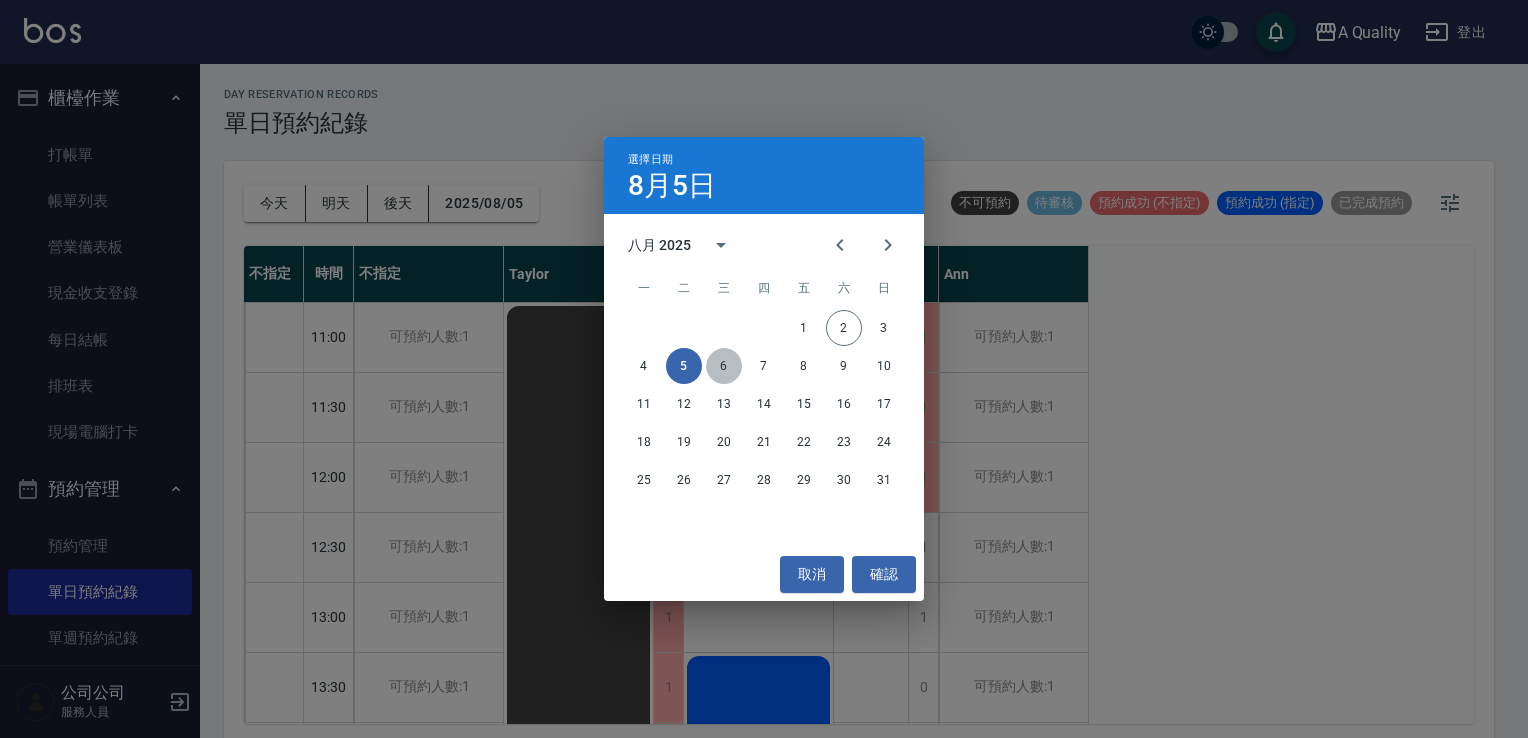 click on "6" at bounding box center [724, 366] 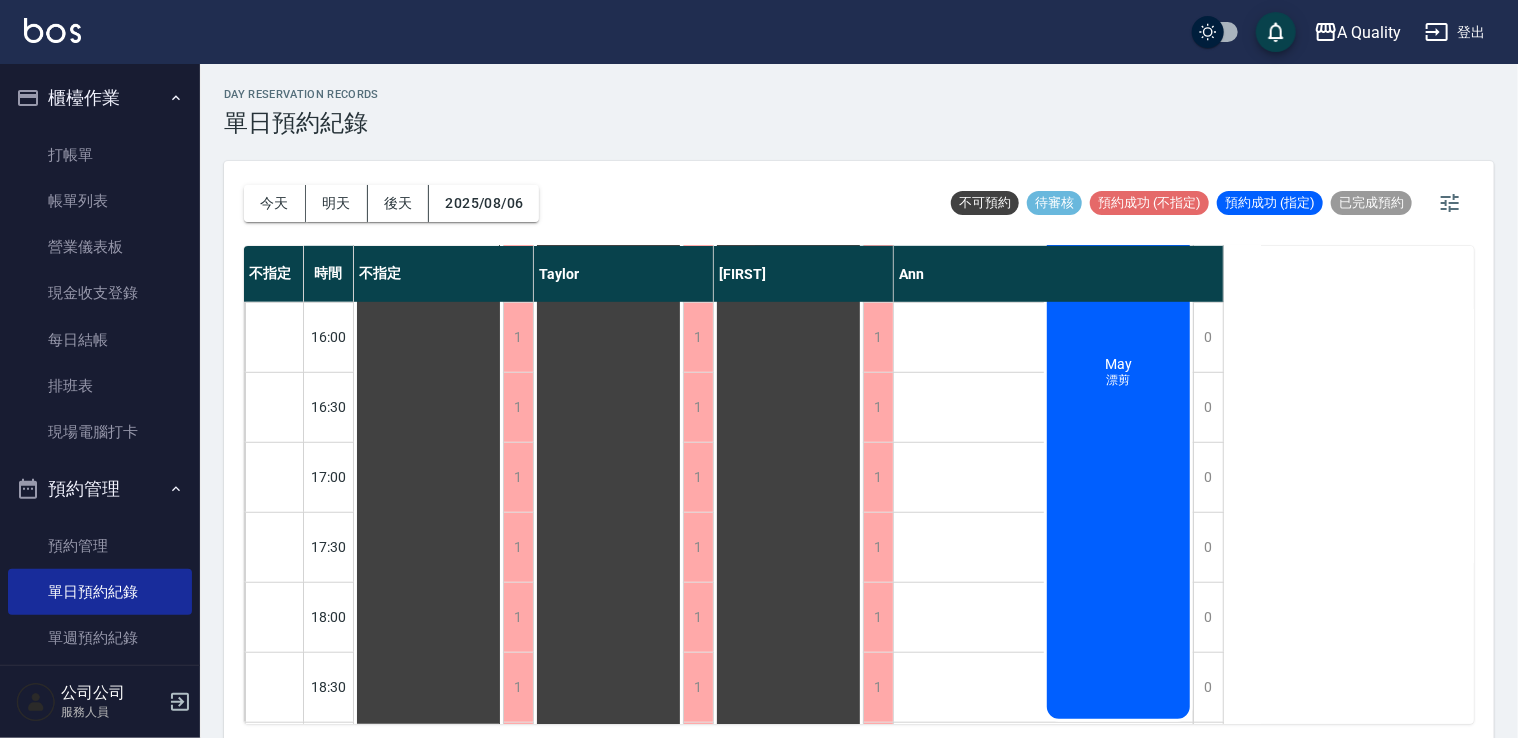 scroll, scrollTop: 853, scrollLeft: 0, axis: vertical 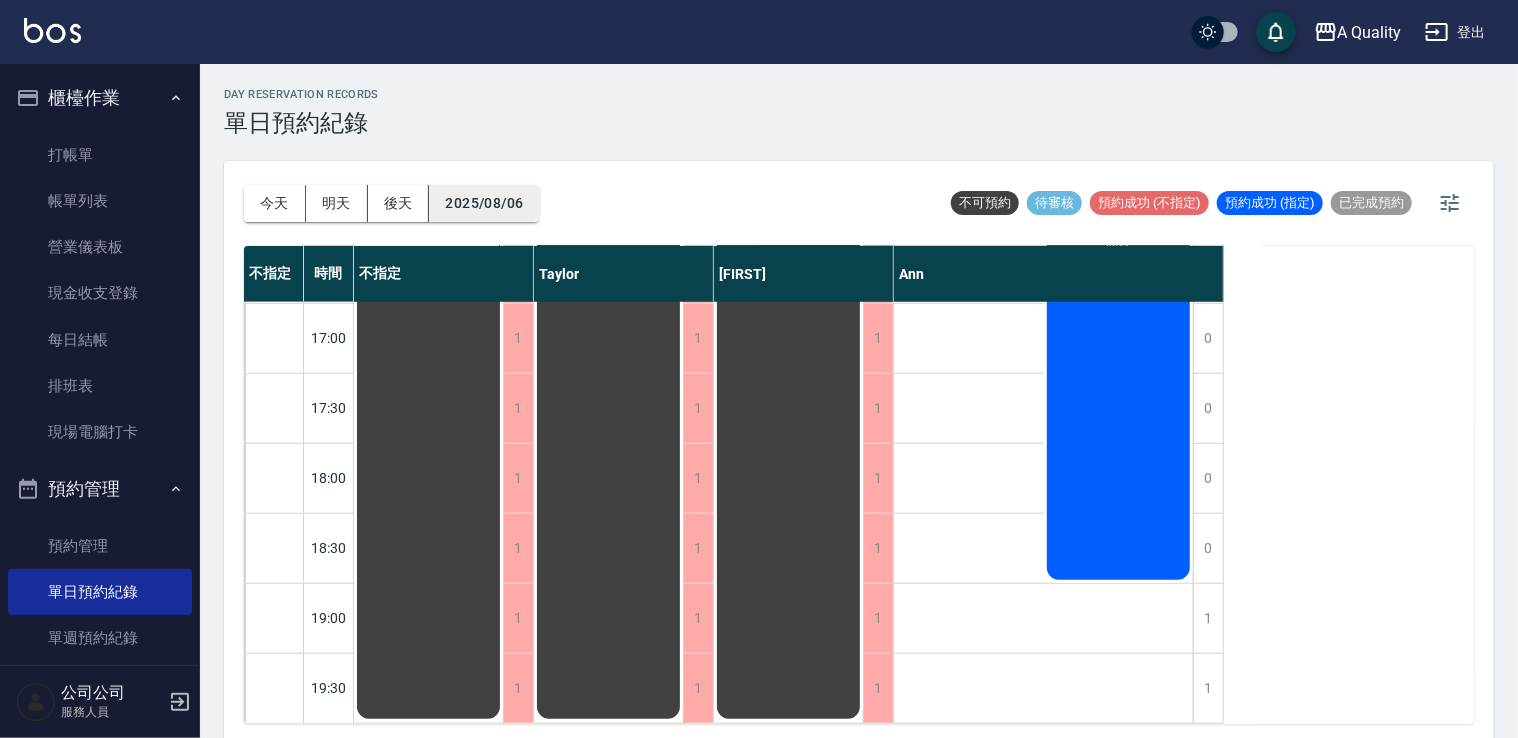 click on "2025/08/06" at bounding box center (484, 203) 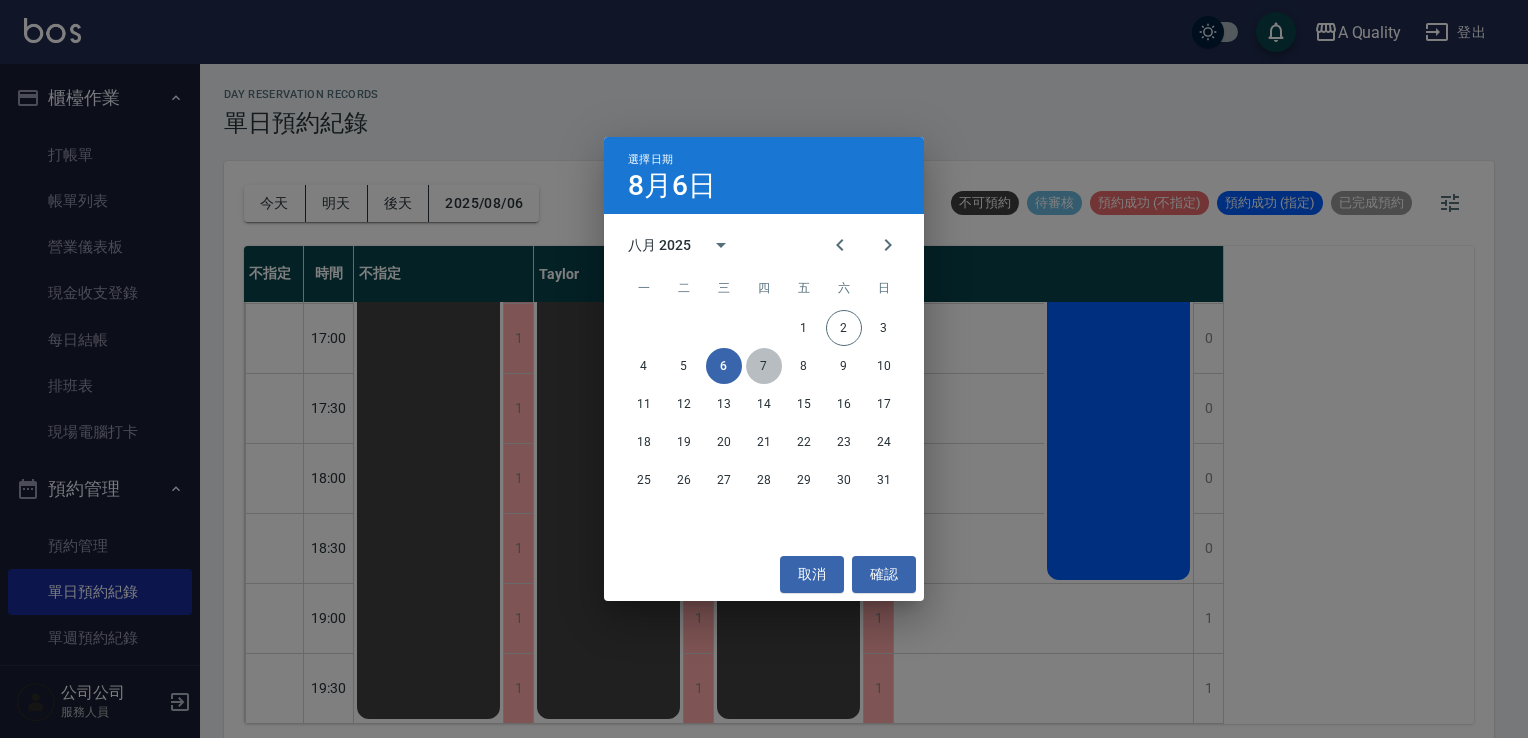 click on "7" at bounding box center [764, 366] 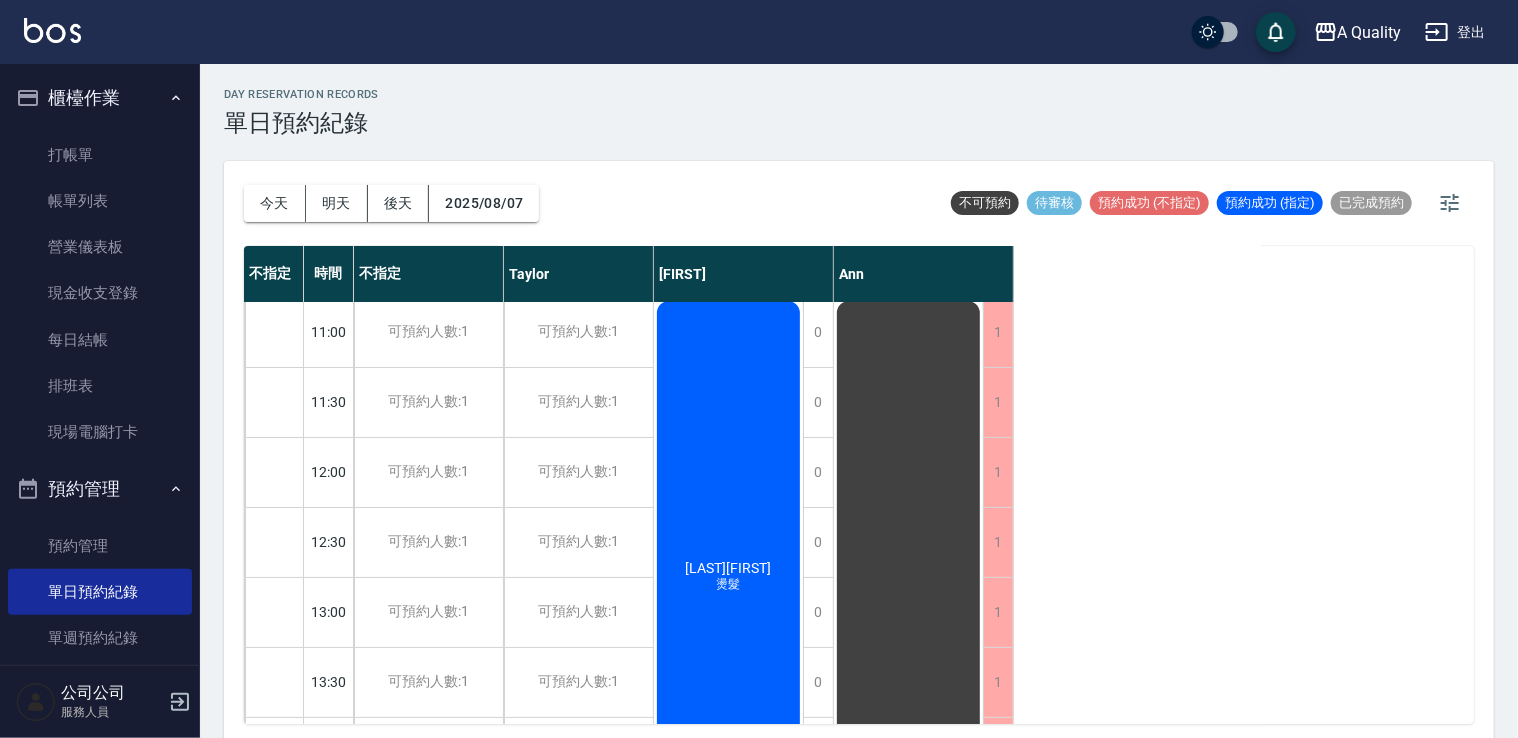 scroll, scrollTop: 0, scrollLeft: 0, axis: both 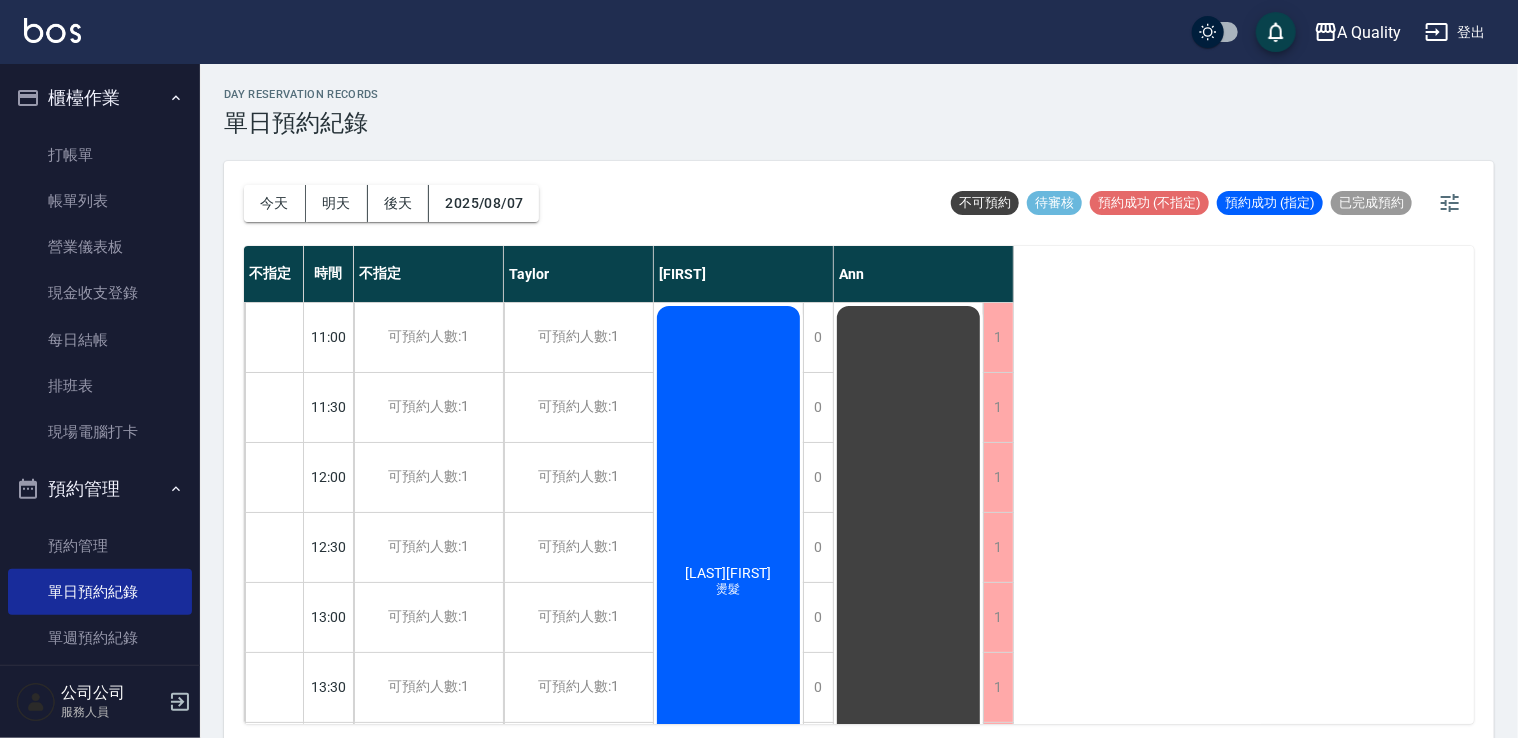 click on "今天 明天 後天 2025/08/07" at bounding box center [391, 203] 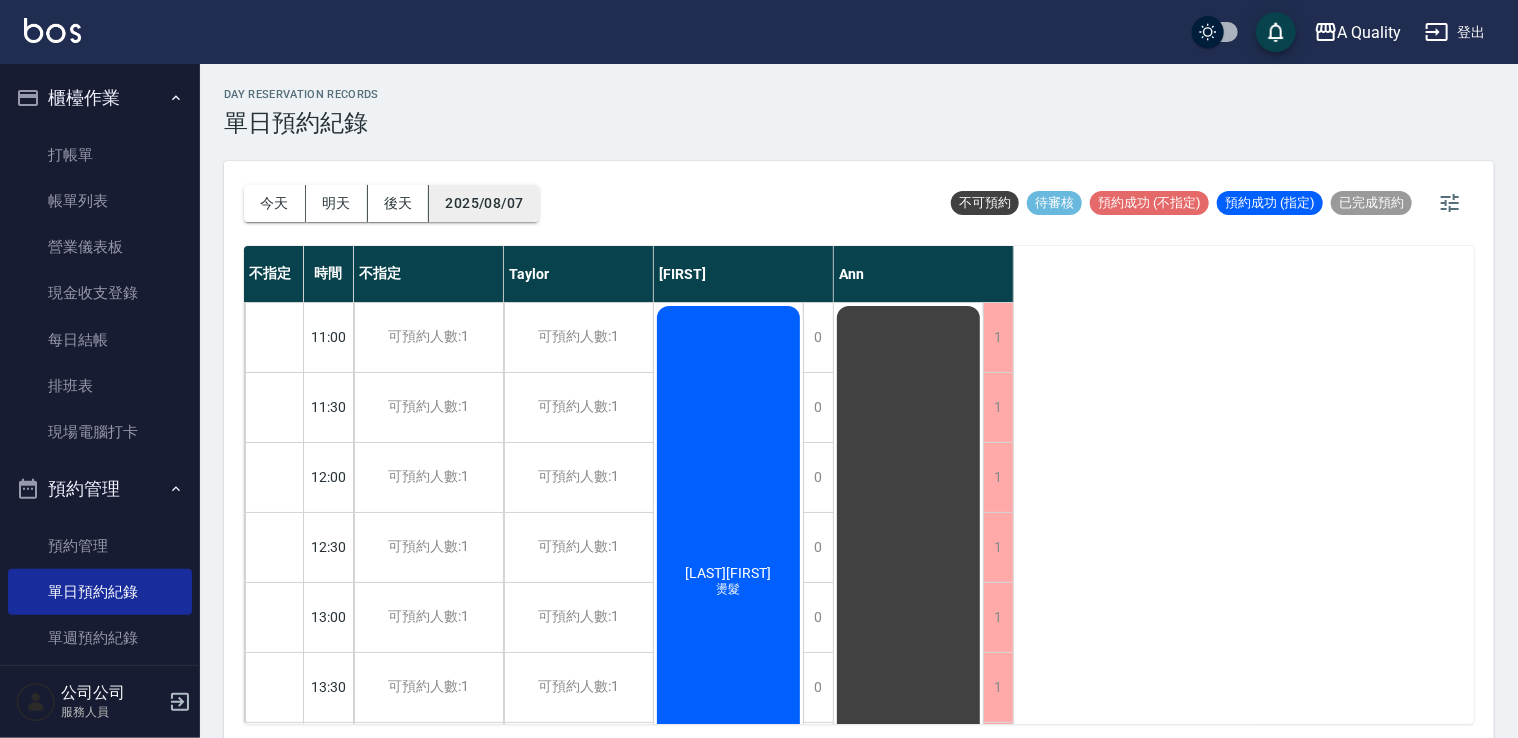 click on "2025/08/07" at bounding box center (484, 203) 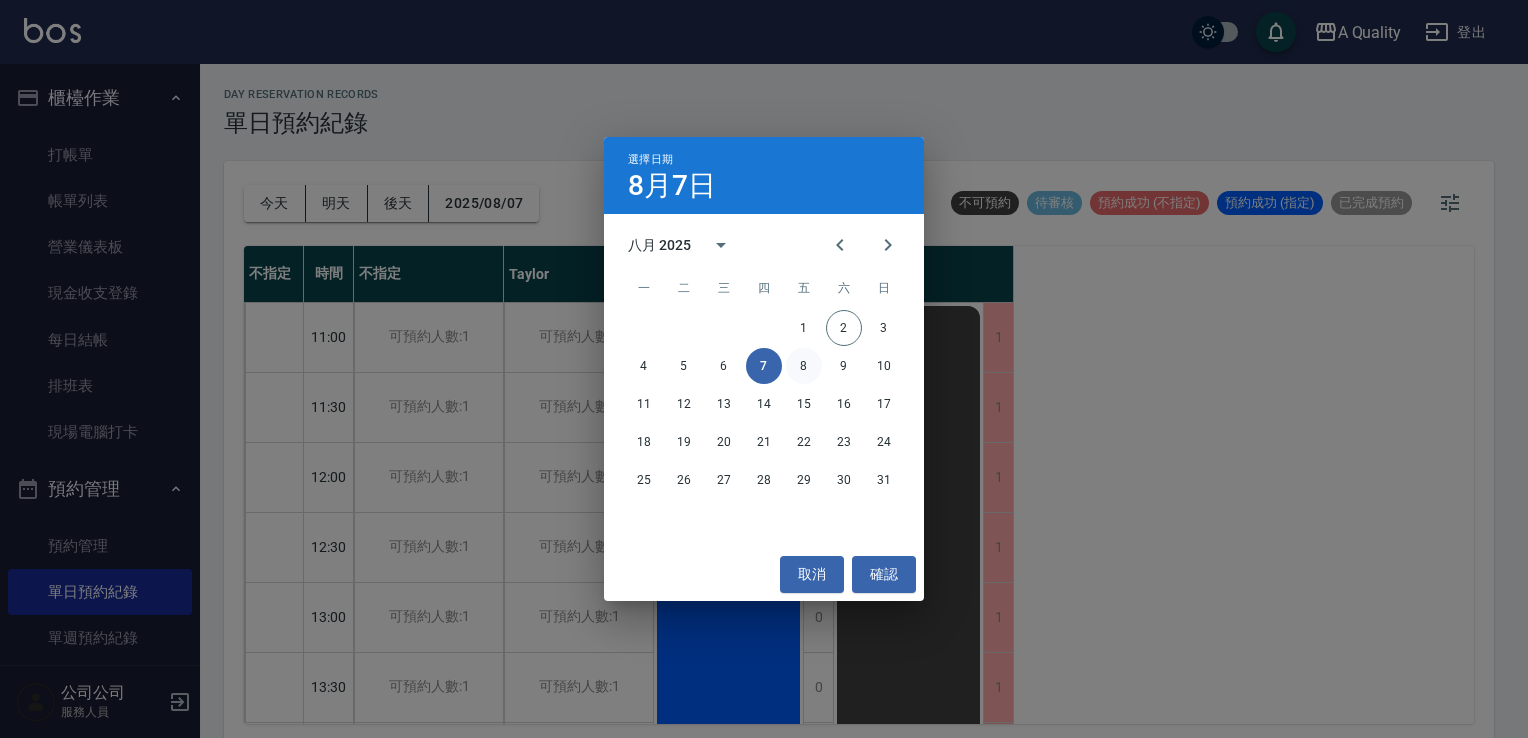 click on "8" at bounding box center [804, 366] 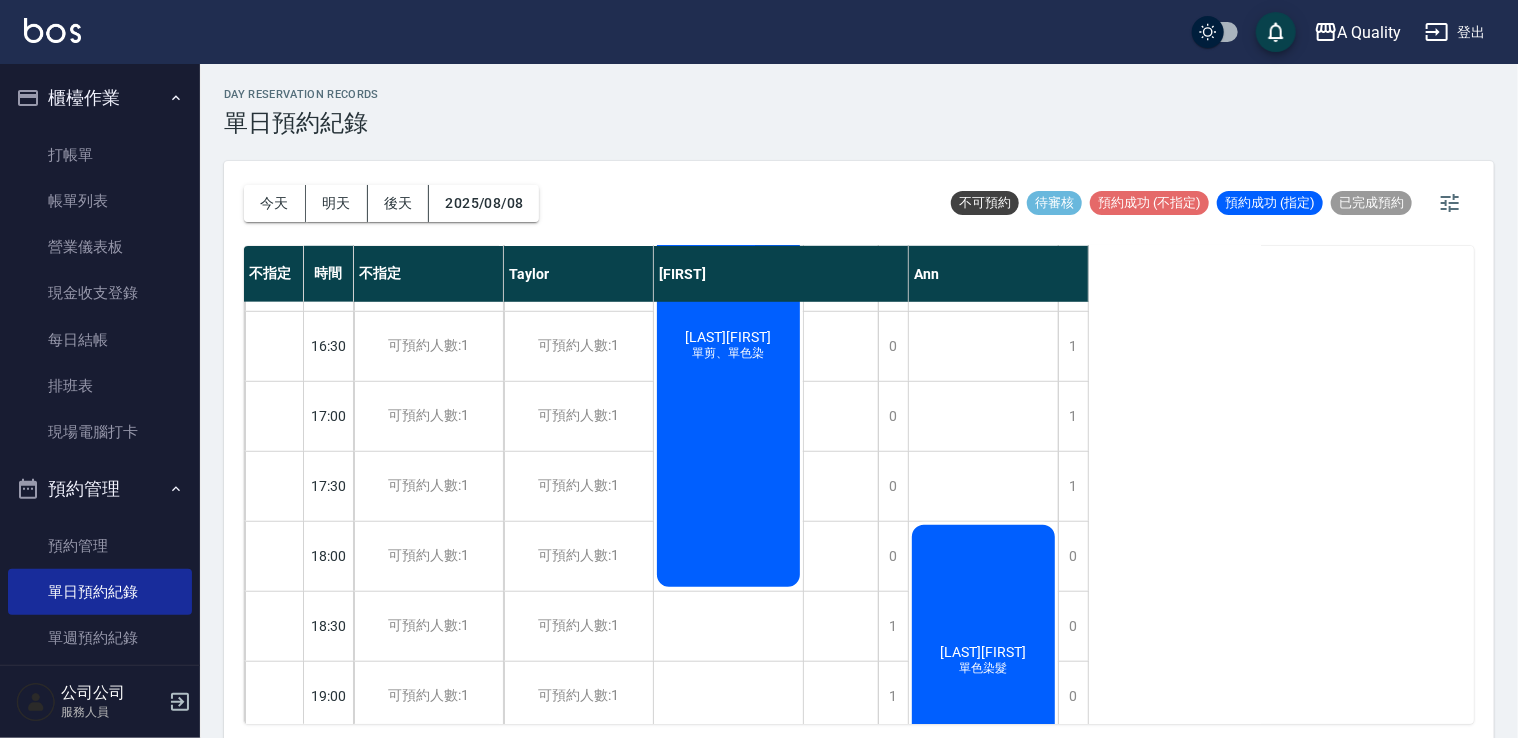 scroll, scrollTop: 853, scrollLeft: 0, axis: vertical 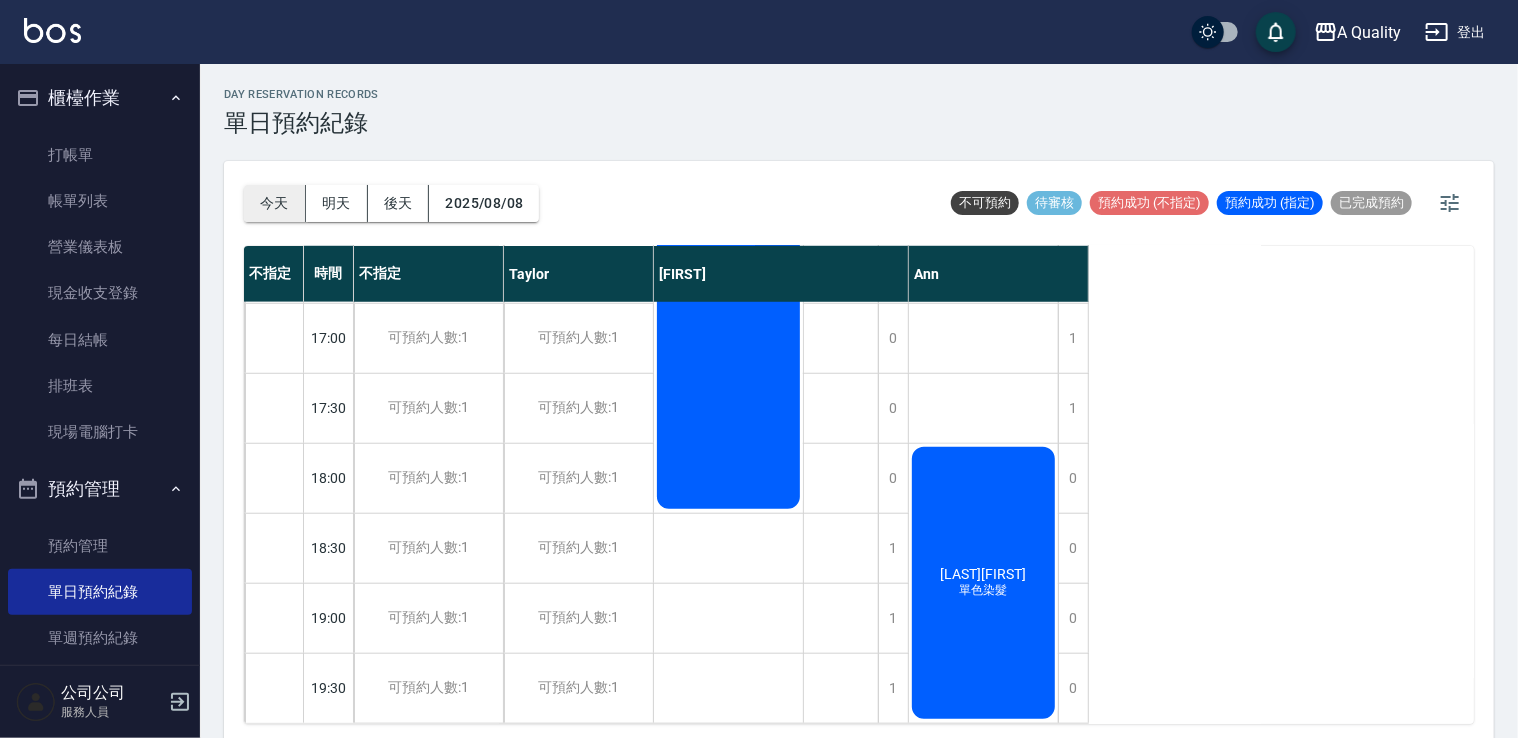 click on "今天" at bounding box center (275, 203) 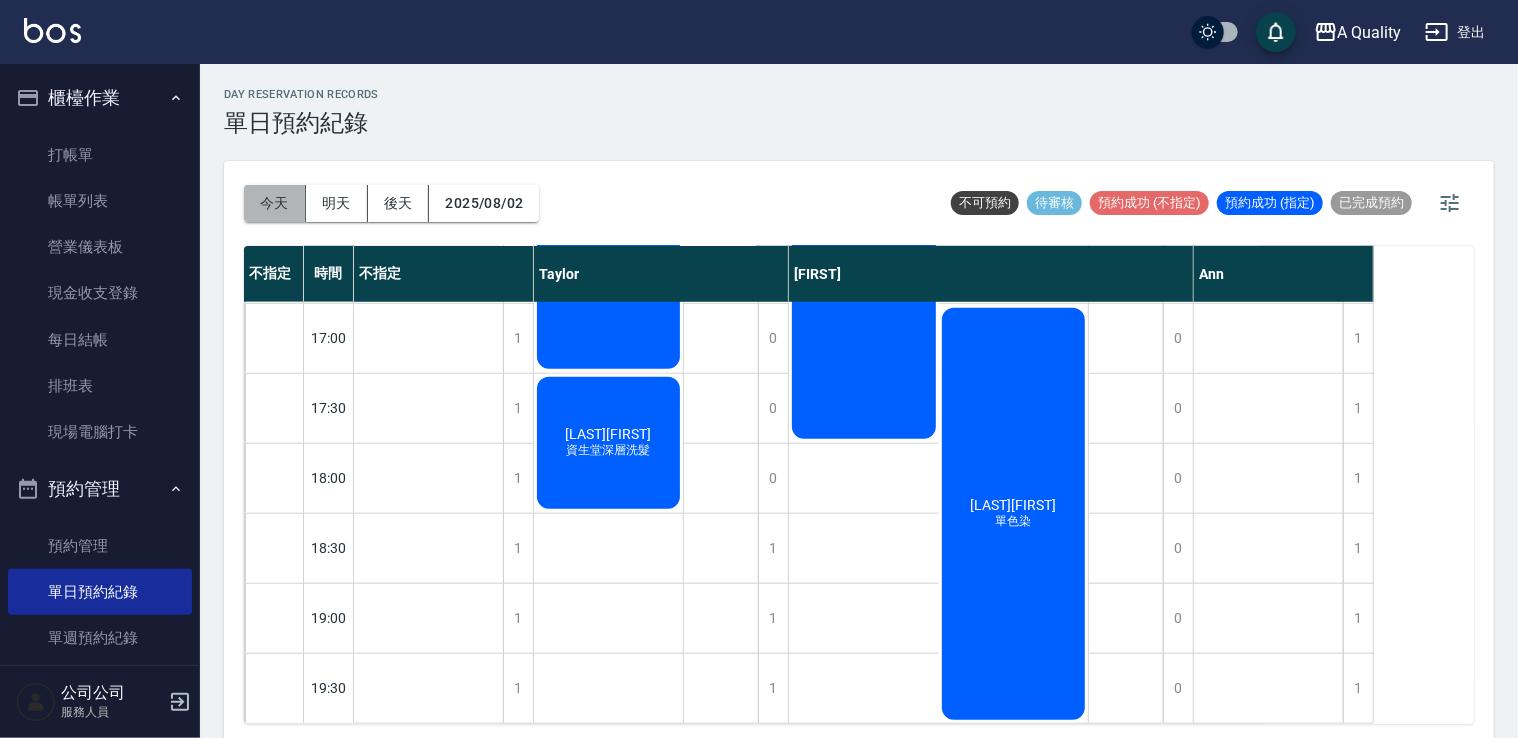 click on "今天" at bounding box center [275, 203] 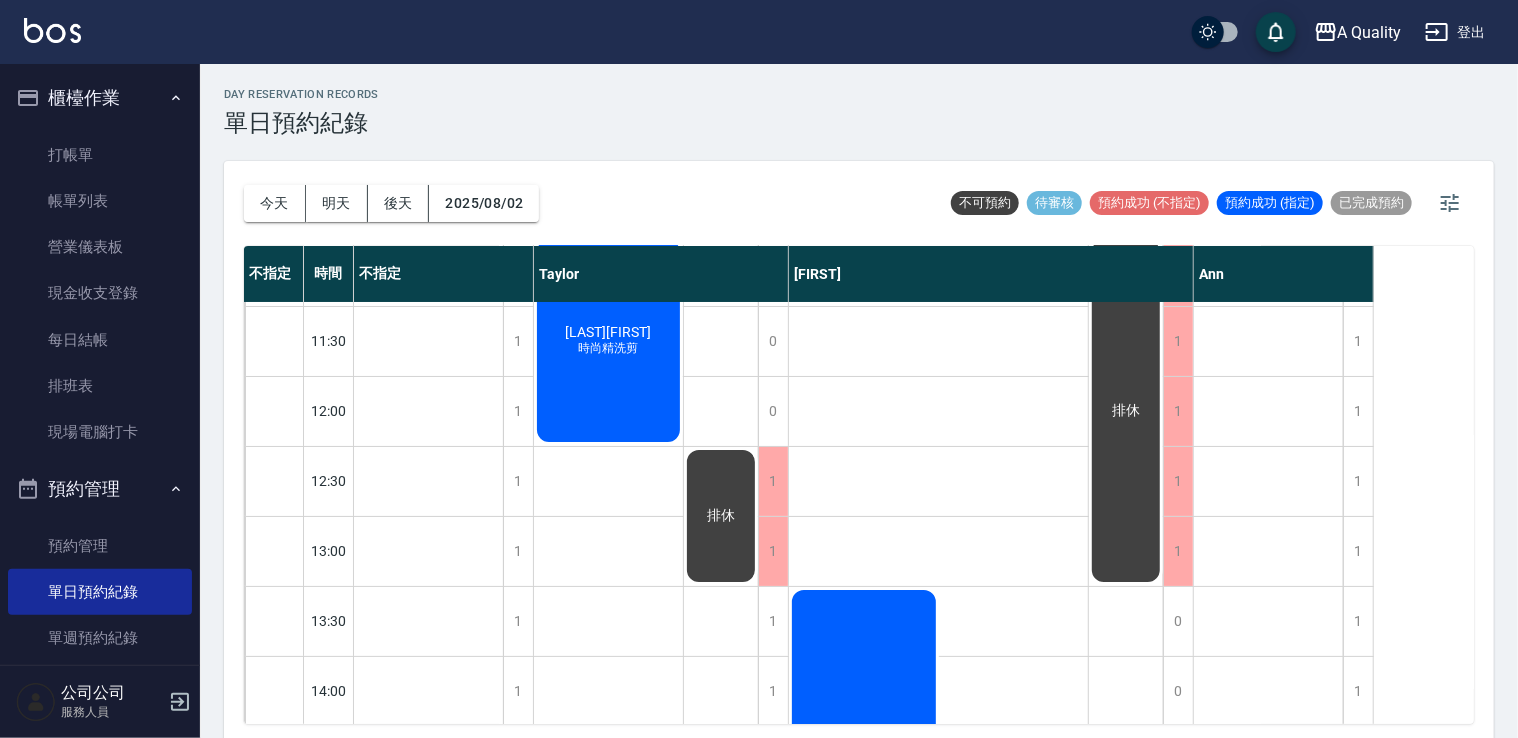 scroll, scrollTop: 0, scrollLeft: 0, axis: both 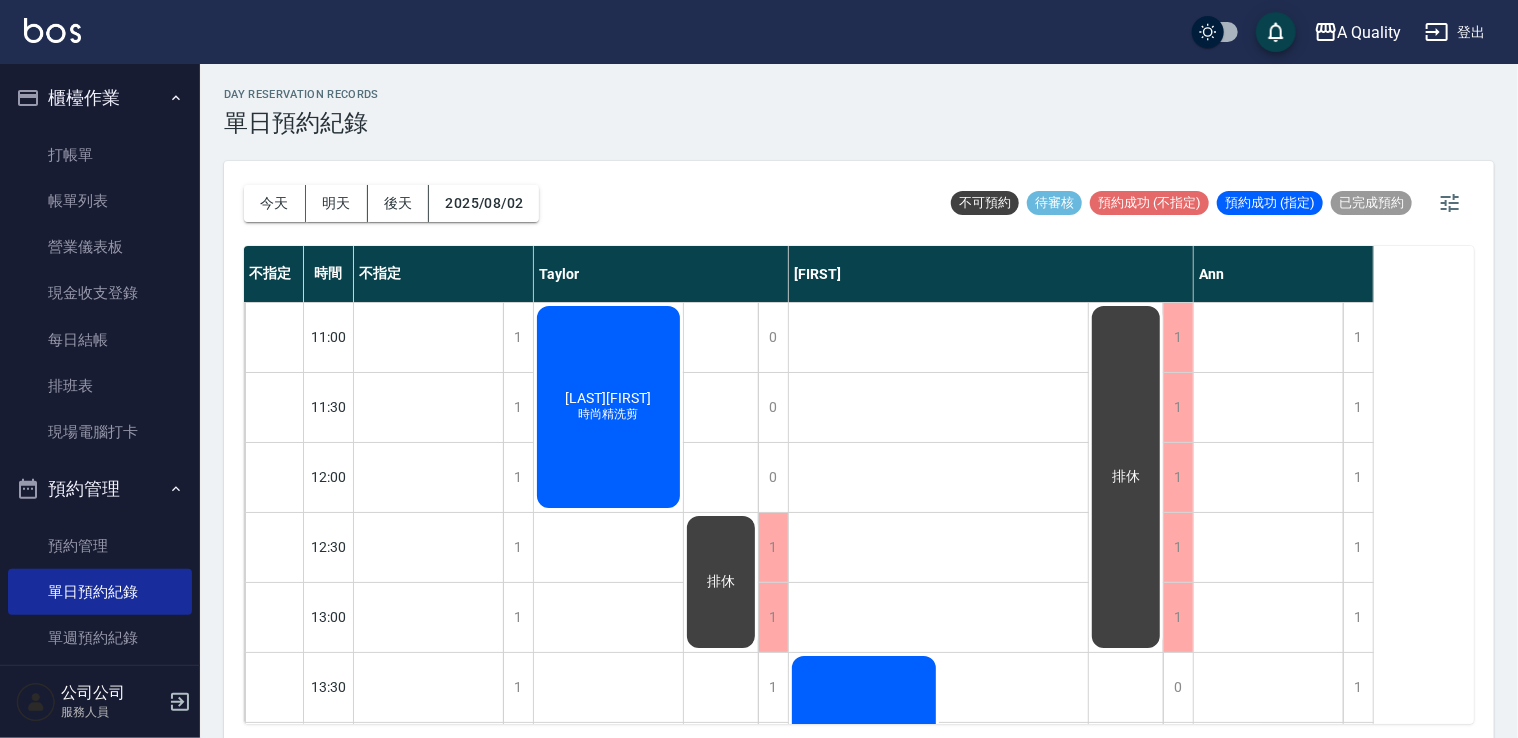 click on "吳佳怡 時尚精洗剪" at bounding box center [428, 862] 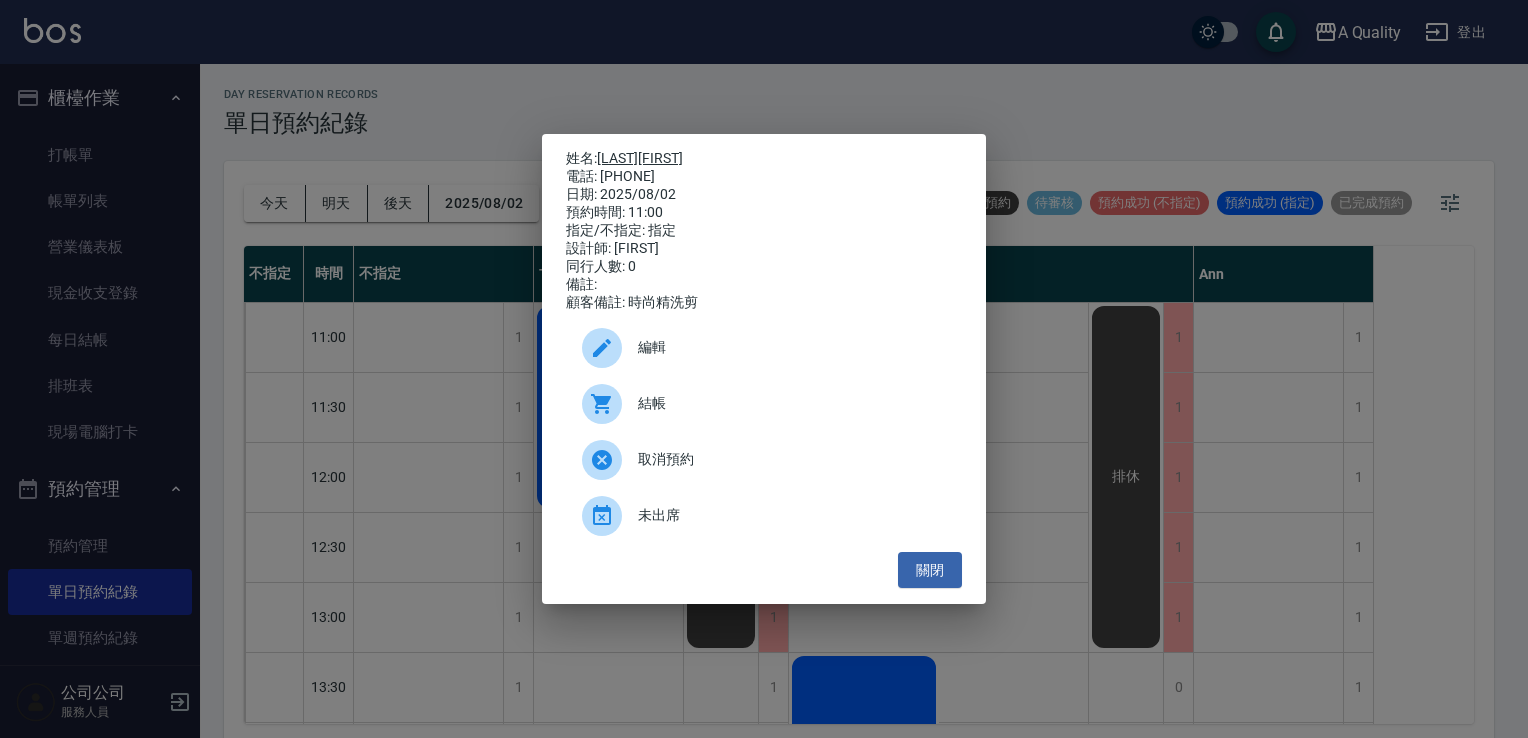 click on "姓名:  吳佳怡 電話: 0978551085 日期: 2025/08/02 預約時間: 11:00 指定/不指定: 指定 設計師: Taylor 同行人數: 0 備註:  顧客備註: 時尚精洗剪  編輯 結帳 取消預約 未出席 關閉" at bounding box center [764, 369] 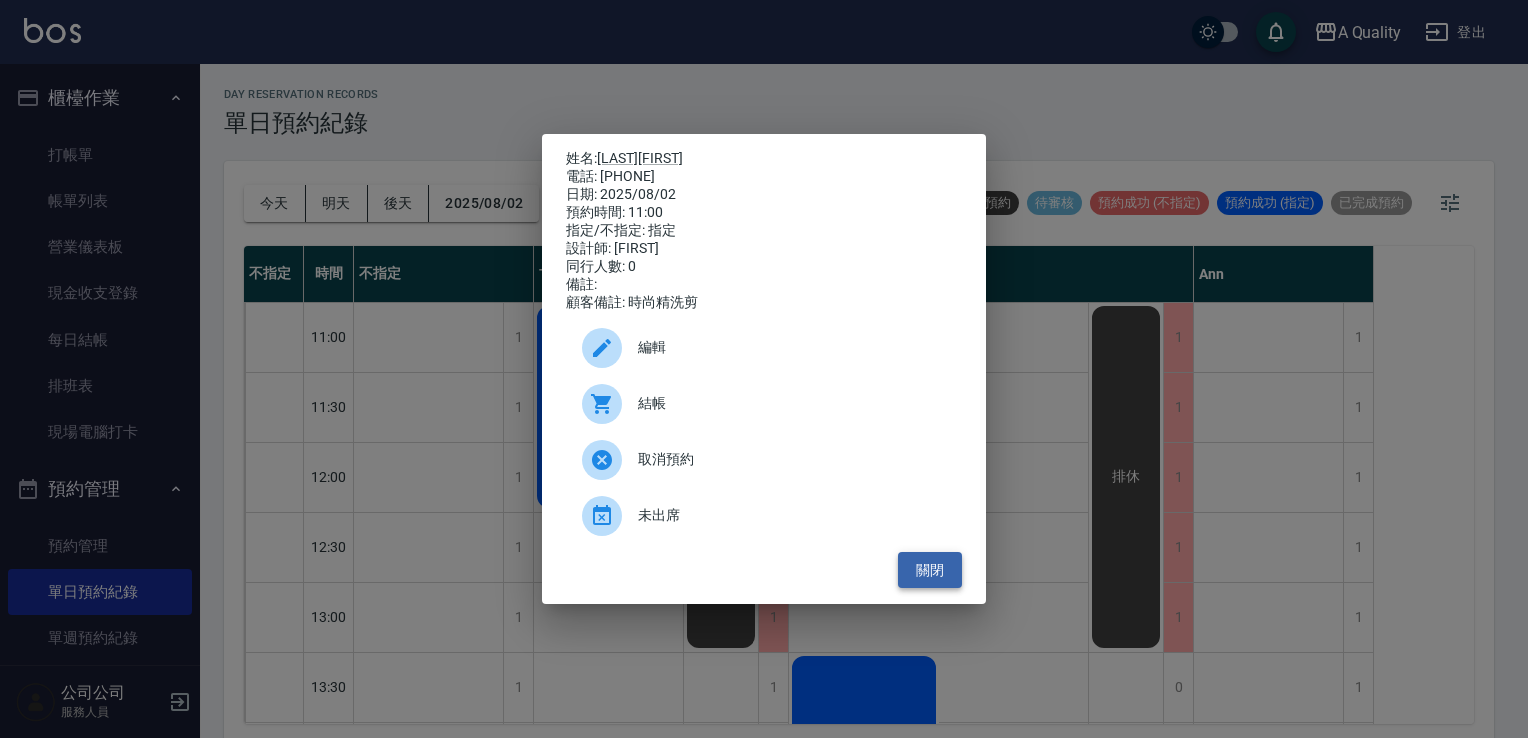 click on "關閉" at bounding box center [930, 570] 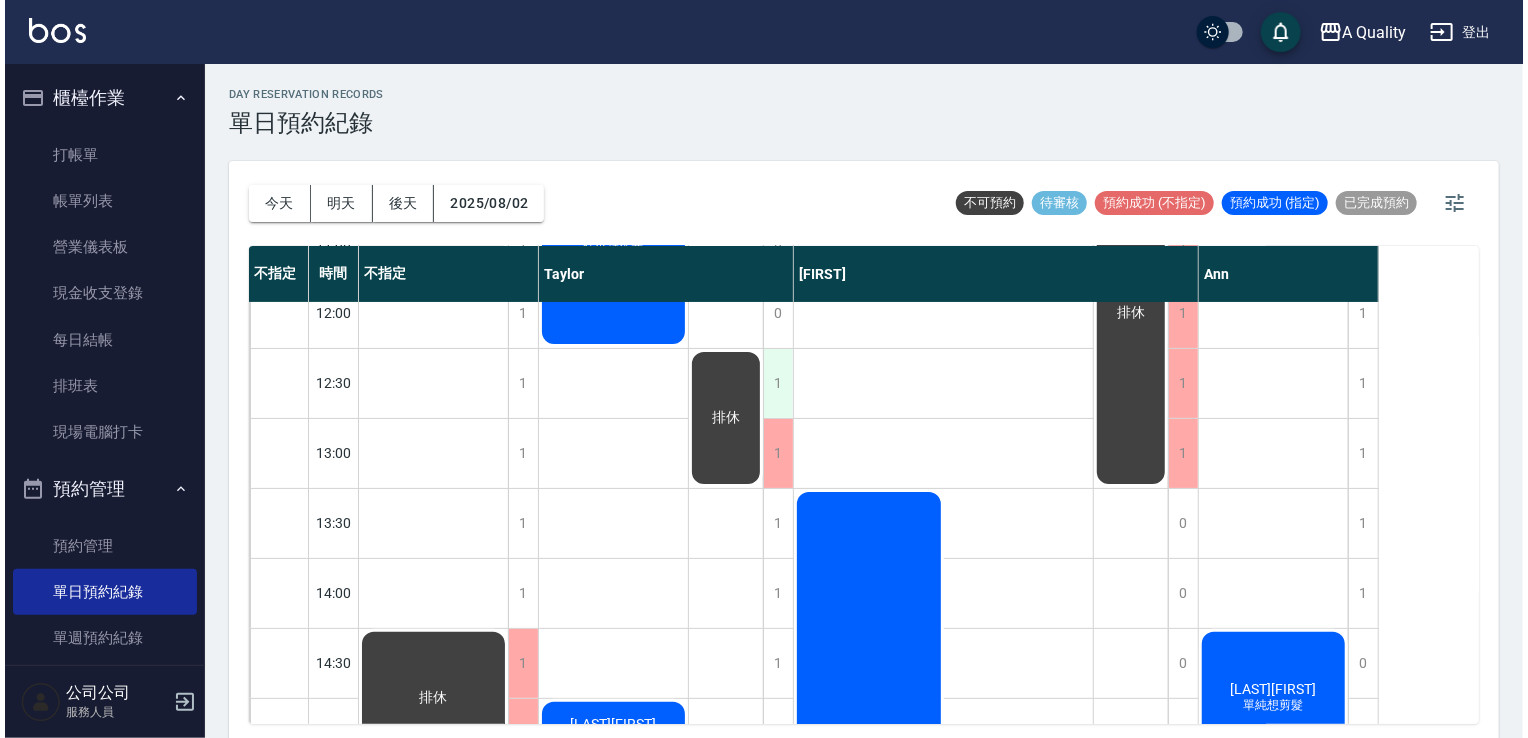 scroll, scrollTop: 0, scrollLeft: 0, axis: both 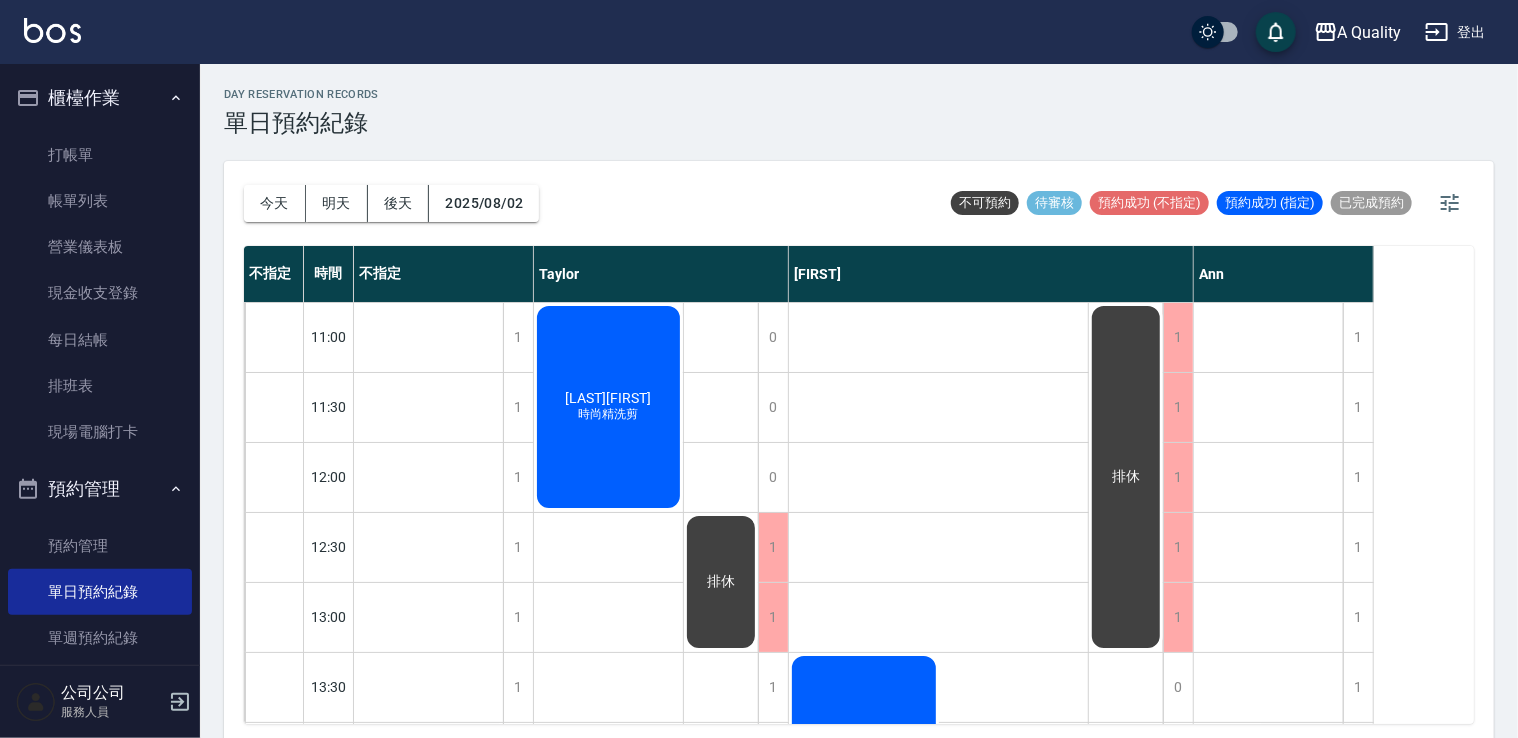 click on "吳佳怡 時尚精洗剪" at bounding box center [428, 862] 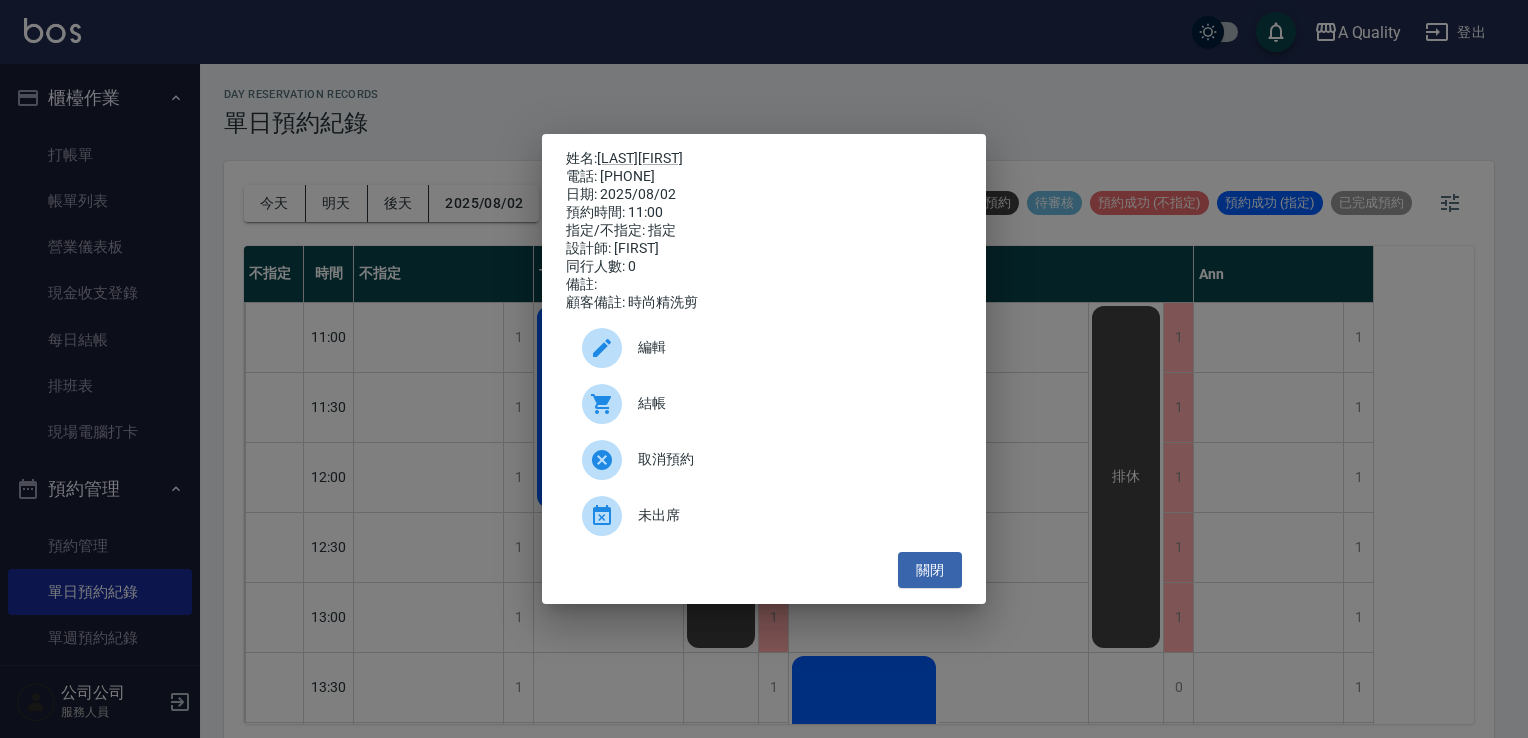 click on "結帳" at bounding box center (792, 403) 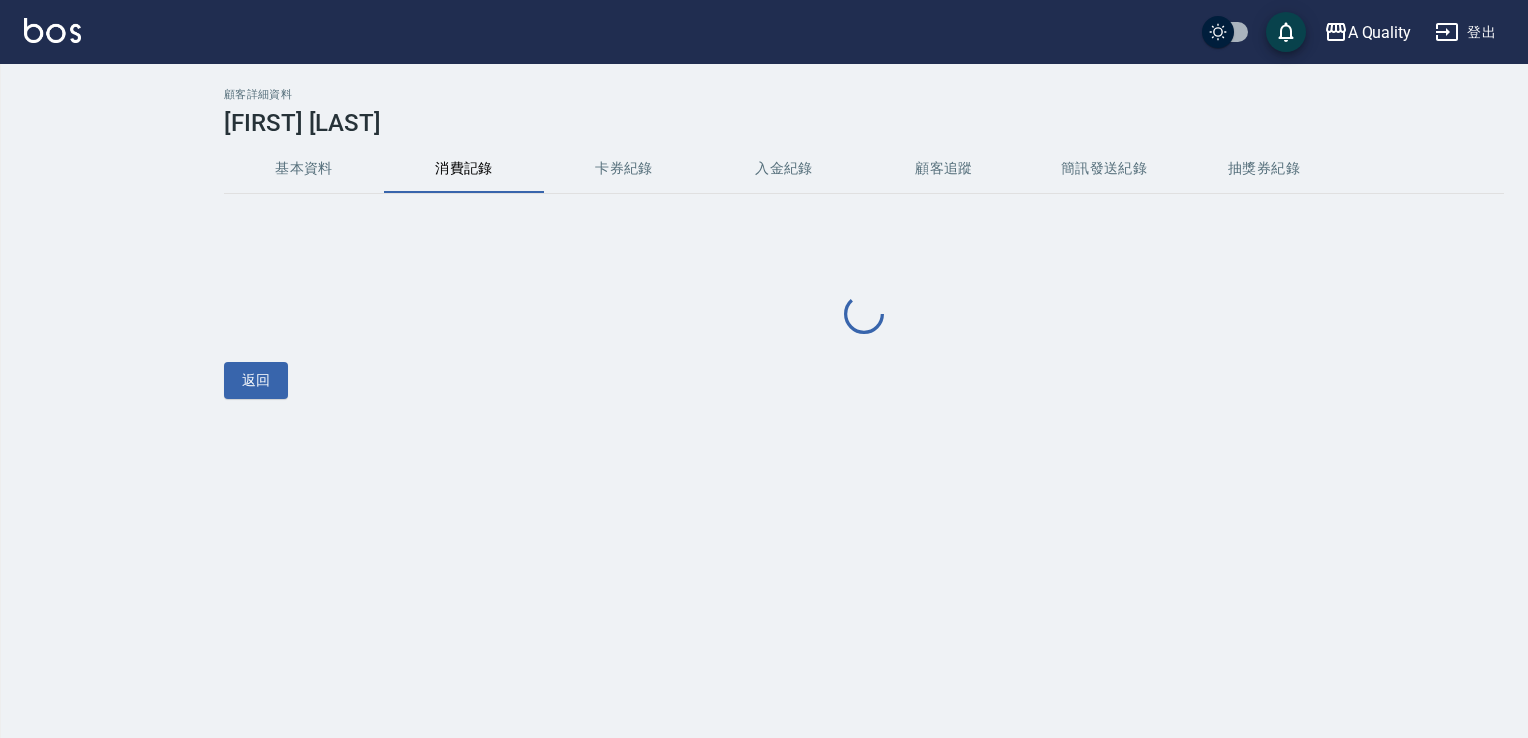 scroll, scrollTop: 0, scrollLeft: 0, axis: both 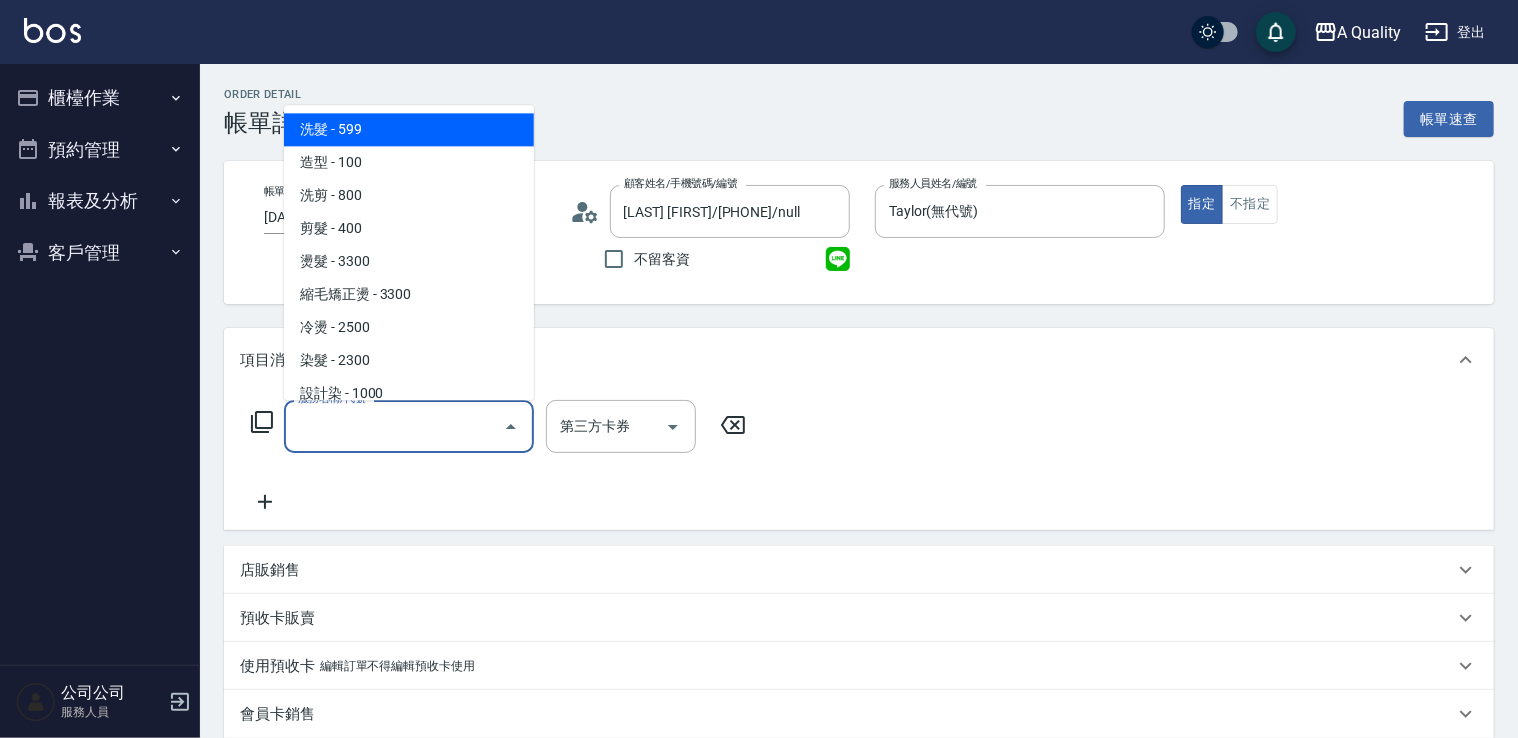 click on "服務名稱/代號" at bounding box center [394, 426] 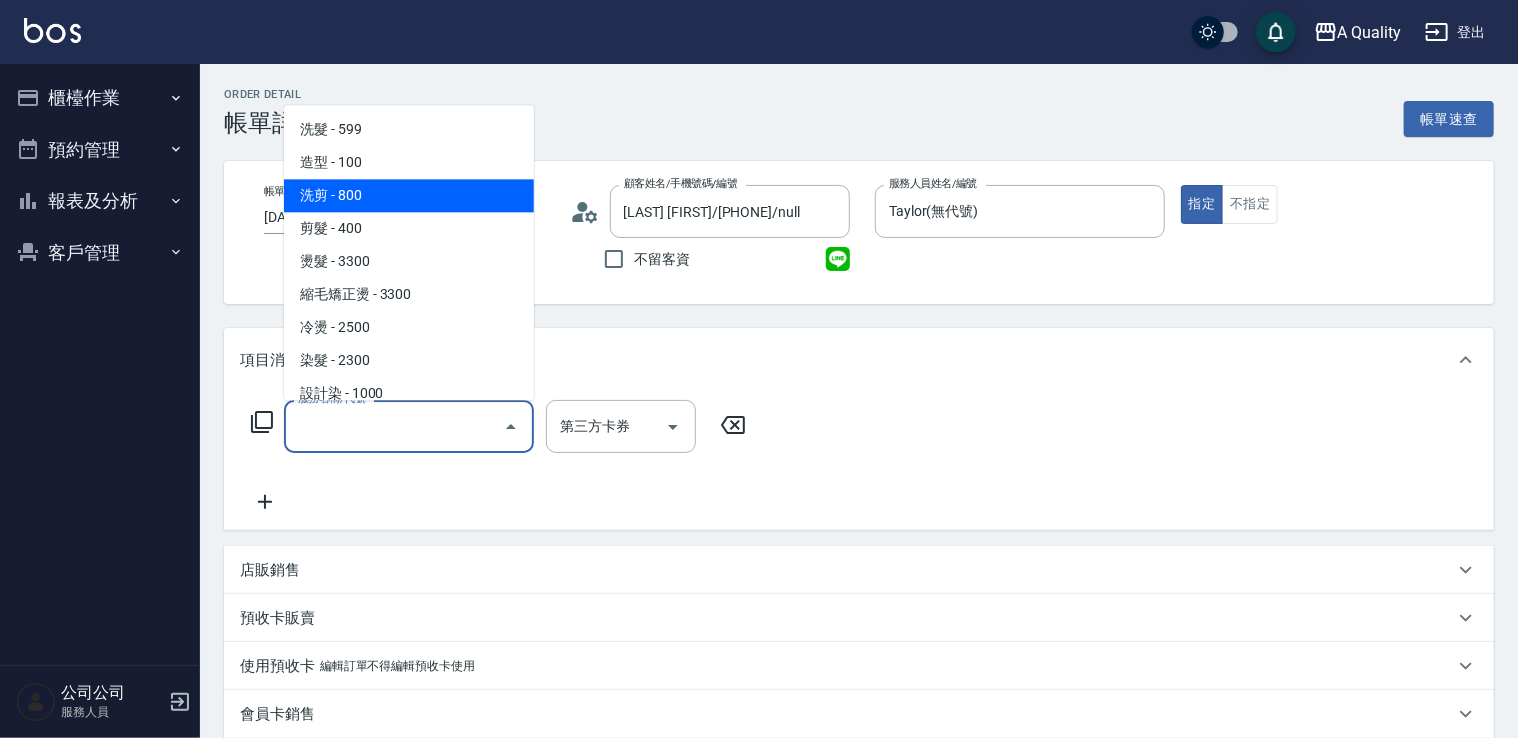 click on "洗剪 - 800" at bounding box center [409, 195] 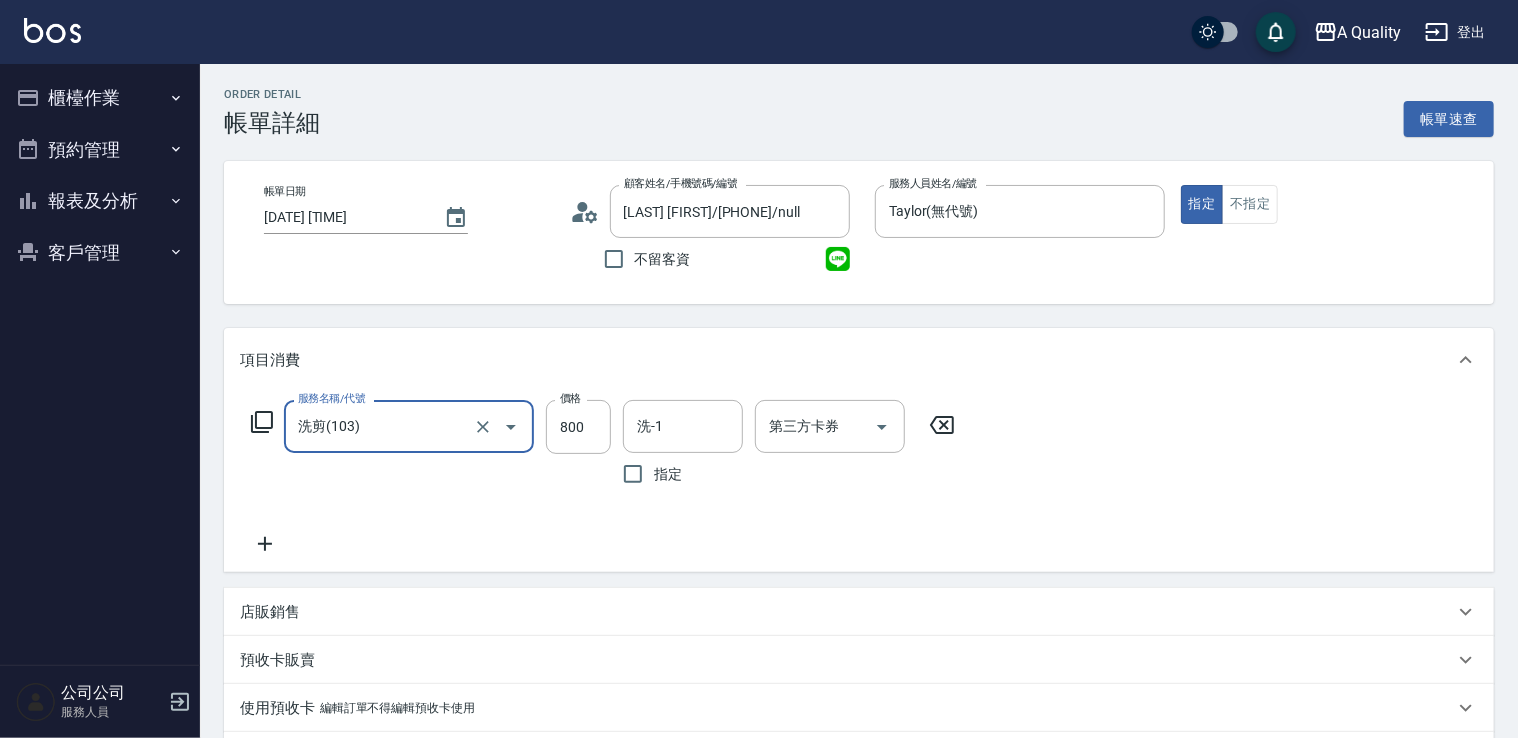 drag, startPoint x: 580, startPoint y: 437, endPoint x: 564, endPoint y: 403, distance: 37.576588 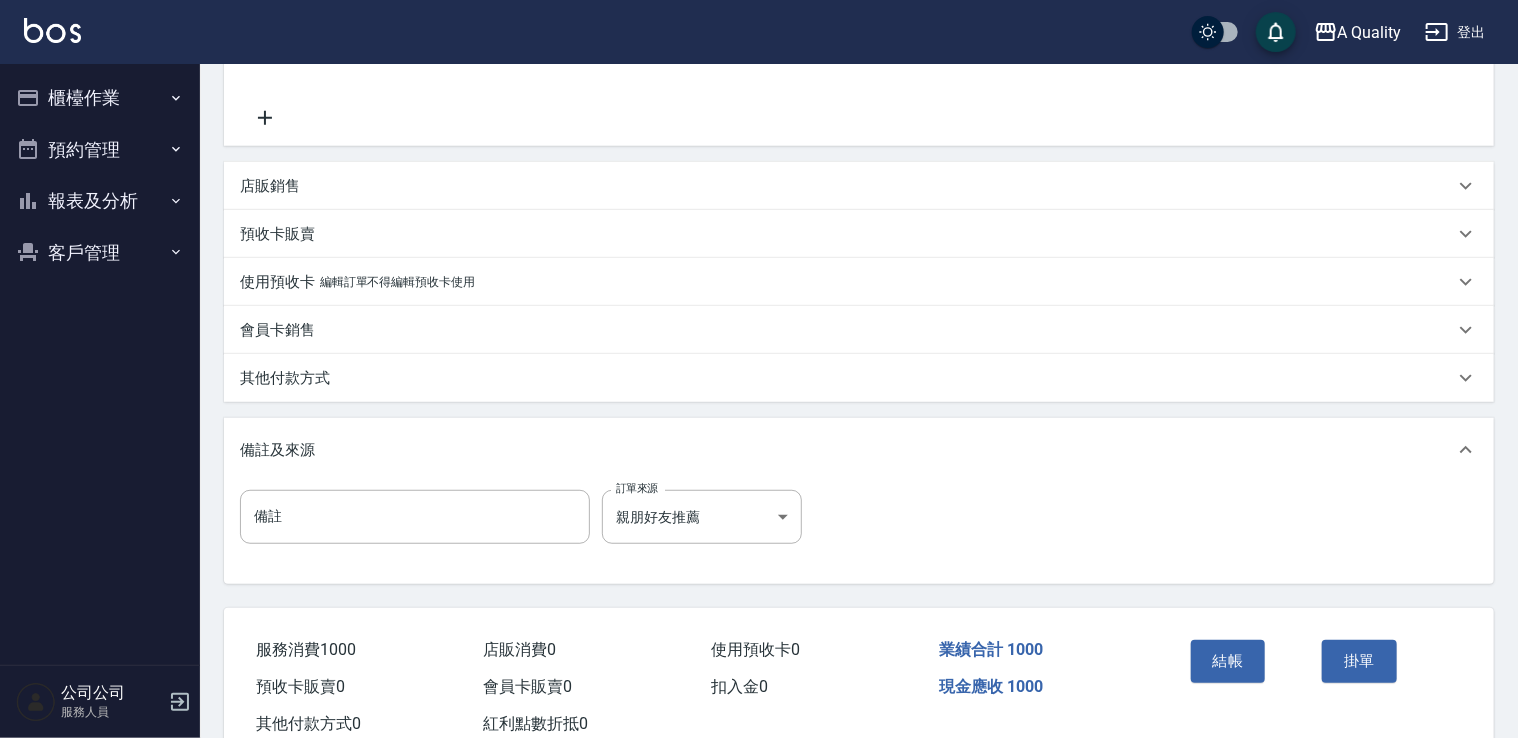 scroll, scrollTop: 485, scrollLeft: 0, axis: vertical 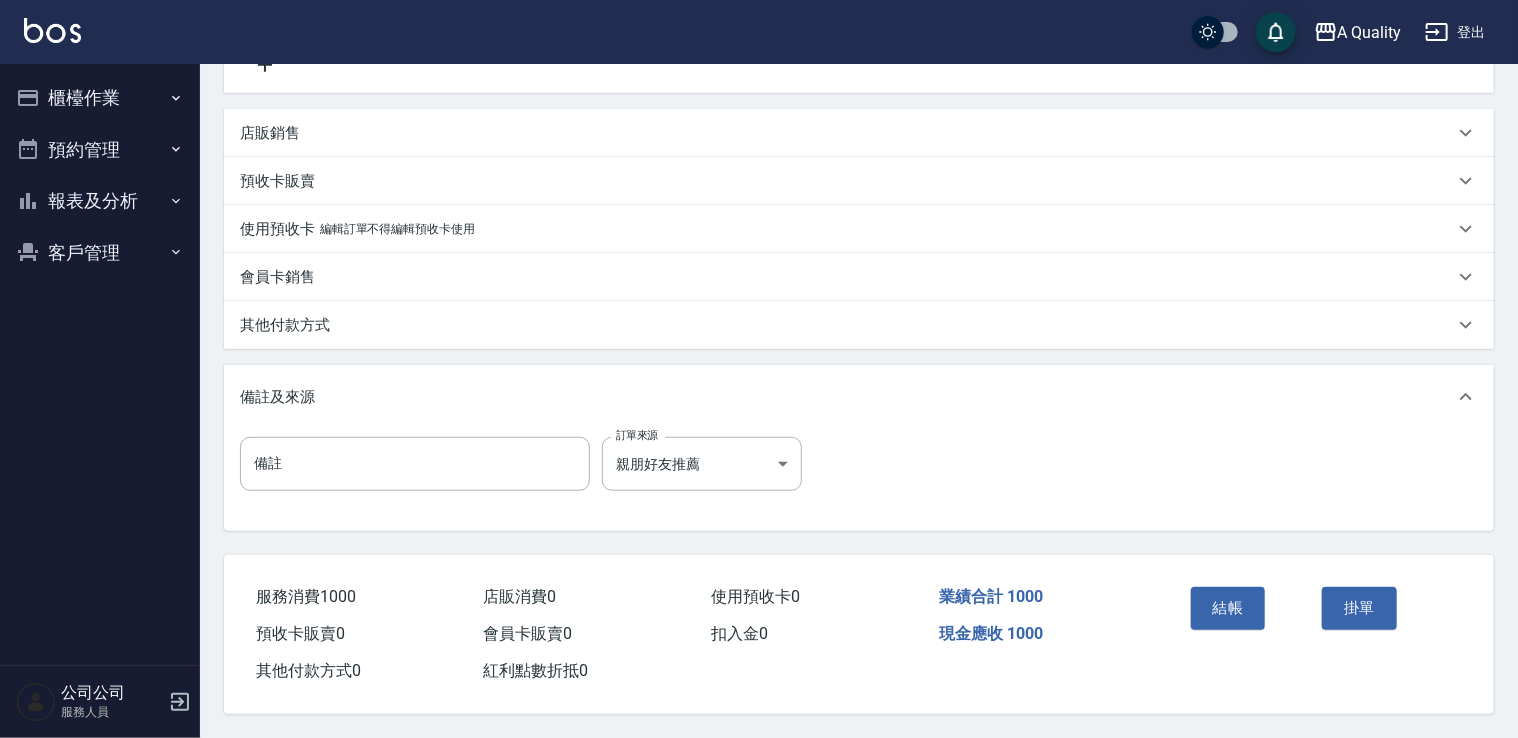 type on "1000" 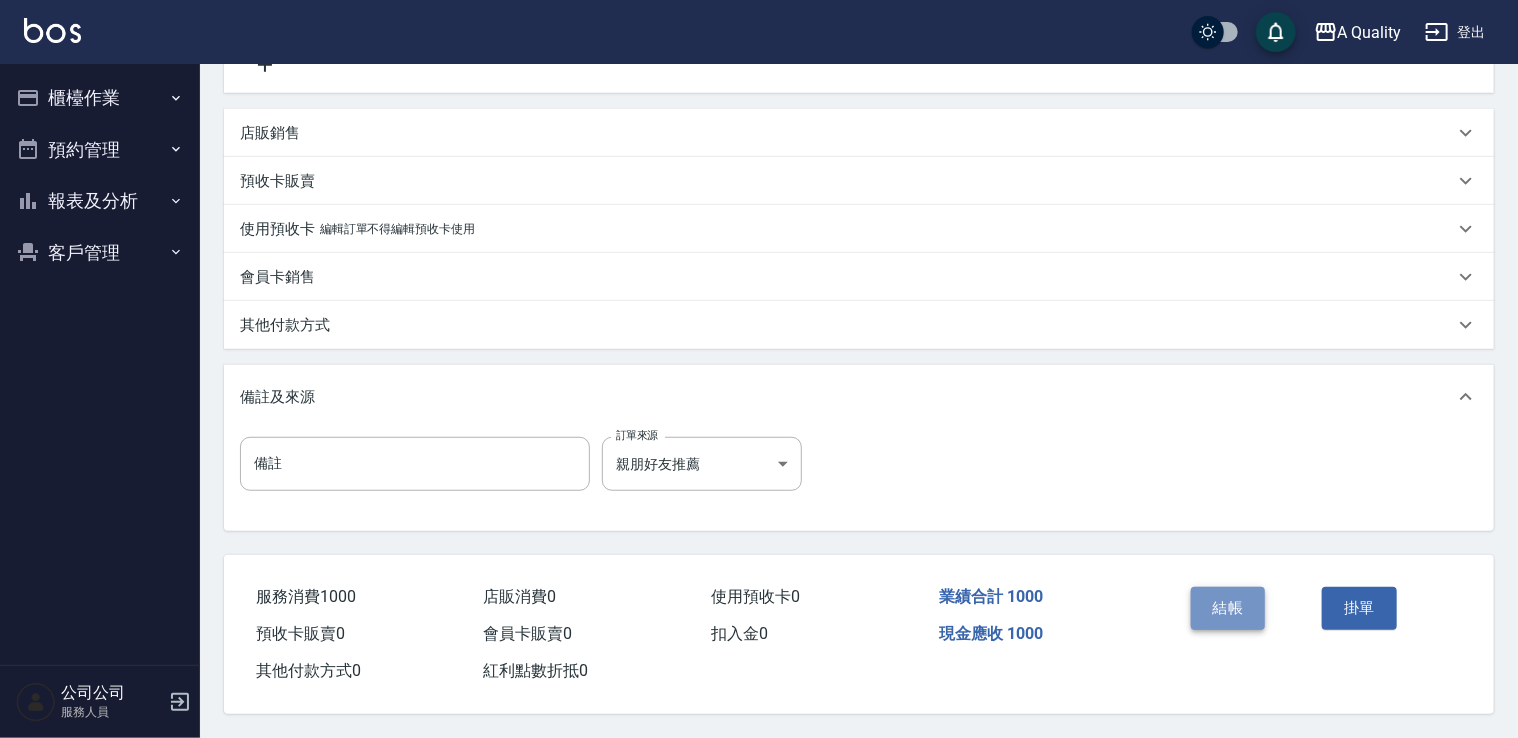 click on "結帳" at bounding box center (1228, 608) 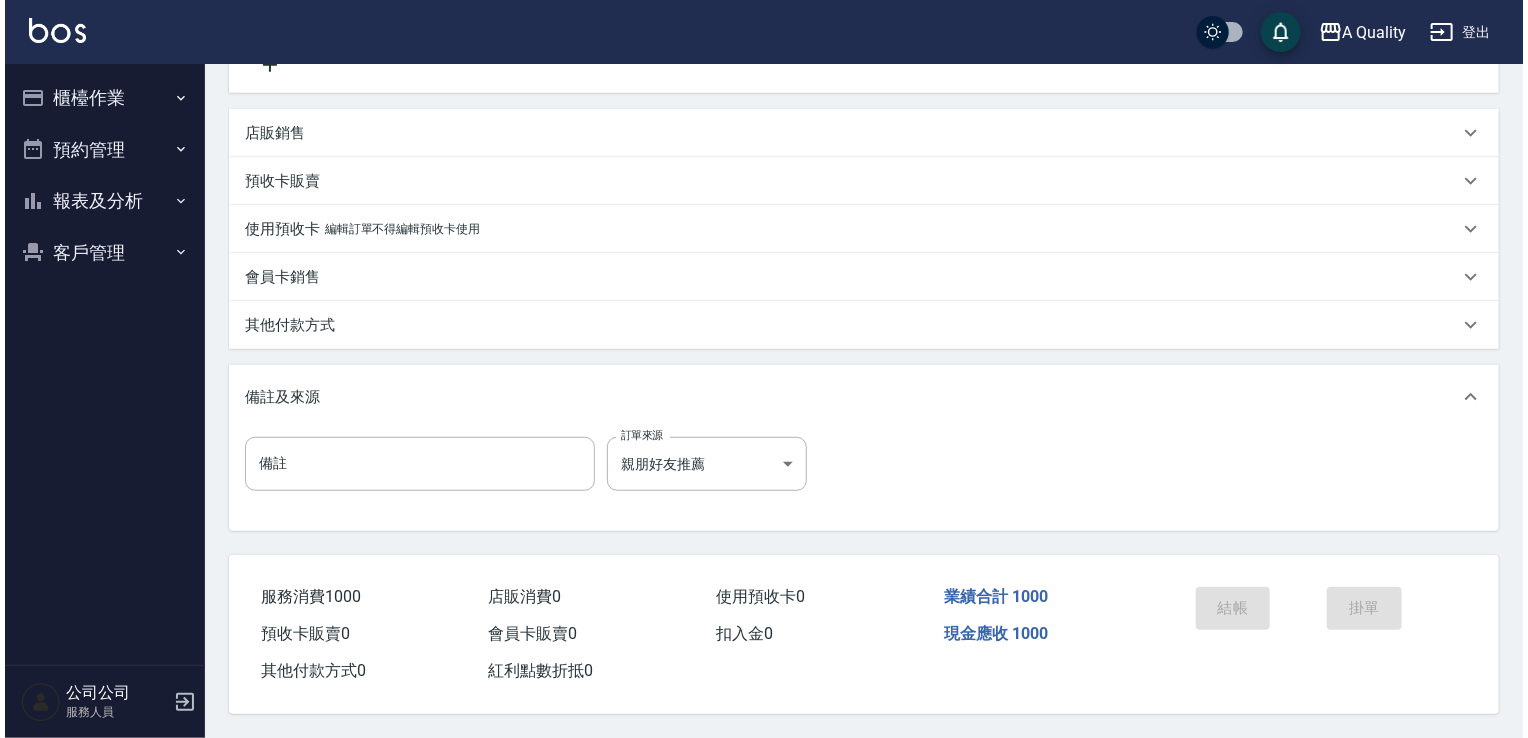 scroll, scrollTop: 0, scrollLeft: 0, axis: both 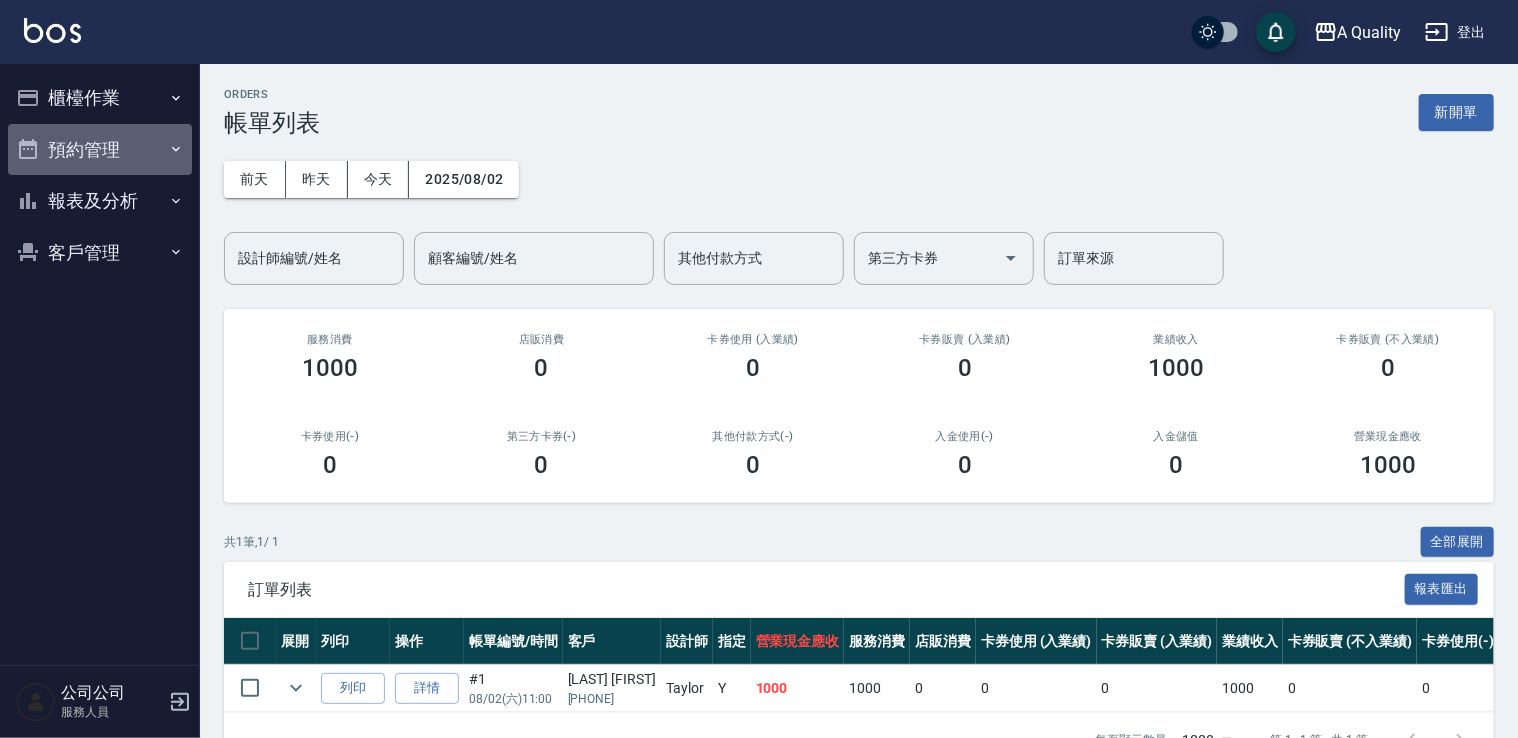 drag, startPoint x: 76, startPoint y: 150, endPoint x: 92, endPoint y: 197, distance: 49.648766 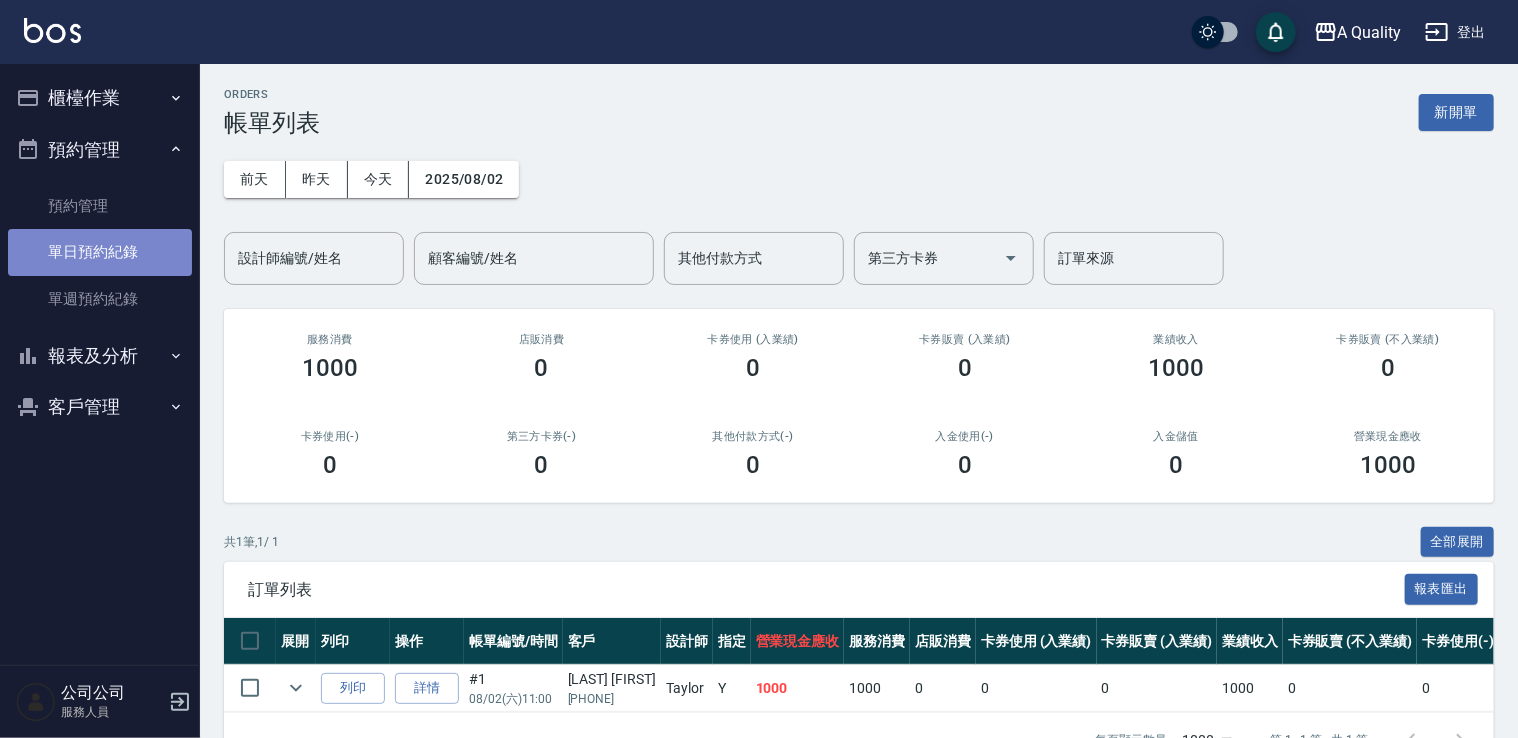 click on "單日預約紀錄" at bounding box center [100, 252] 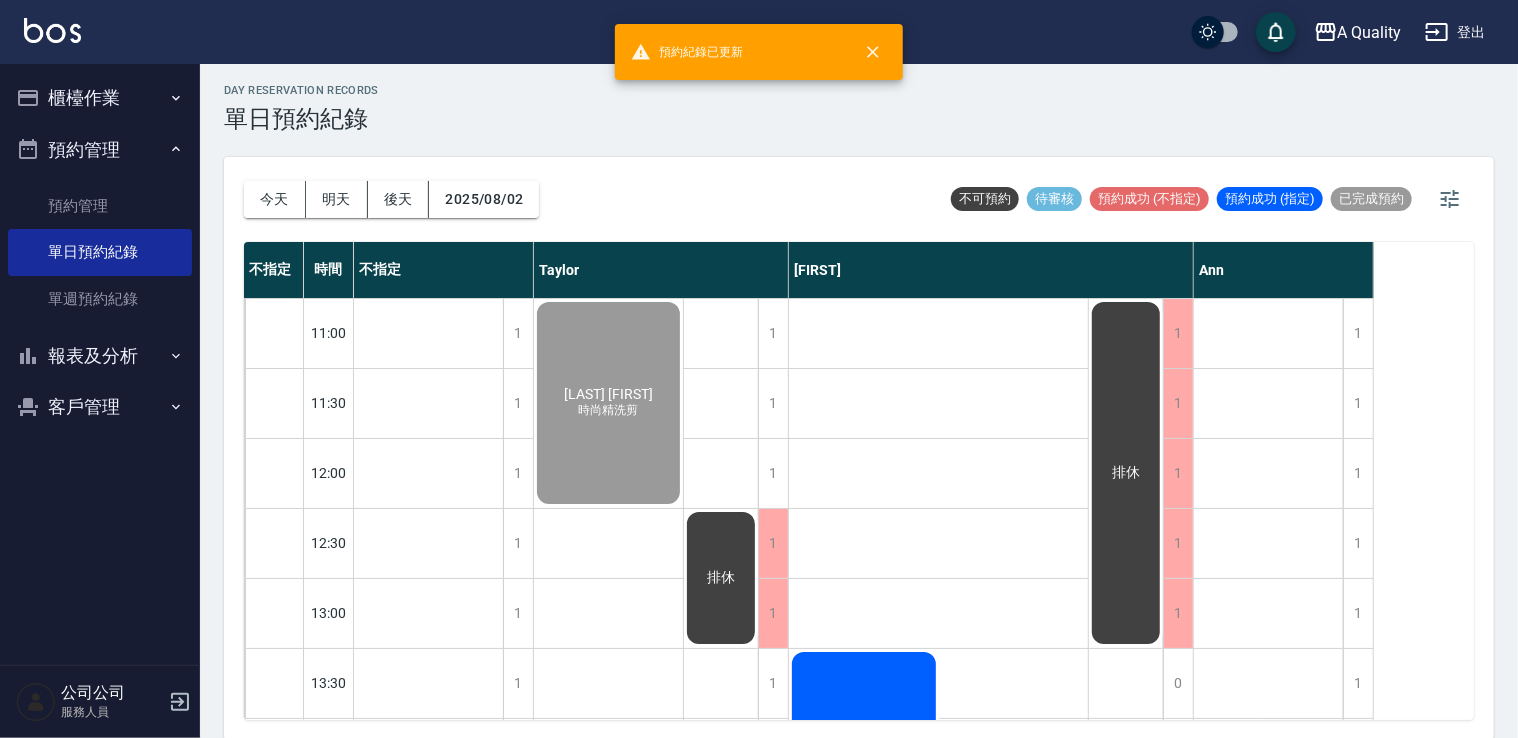scroll, scrollTop: 5, scrollLeft: 0, axis: vertical 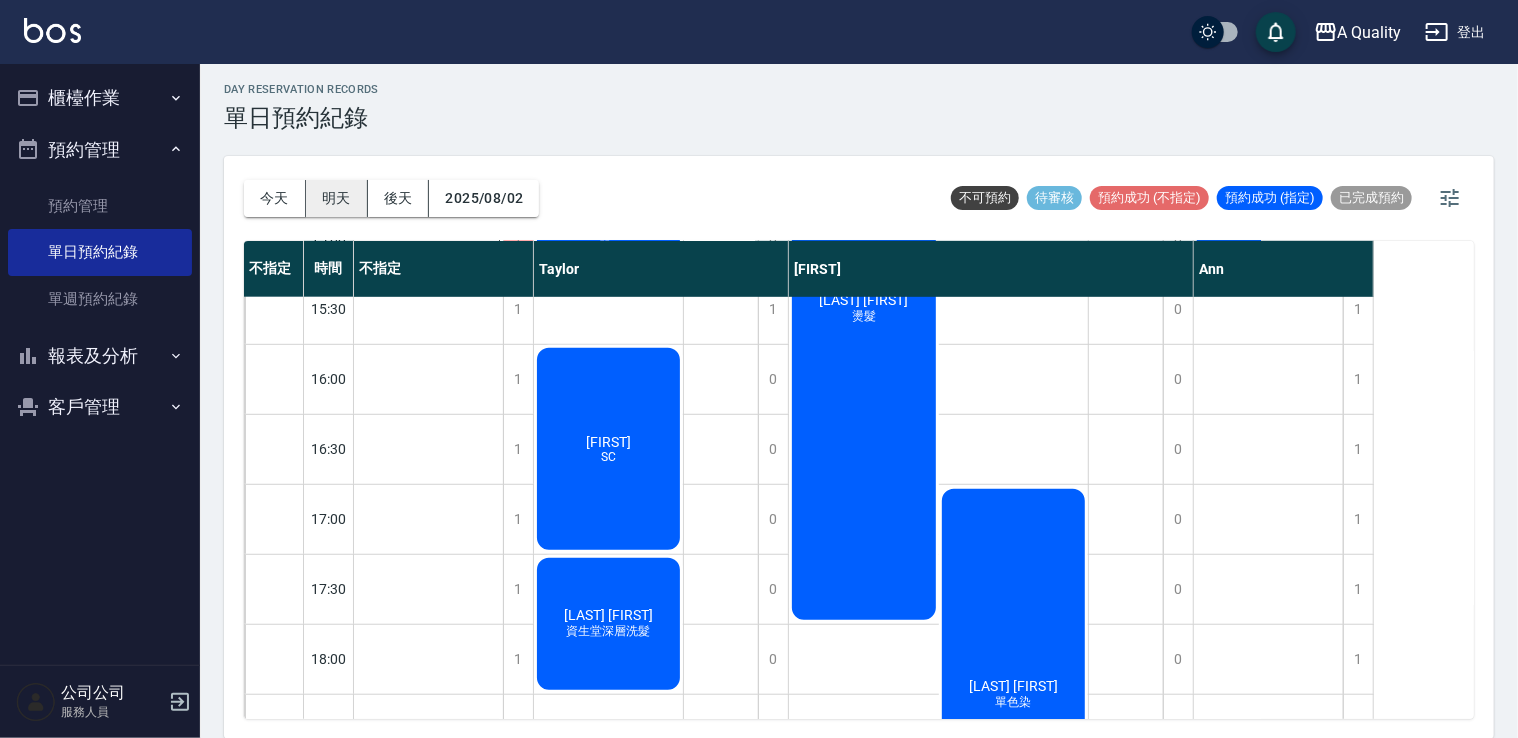 click on "明天" at bounding box center [337, 198] 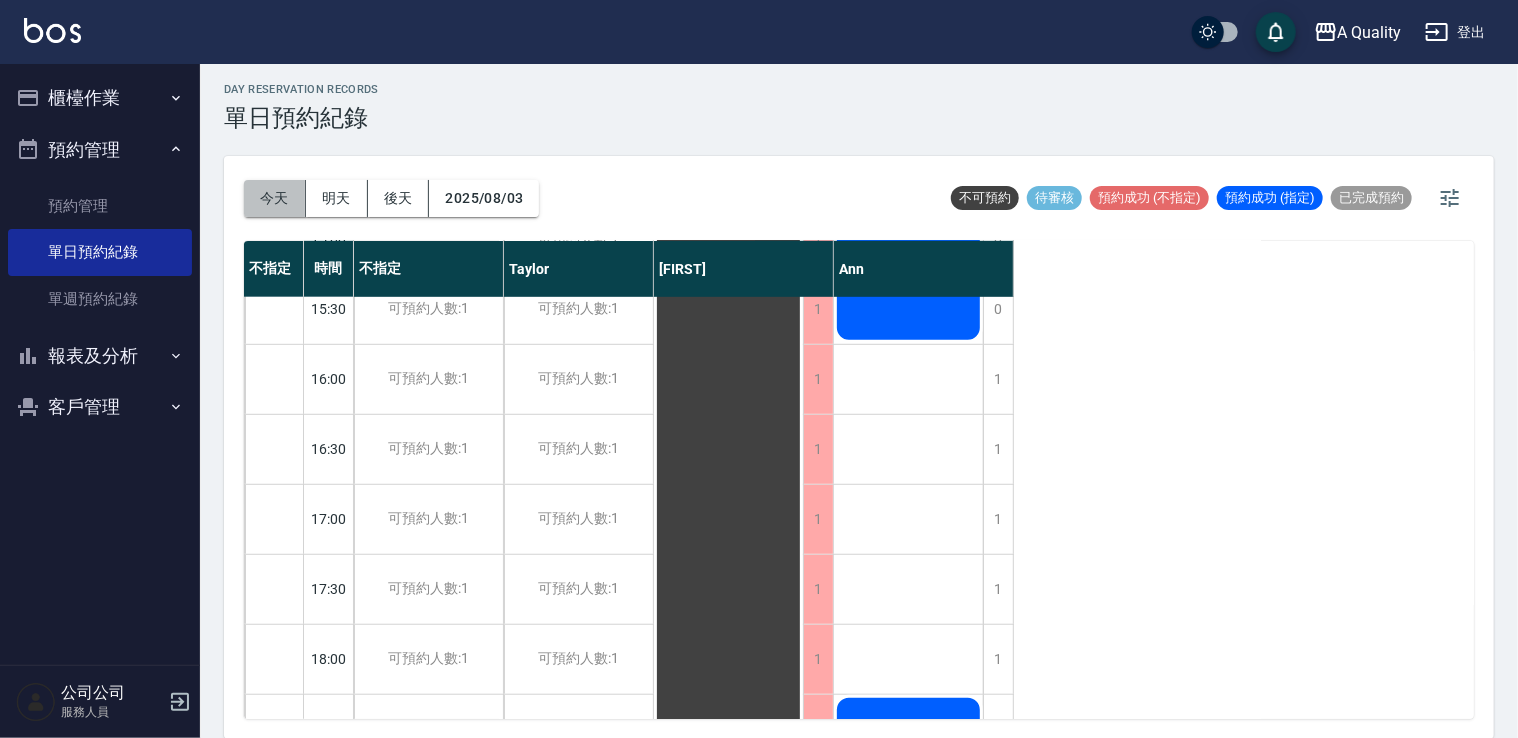 drag, startPoint x: 272, startPoint y: 204, endPoint x: 288, endPoint y: 203, distance: 16.03122 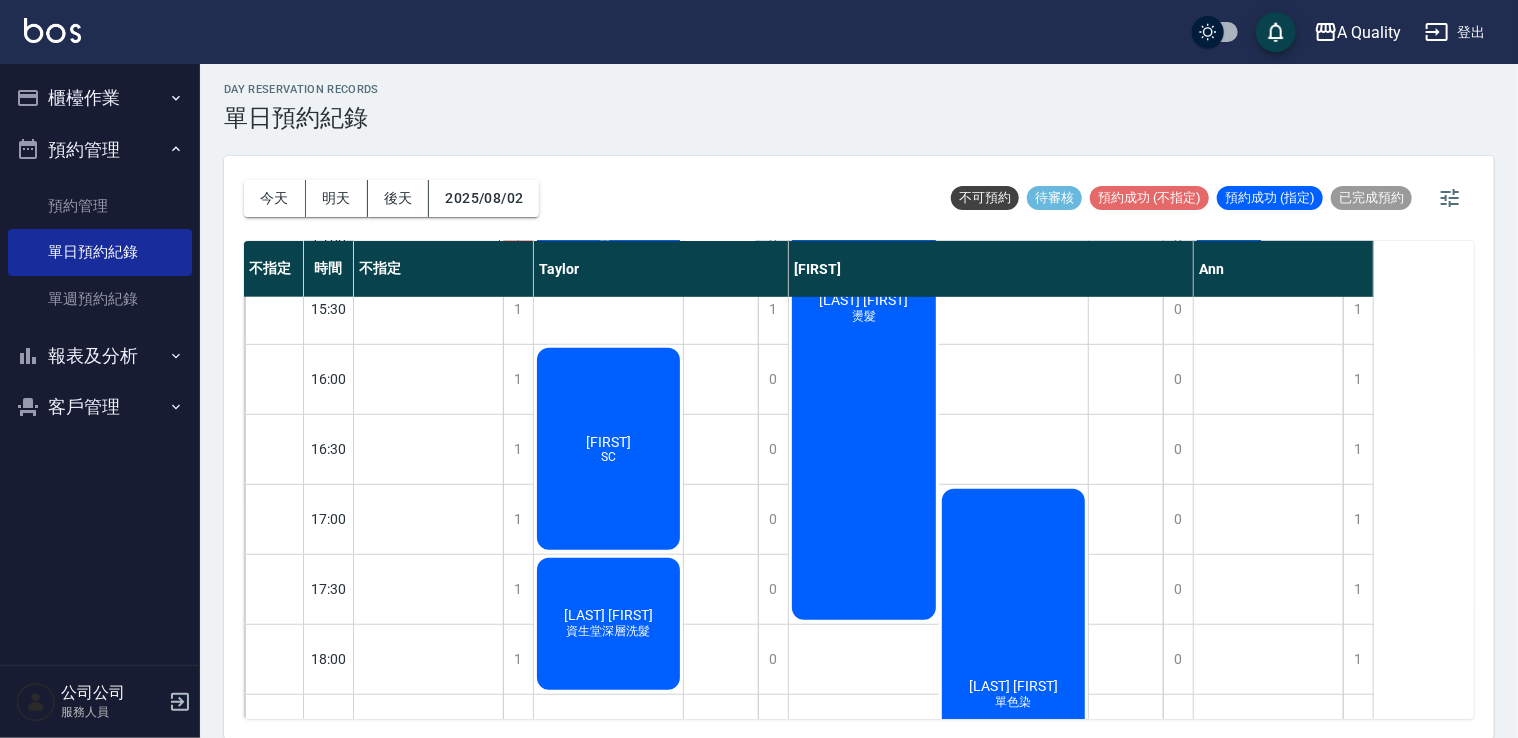 click on "陳s SC" at bounding box center (428, 204) 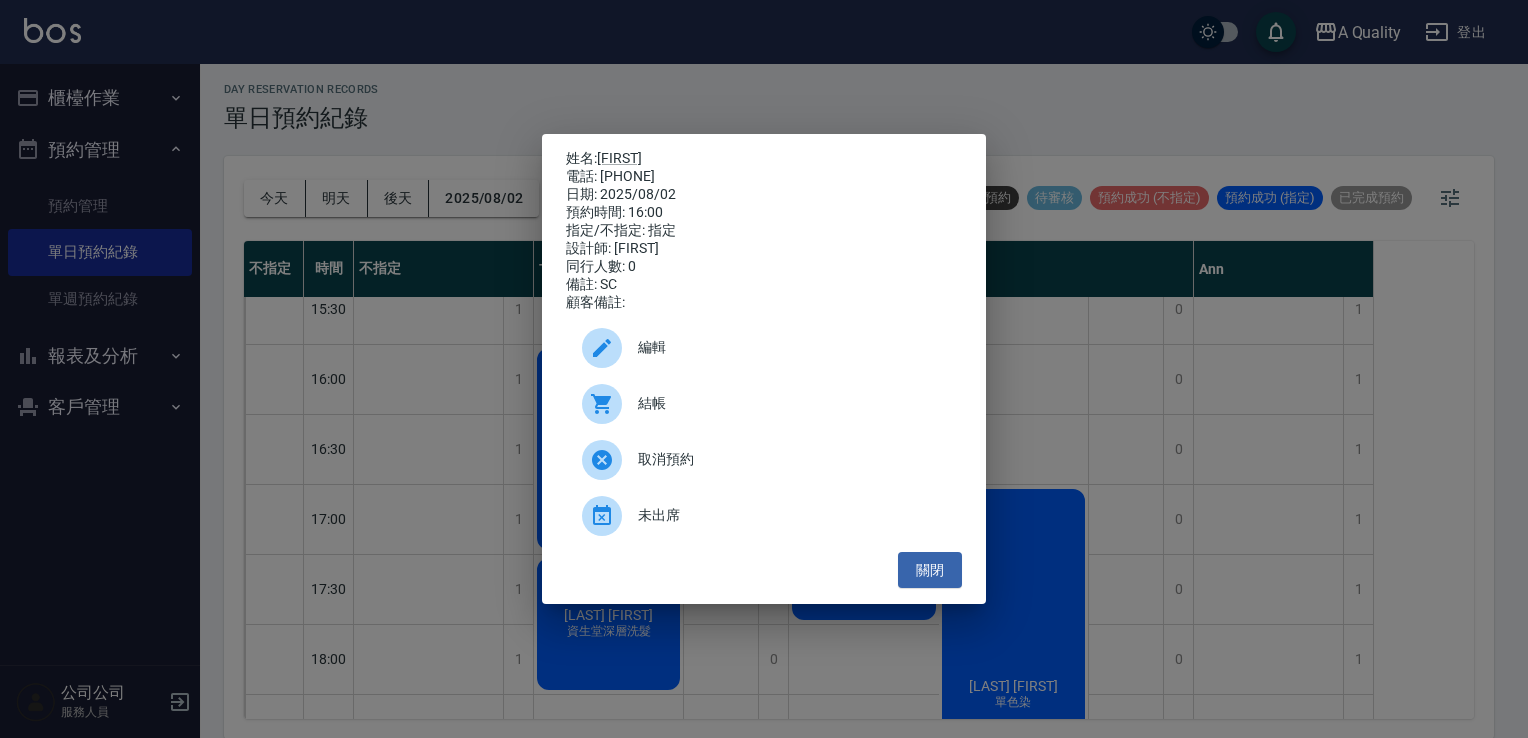 click on "姓名:  陳s 電話: 0953607861 日期: 2025/08/02 預約時間: 16:00 指定/不指定: 指定 設計師: Taylor 同行人數: 0 備註: SC 顧客備註:  編輯 結帳 取消預約 未出席 關閉" at bounding box center [764, 369] 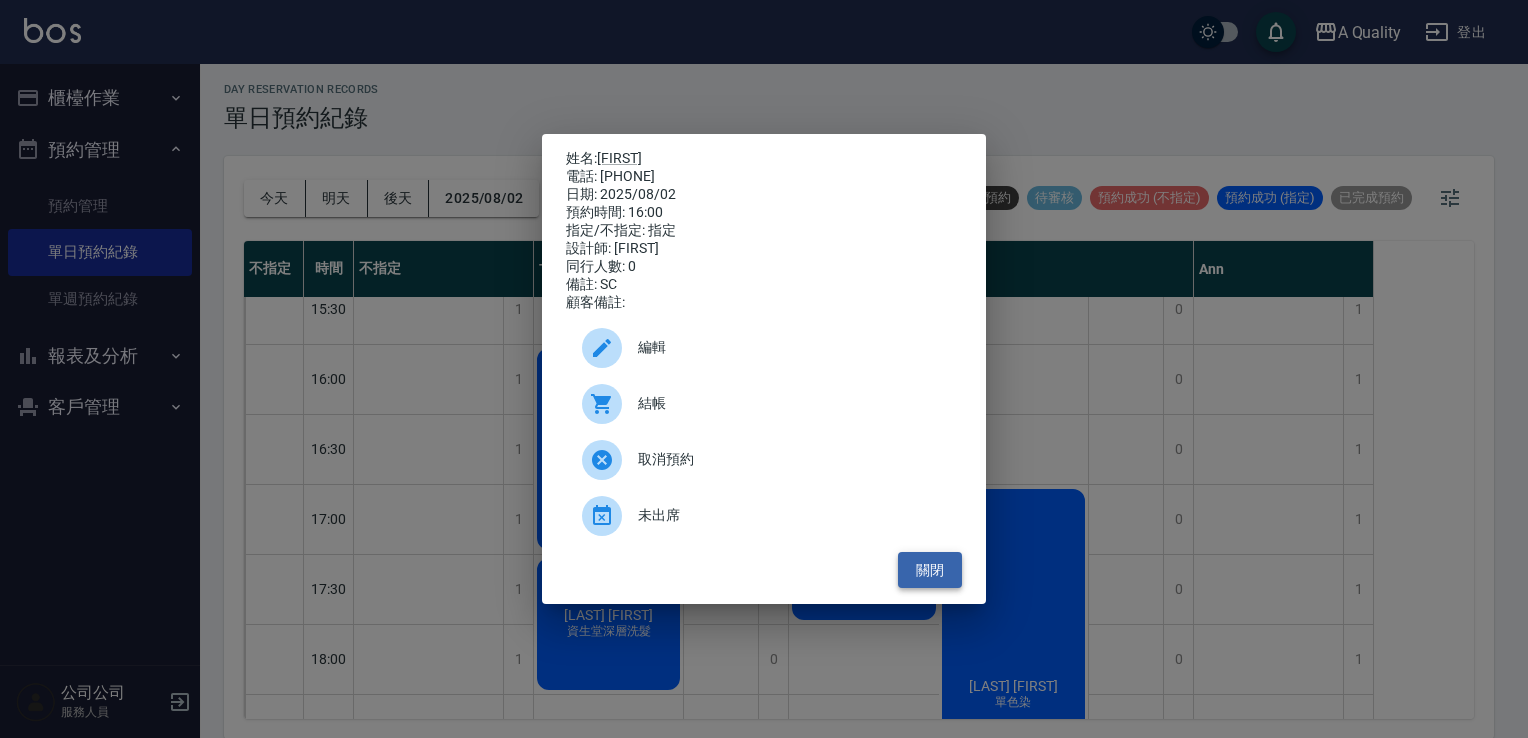 click on "關閉" at bounding box center [930, 570] 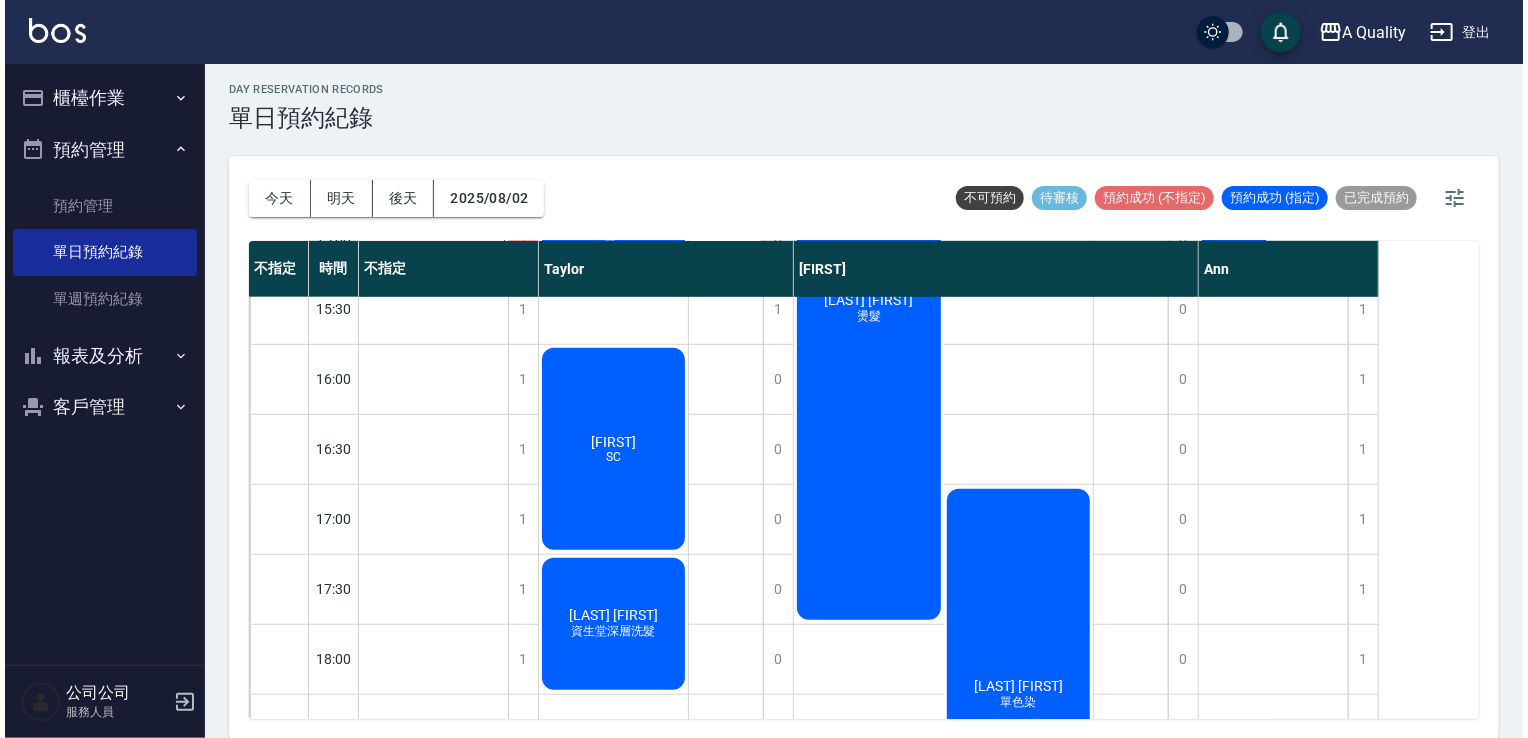 scroll, scrollTop: 453, scrollLeft: 0, axis: vertical 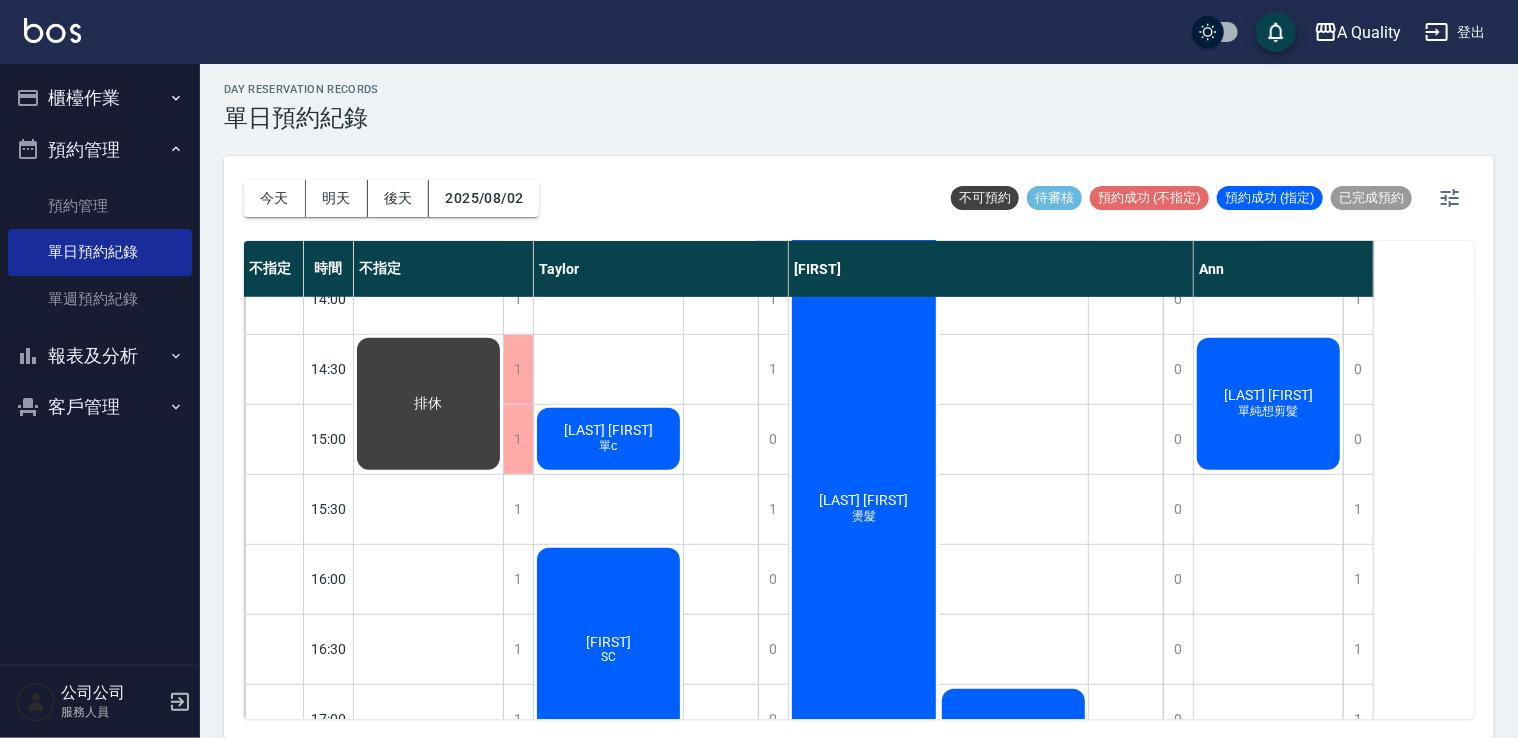 click on "吳佳霖 燙髮" at bounding box center (428, 404) 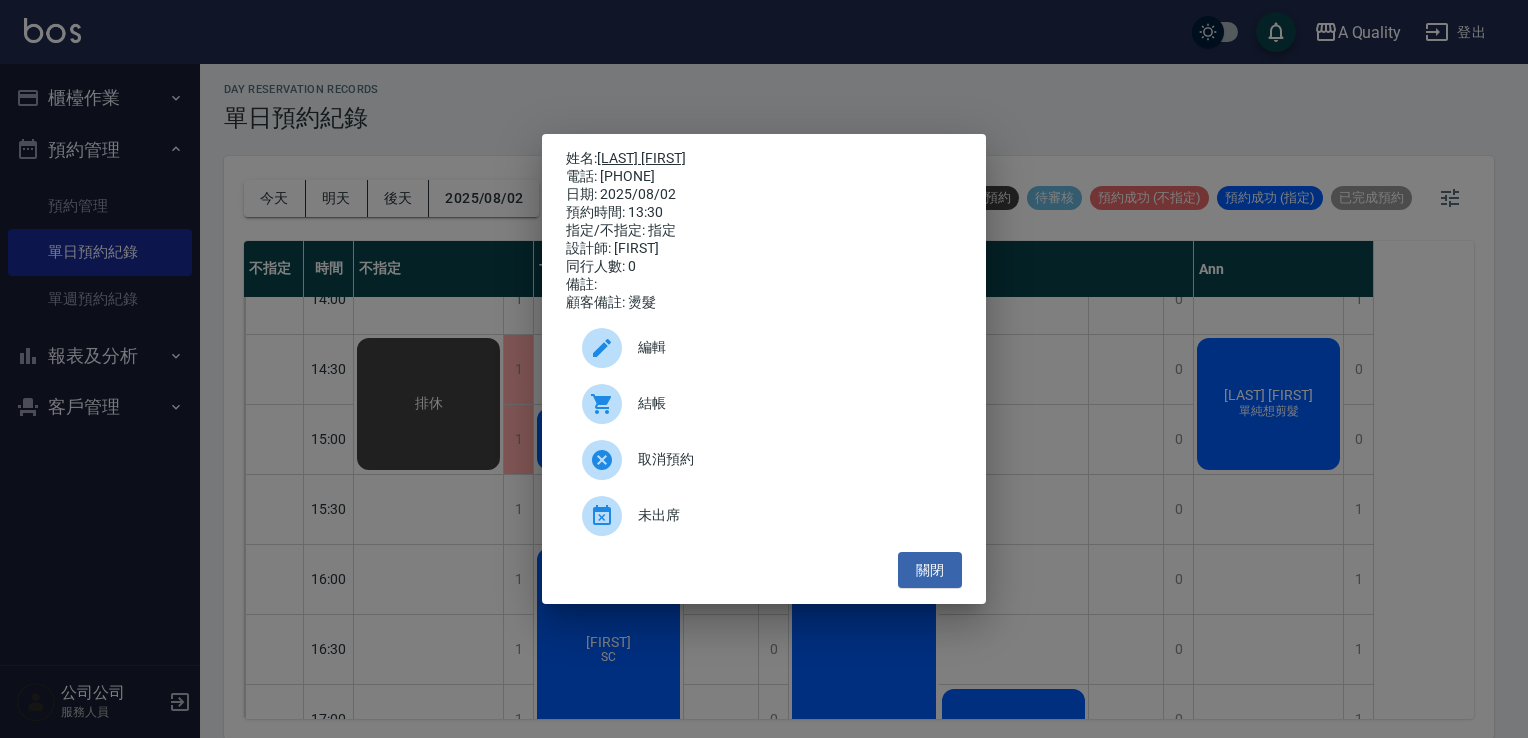 click on "[LAST]" at bounding box center (641, 158) 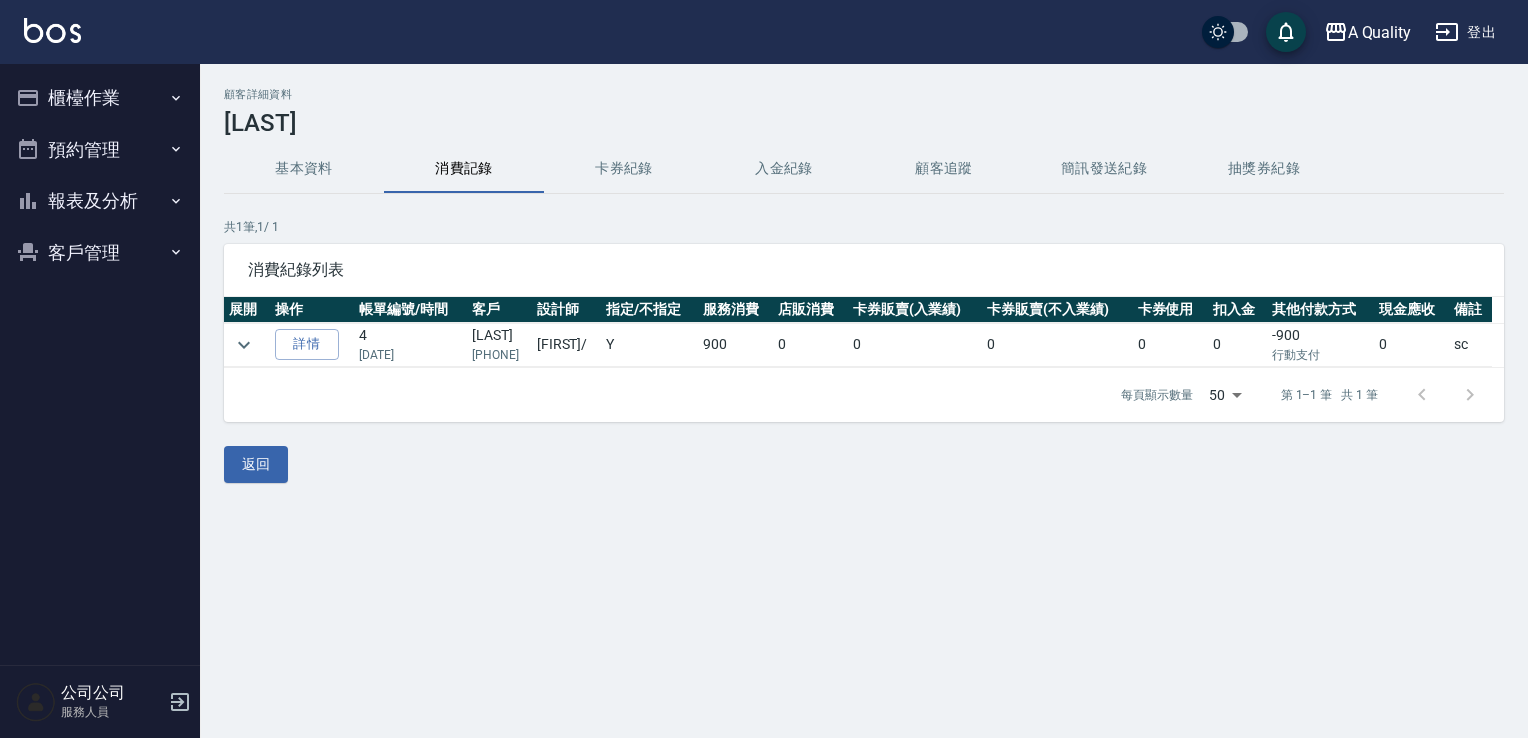 scroll, scrollTop: 0, scrollLeft: 0, axis: both 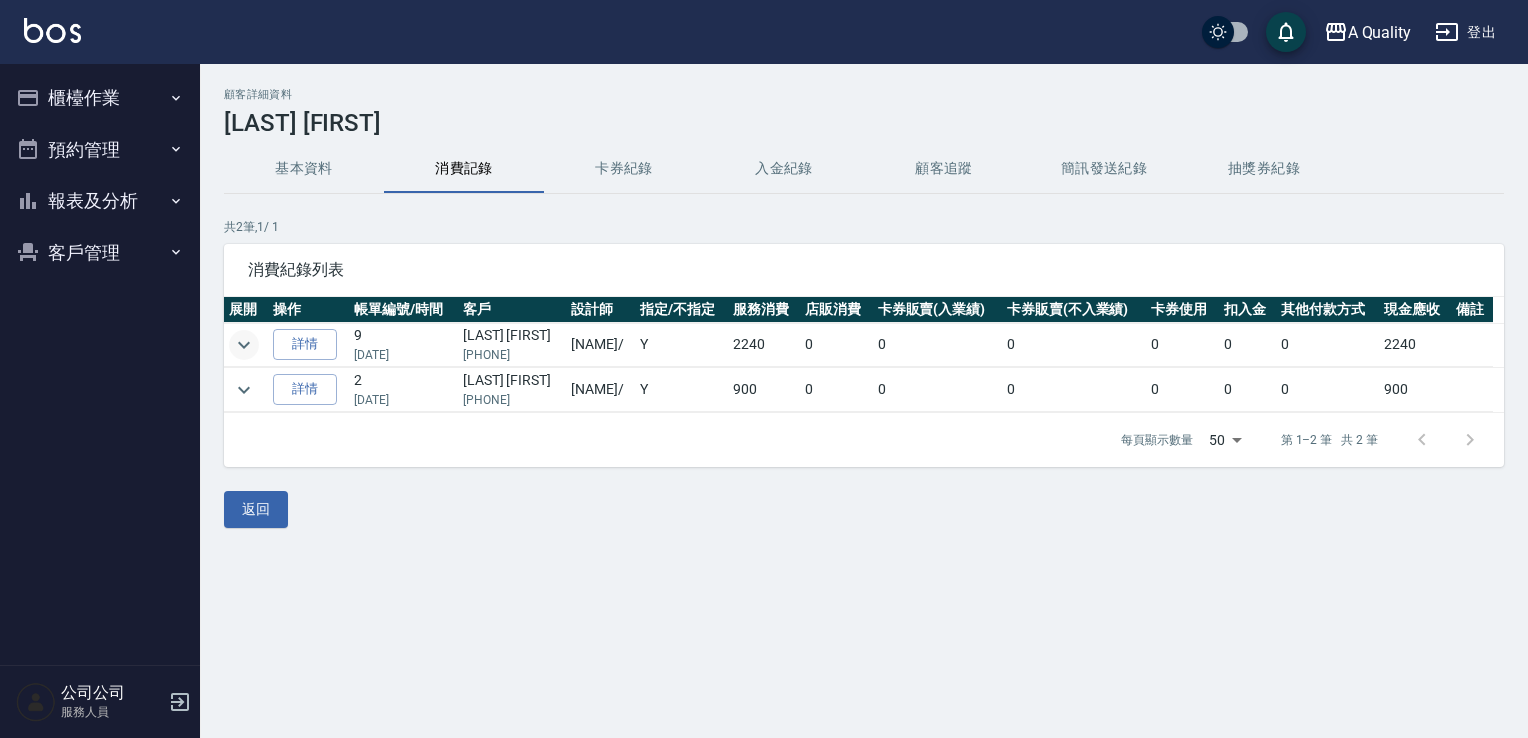 click 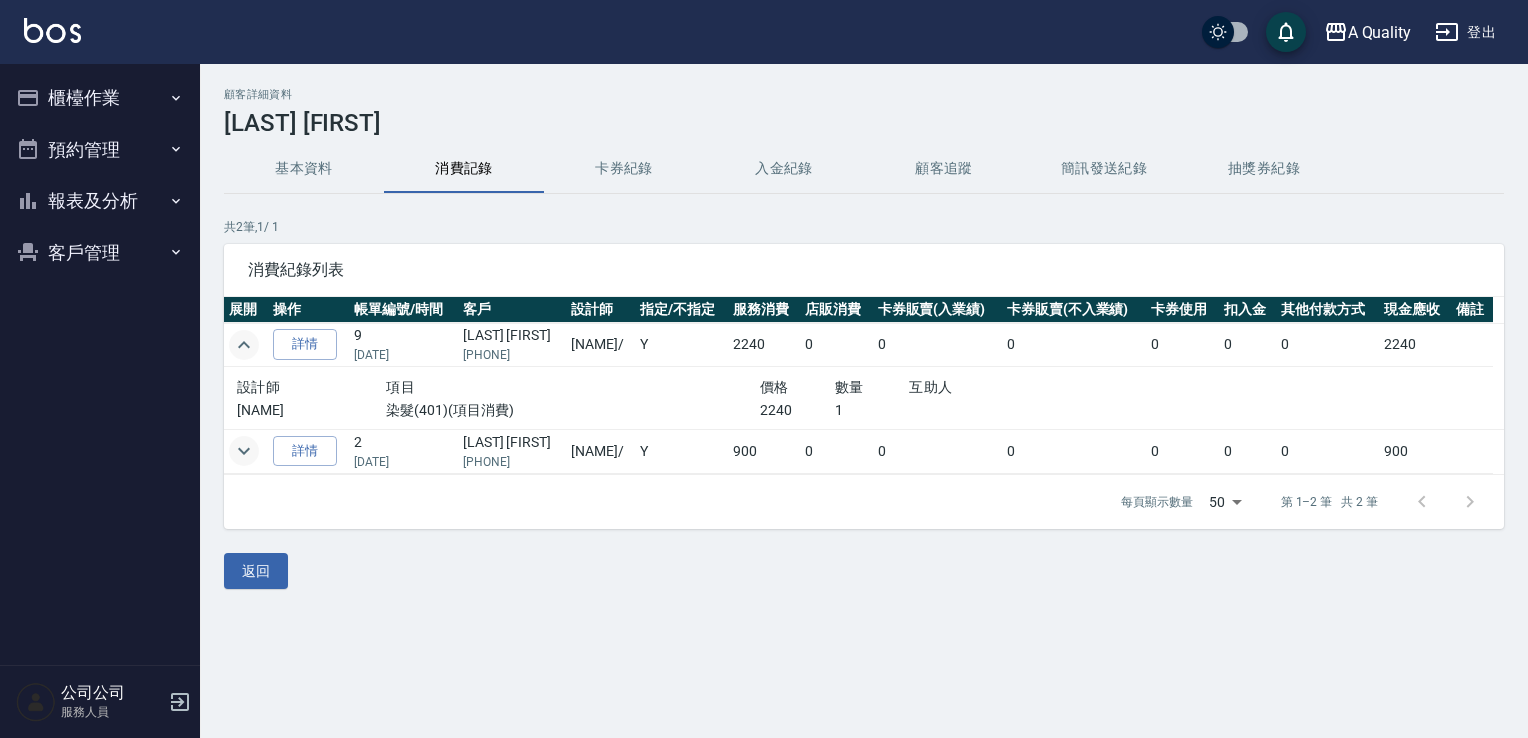 click 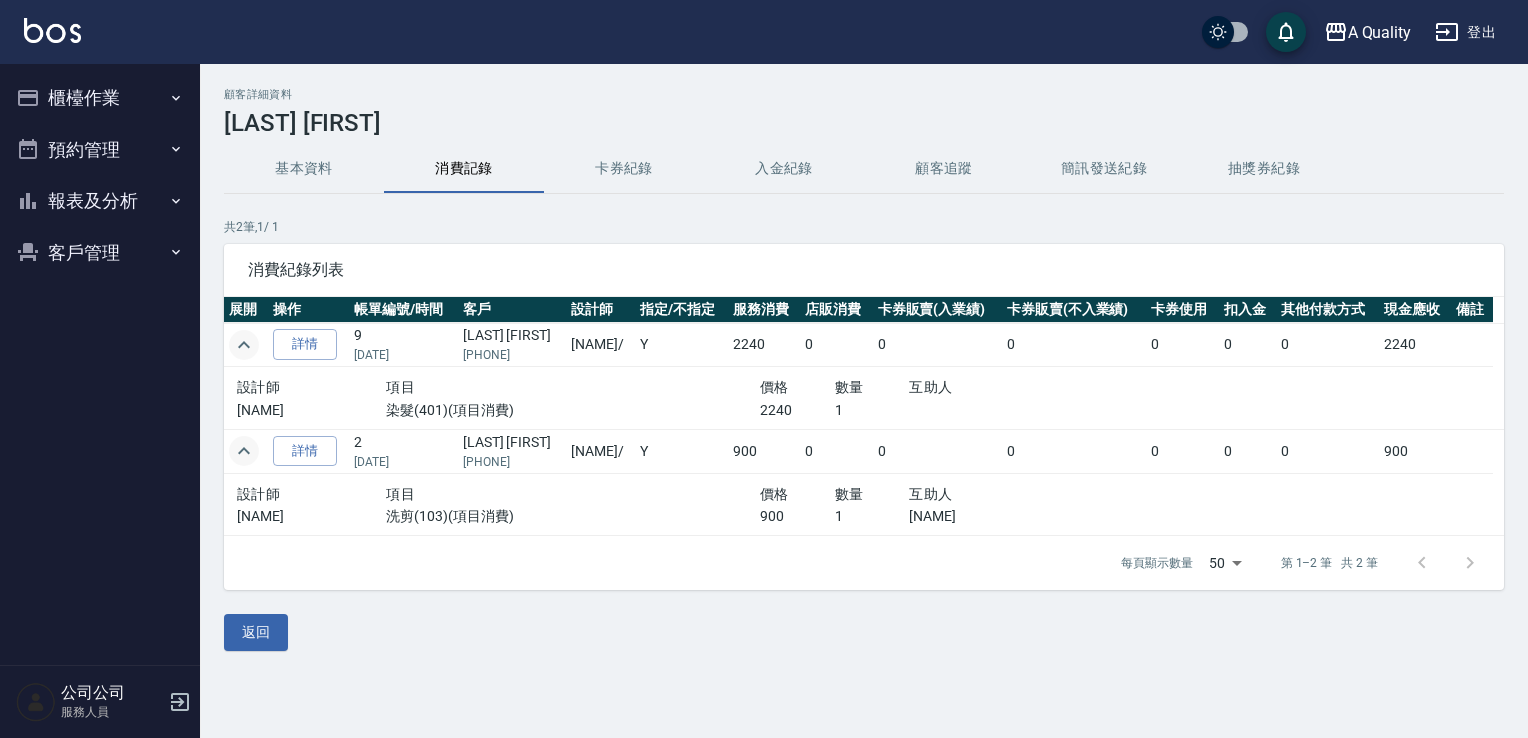 click on "預約管理" at bounding box center [100, 150] 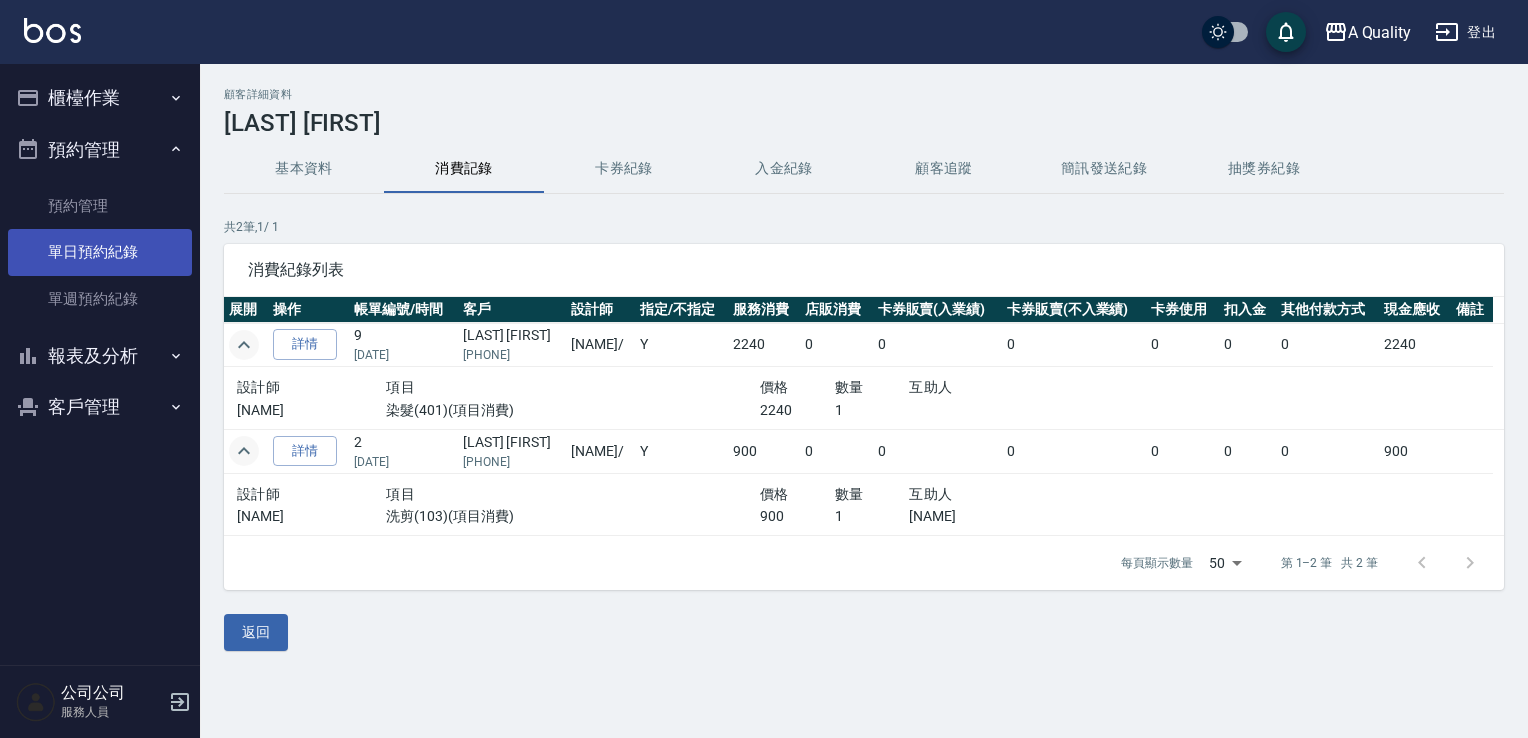 click on "單日預約紀錄" at bounding box center [100, 252] 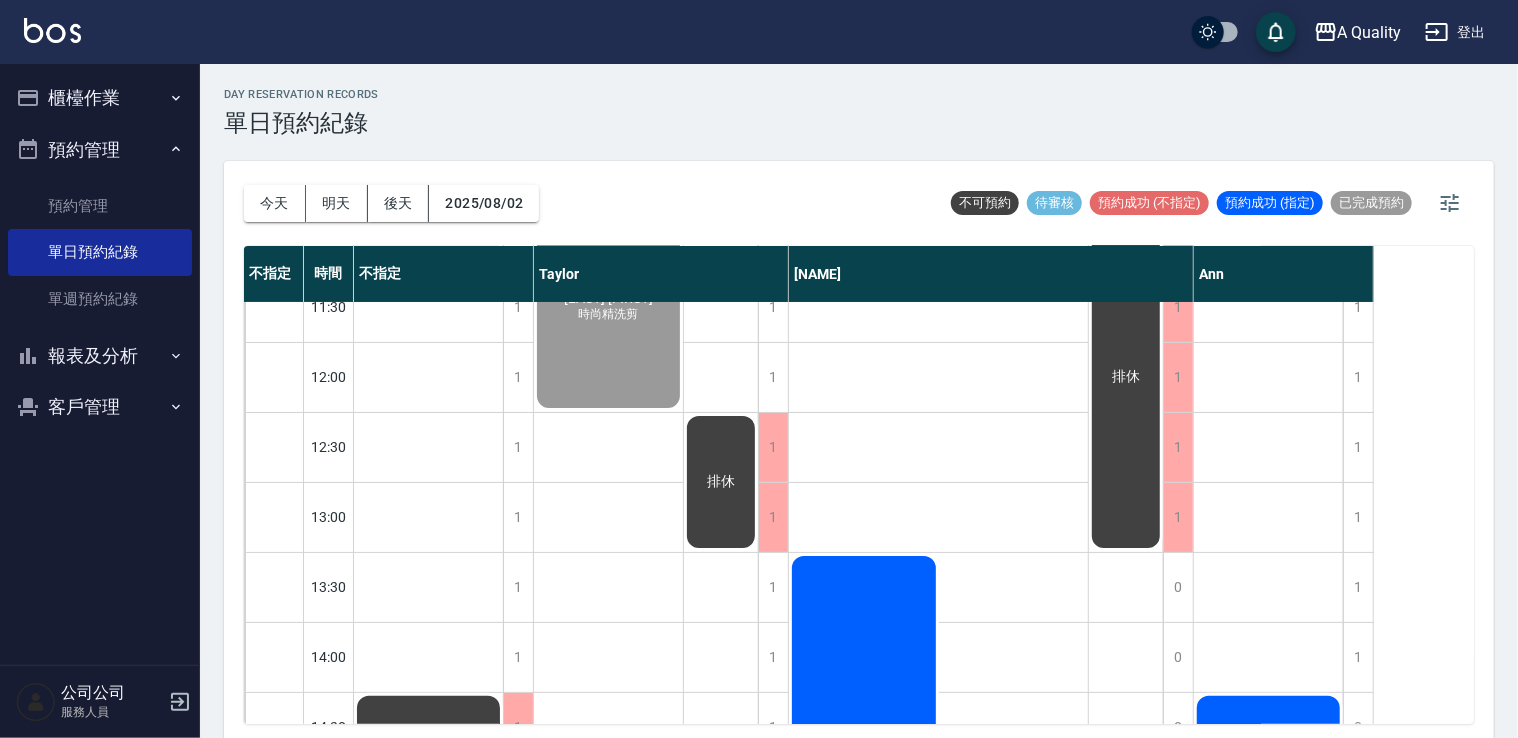 scroll, scrollTop: 300, scrollLeft: 0, axis: vertical 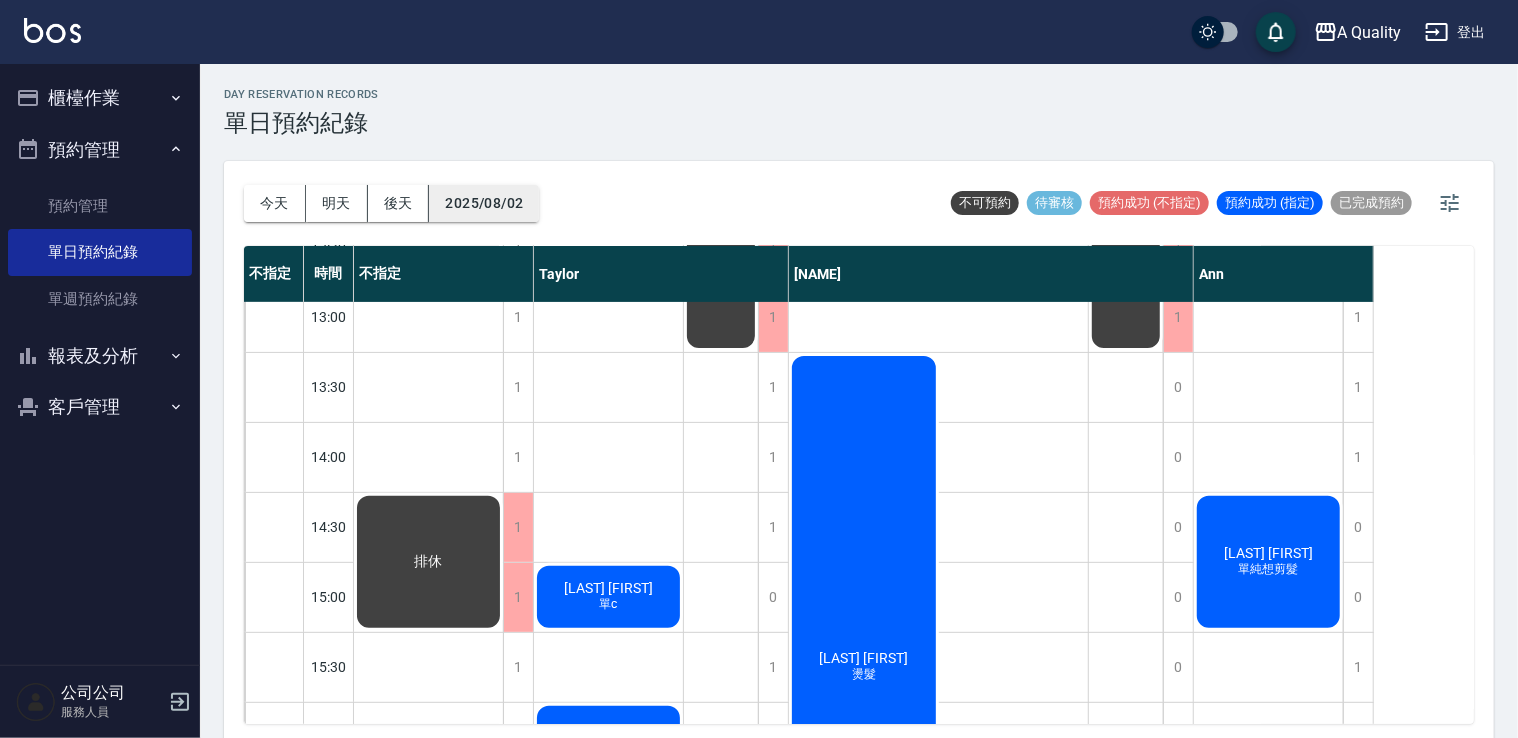 click on "2025/08/02" at bounding box center (484, 203) 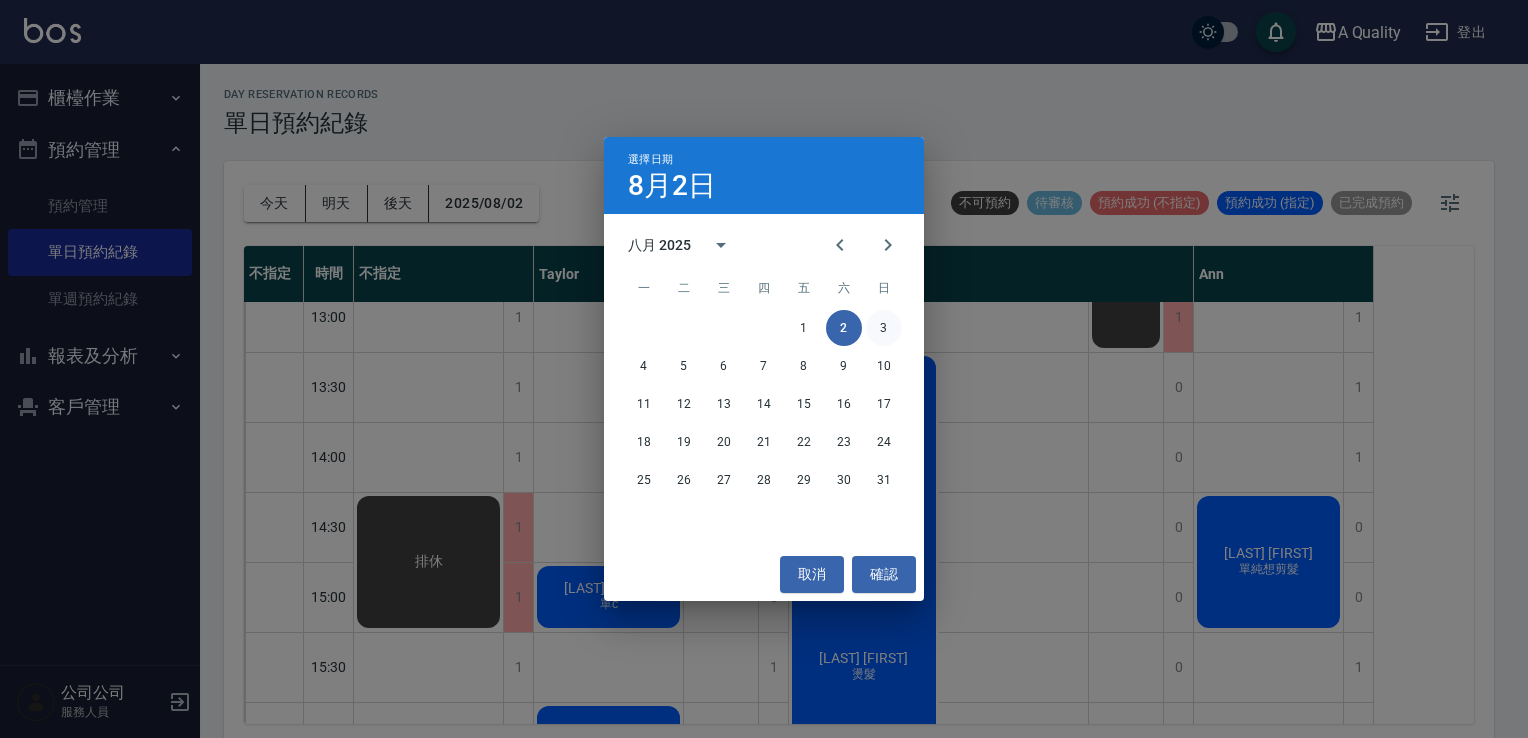 click on "3" at bounding box center [884, 328] 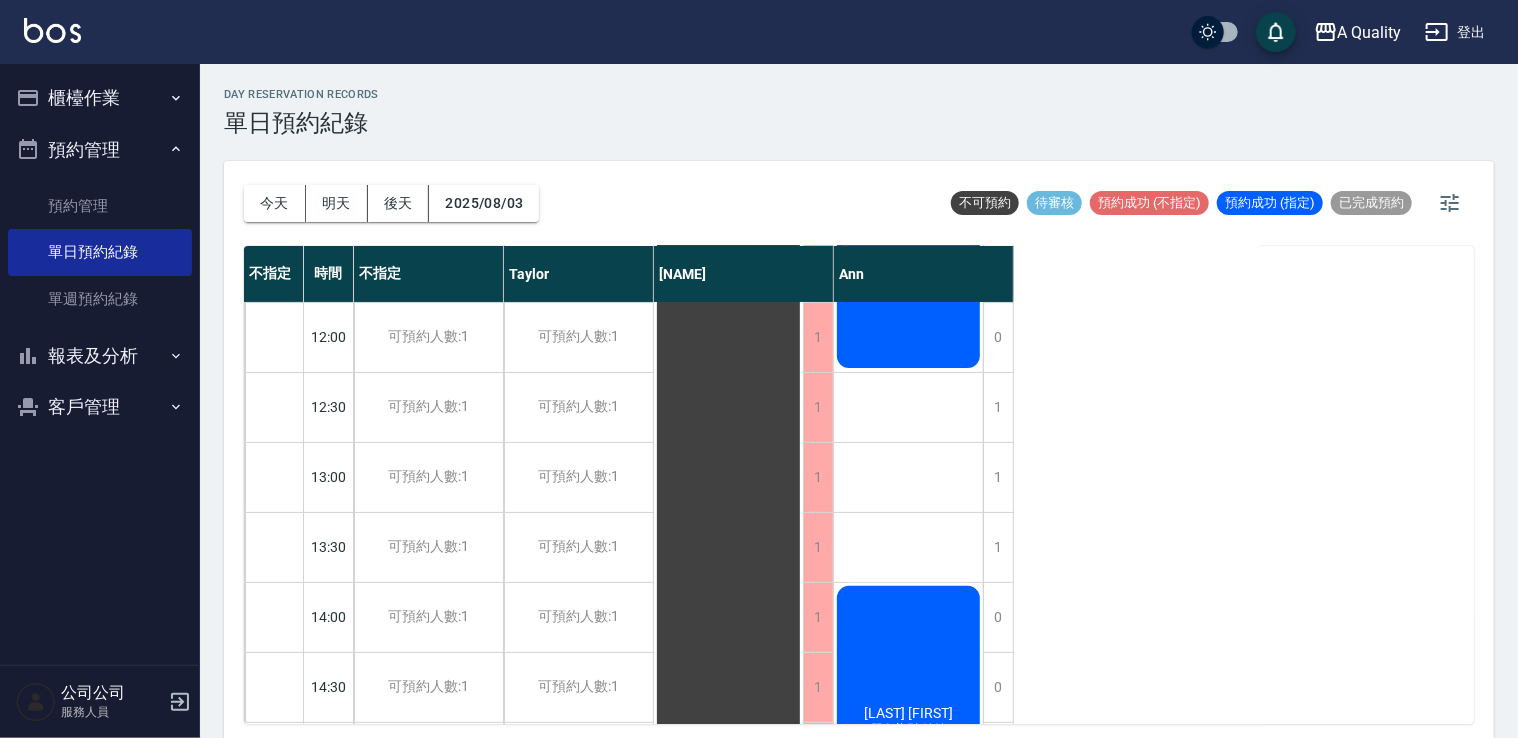 scroll, scrollTop: 200, scrollLeft: 0, axis: vertical 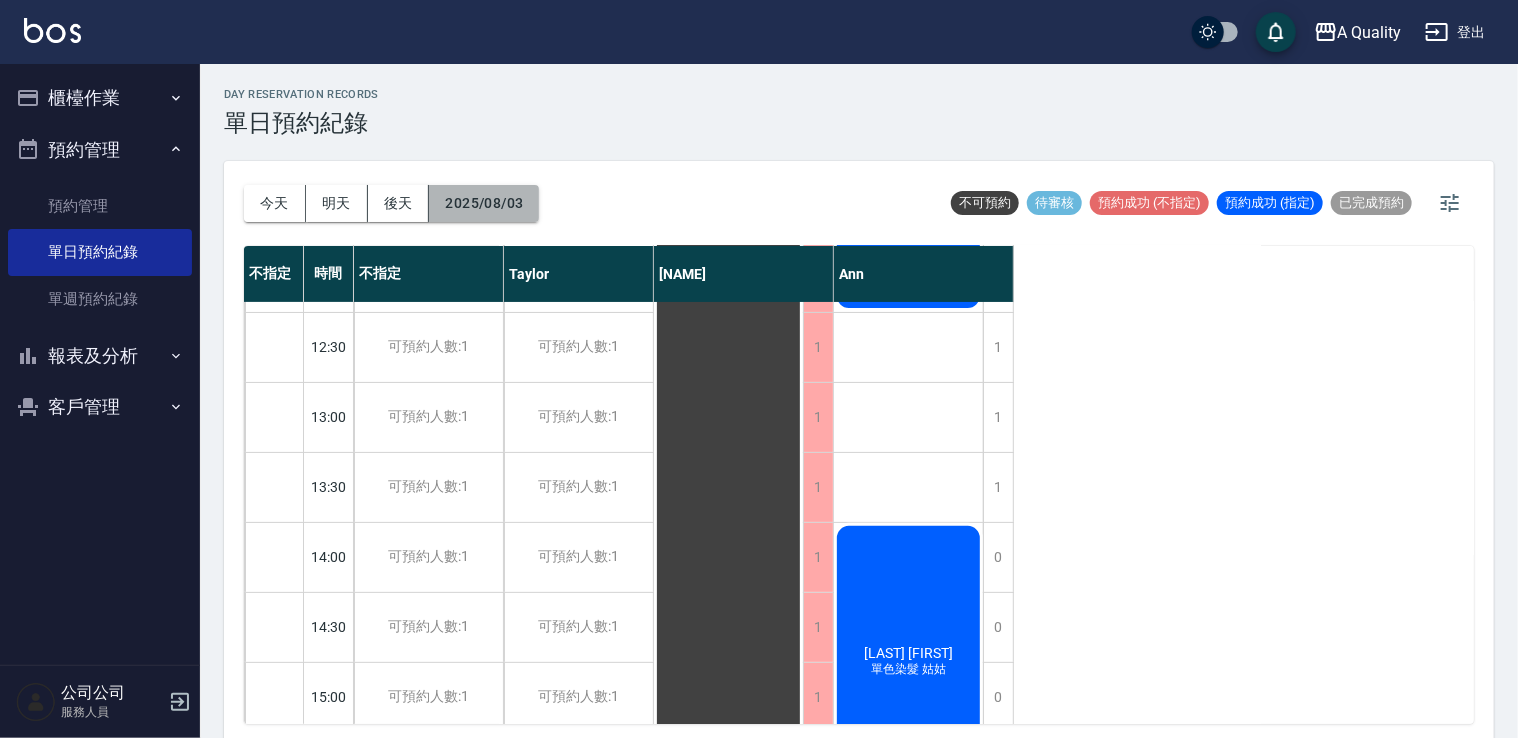 click on "2025/08/03" at bounding box center [484, 203] 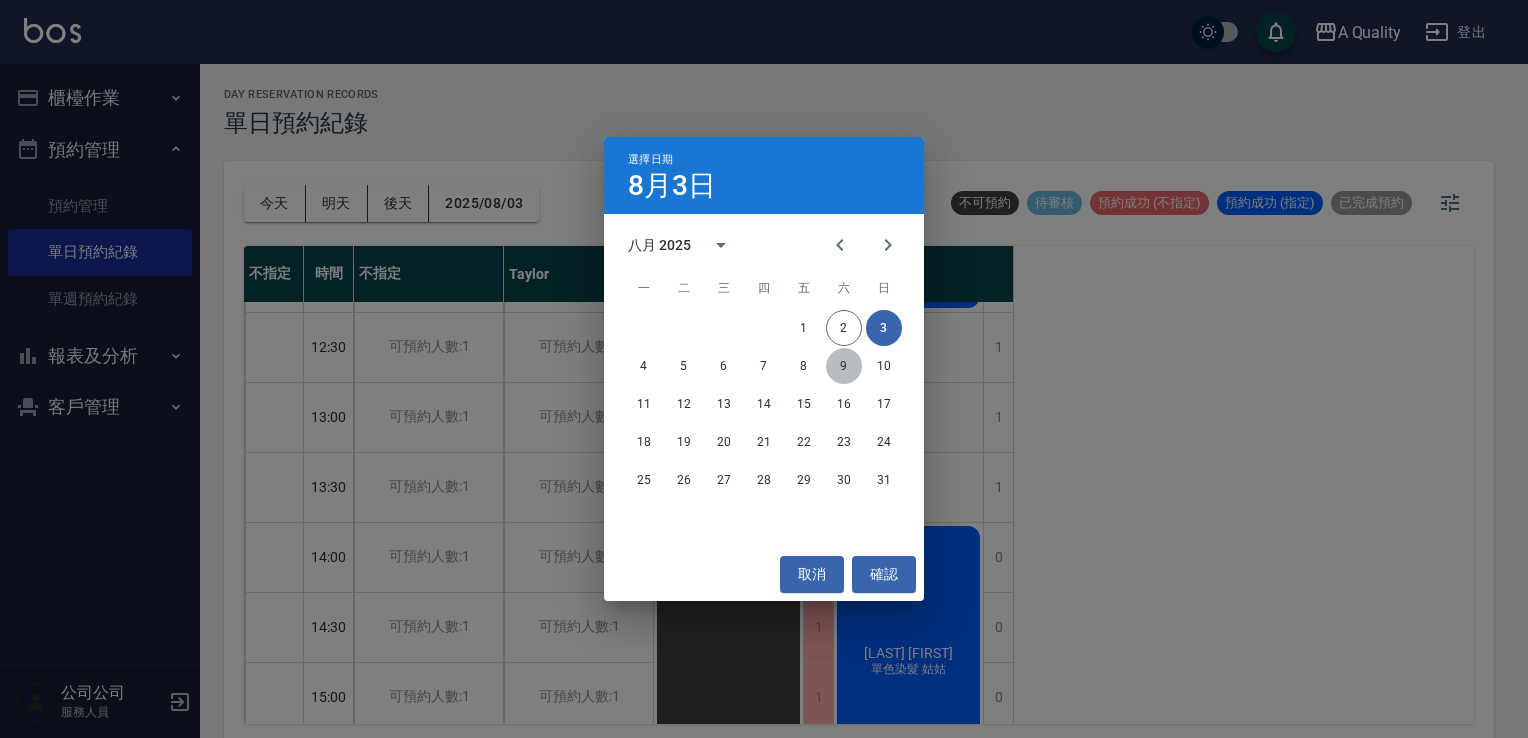 click on "9" at bounding box center (844, 366) 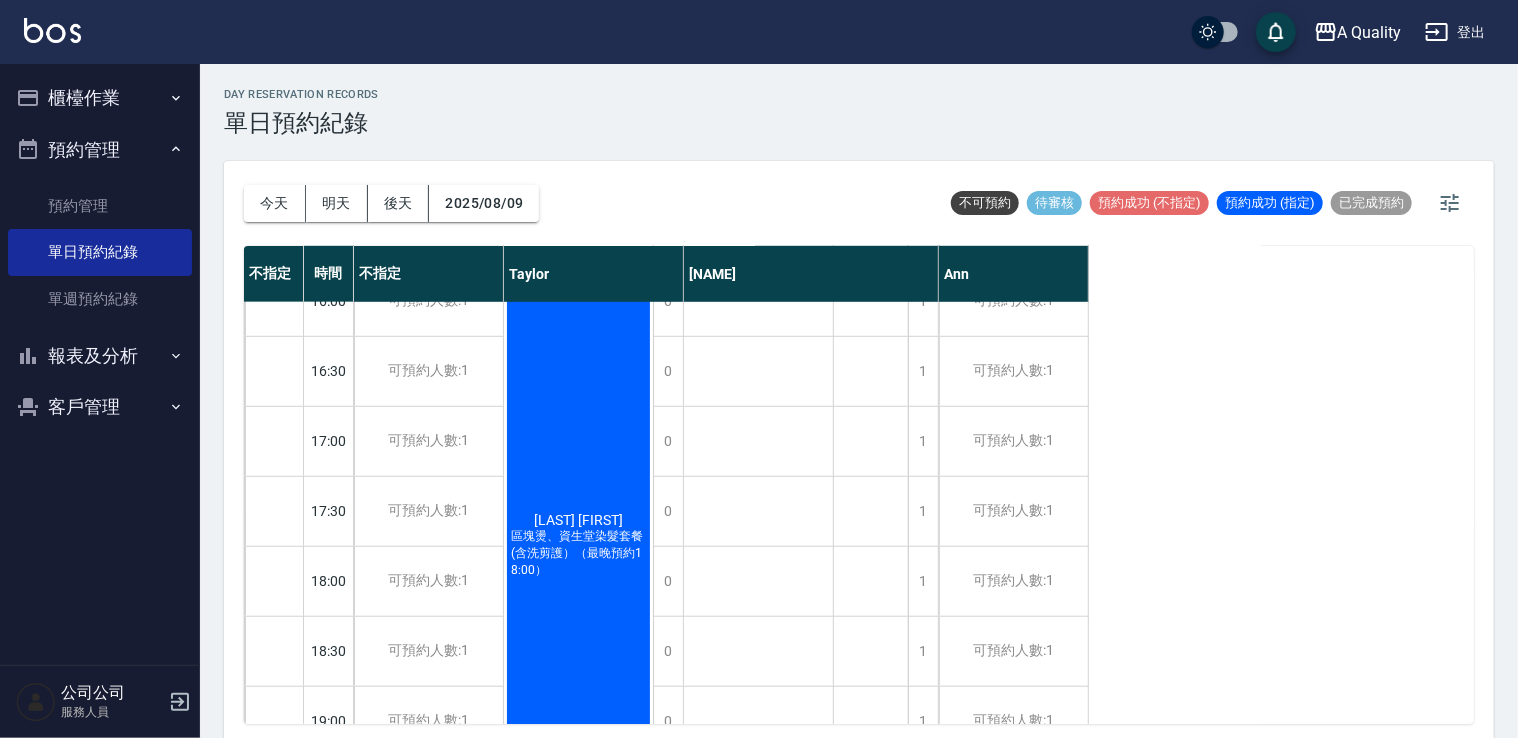 scroll, scrollTop: 853, scrollLeft: 0, axis: vertical 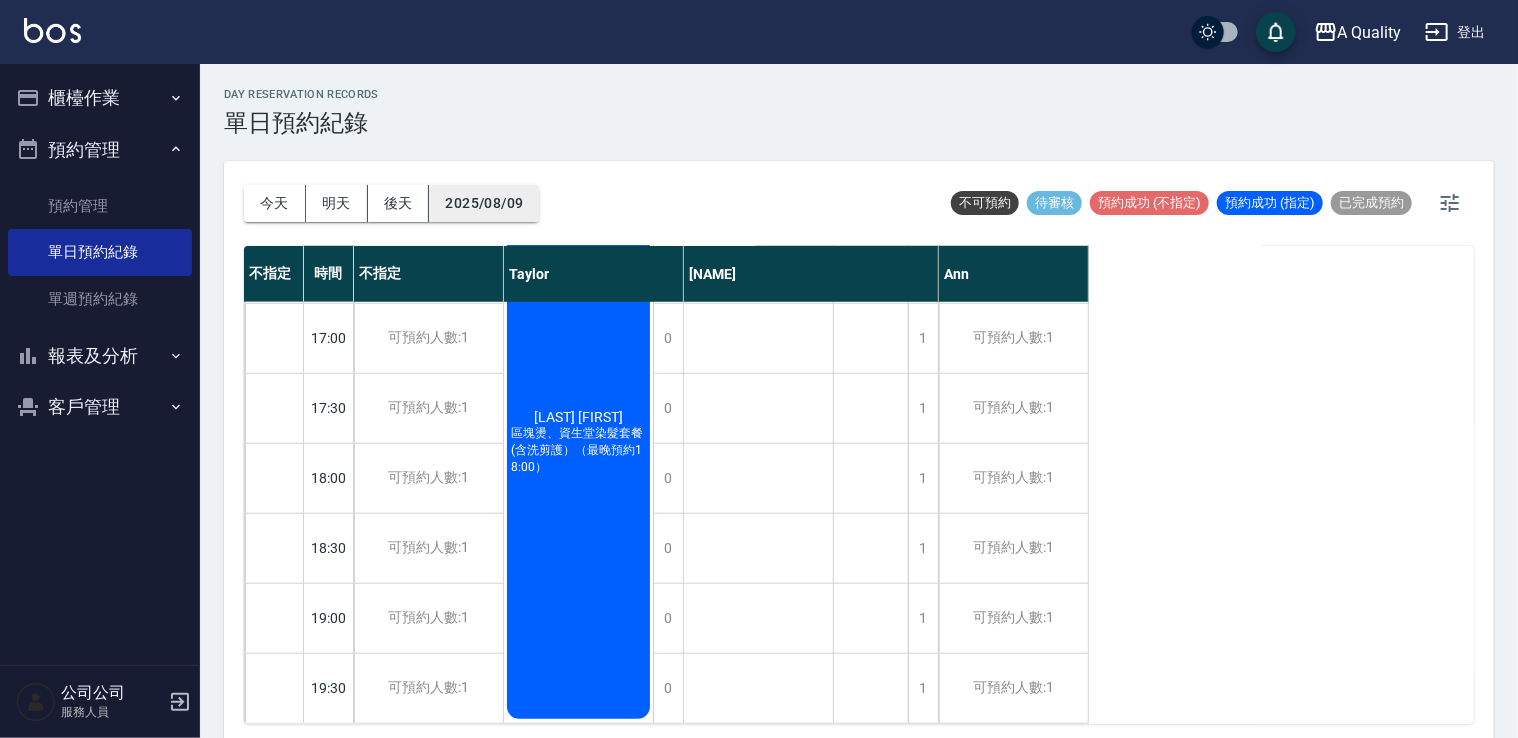 click on "2025/08/09" at bounding box center (484, 203) 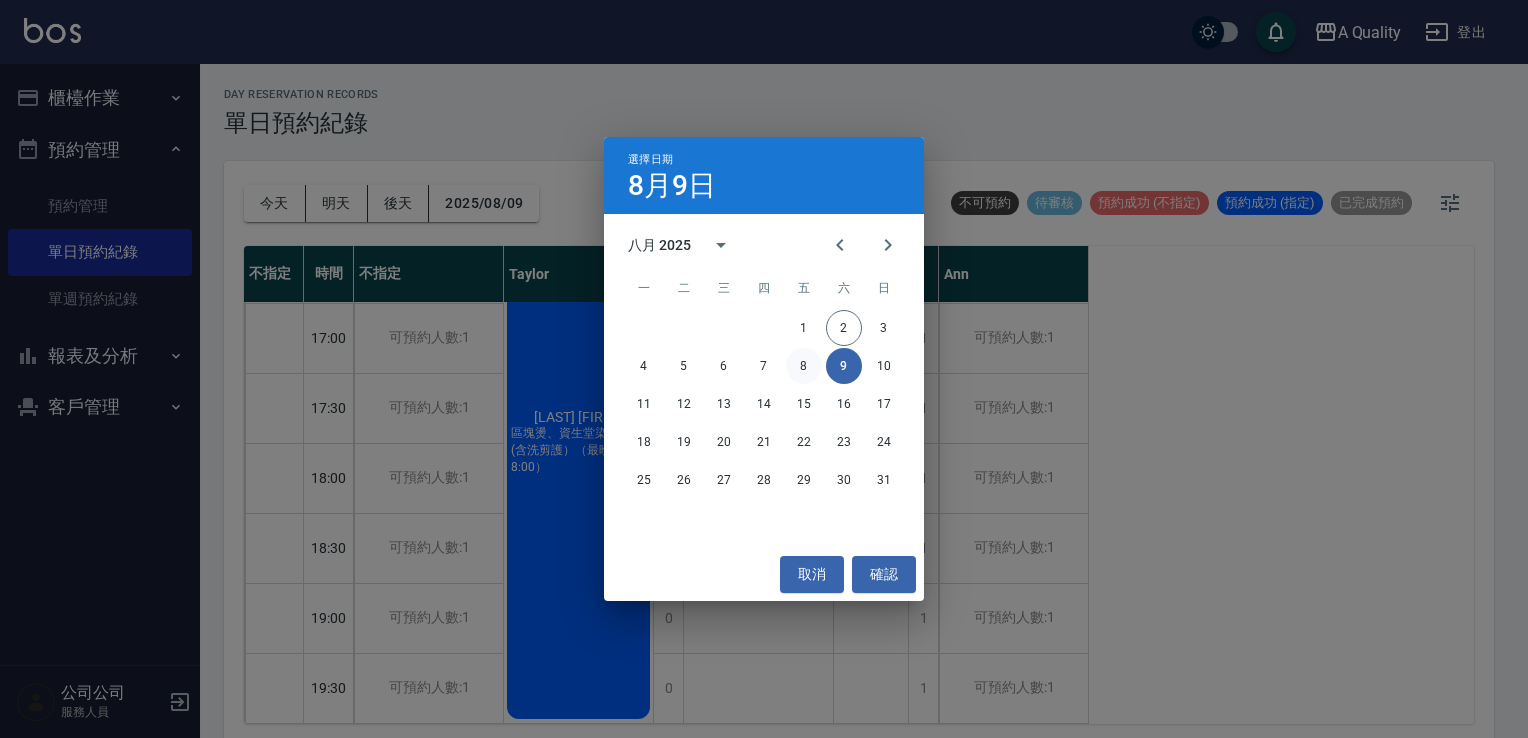 click on "8" at bounding box center [804, 366] 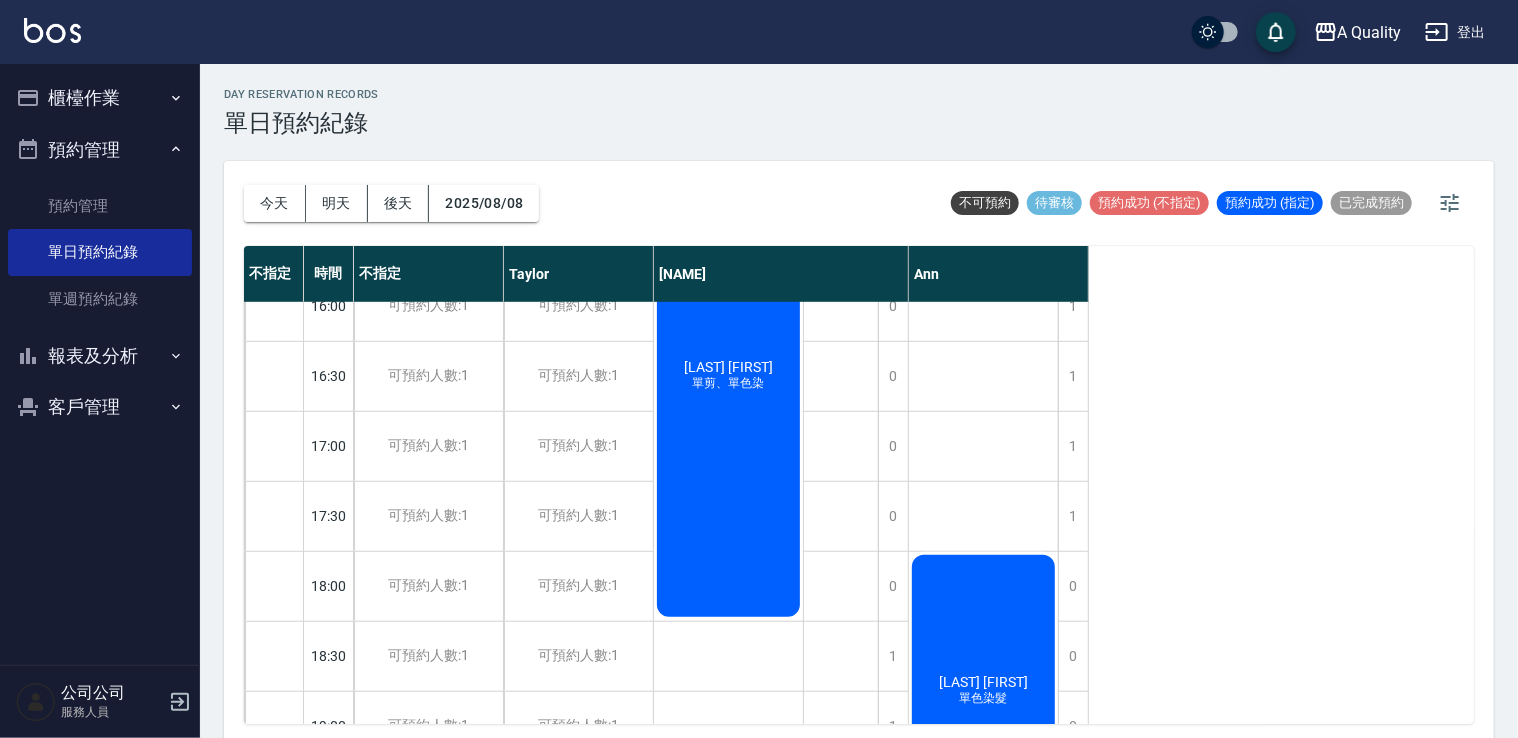 scroll, scrollTop: 753, scrollLeft: 0, axis: vertical 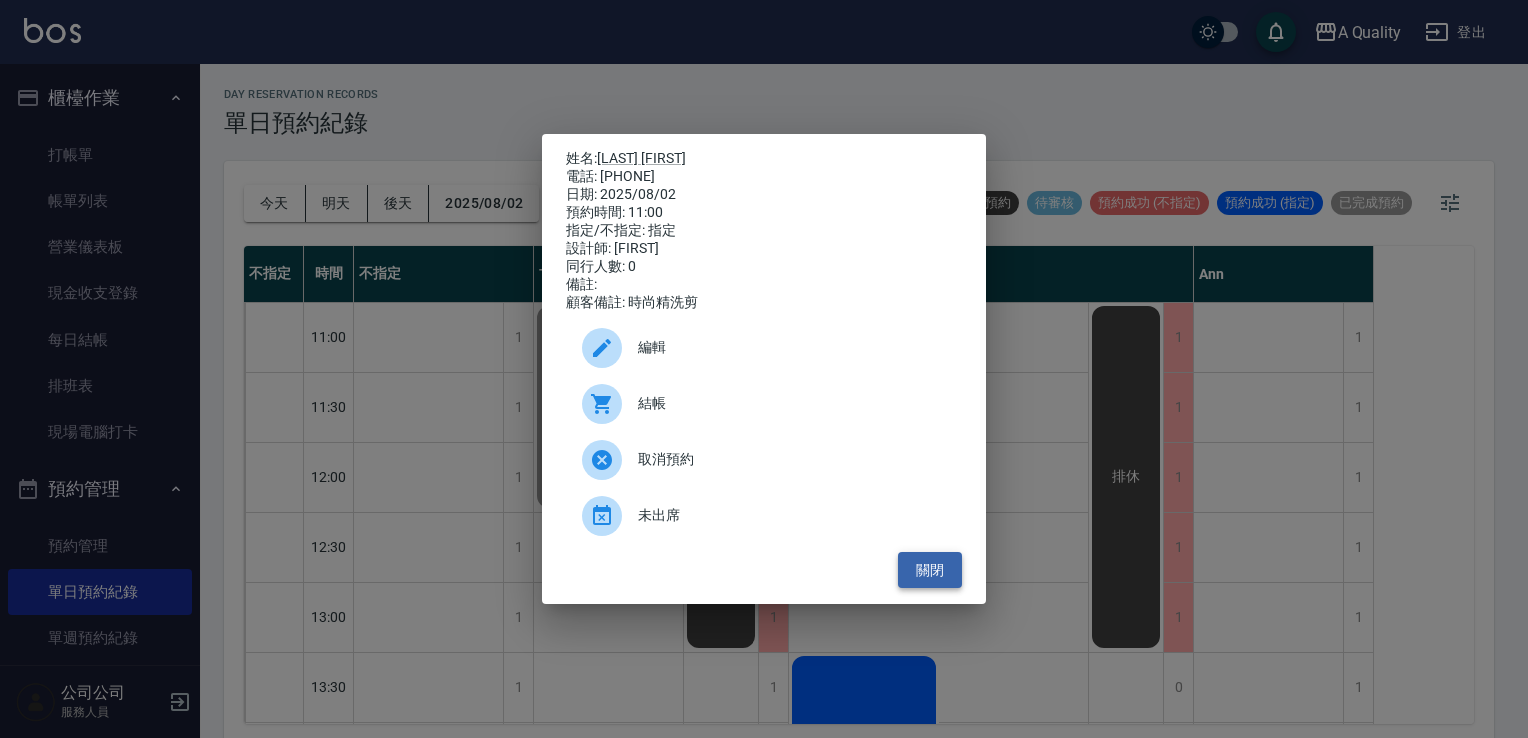 click on "關閉" at bounding box center (930, 570) 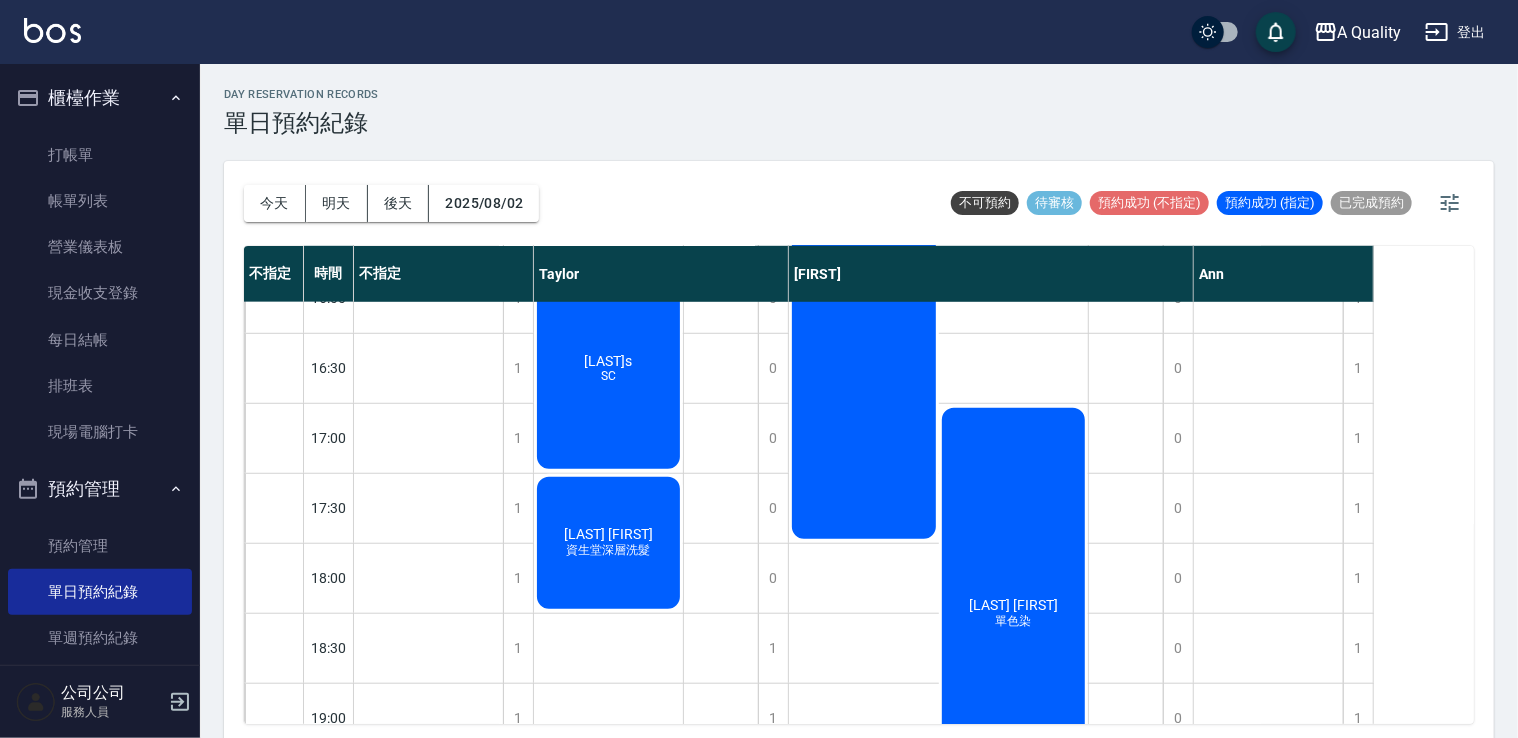 scroll, scrollTop: 853, scrollLeft: 0, axis: vertical 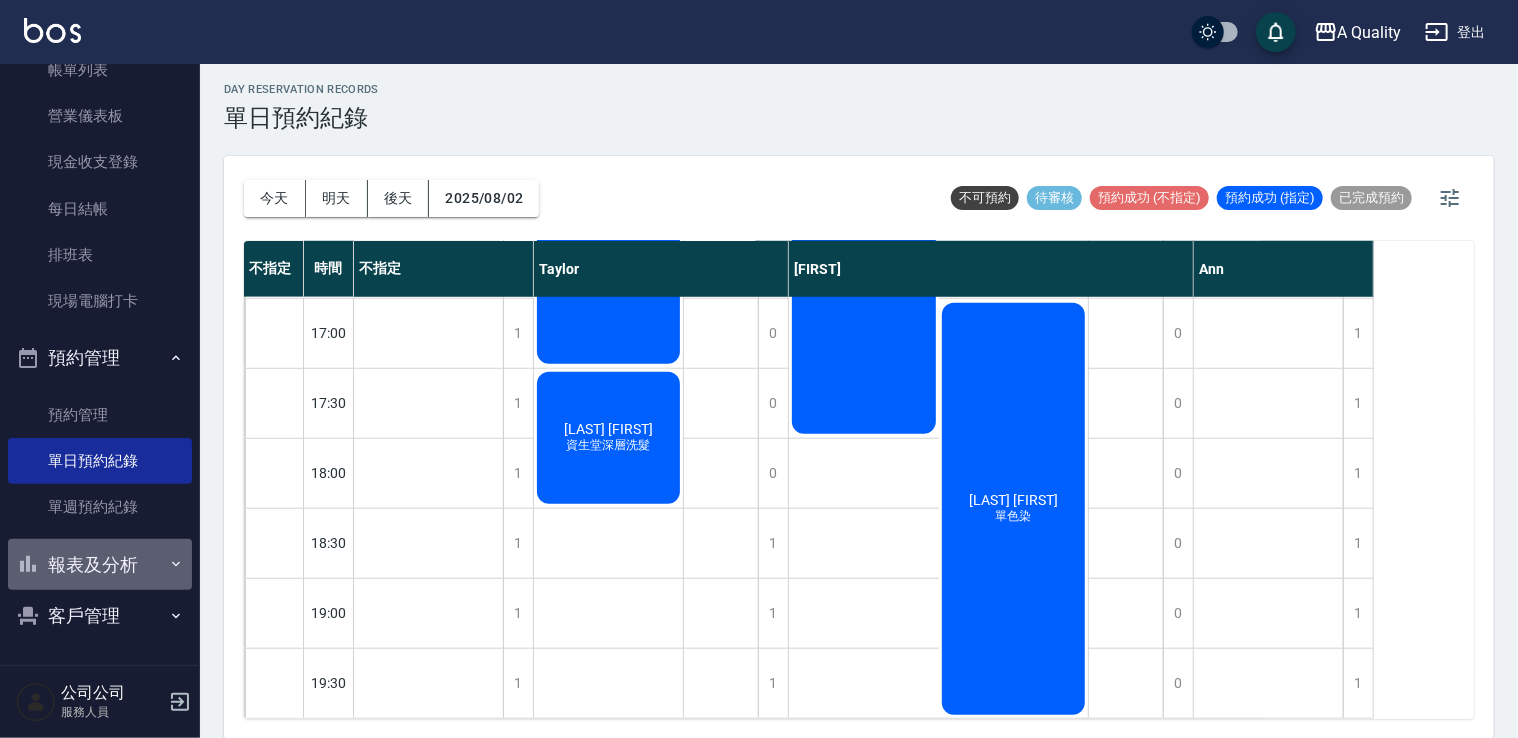 click on "報表及分析" at bounding box center [100, 565] 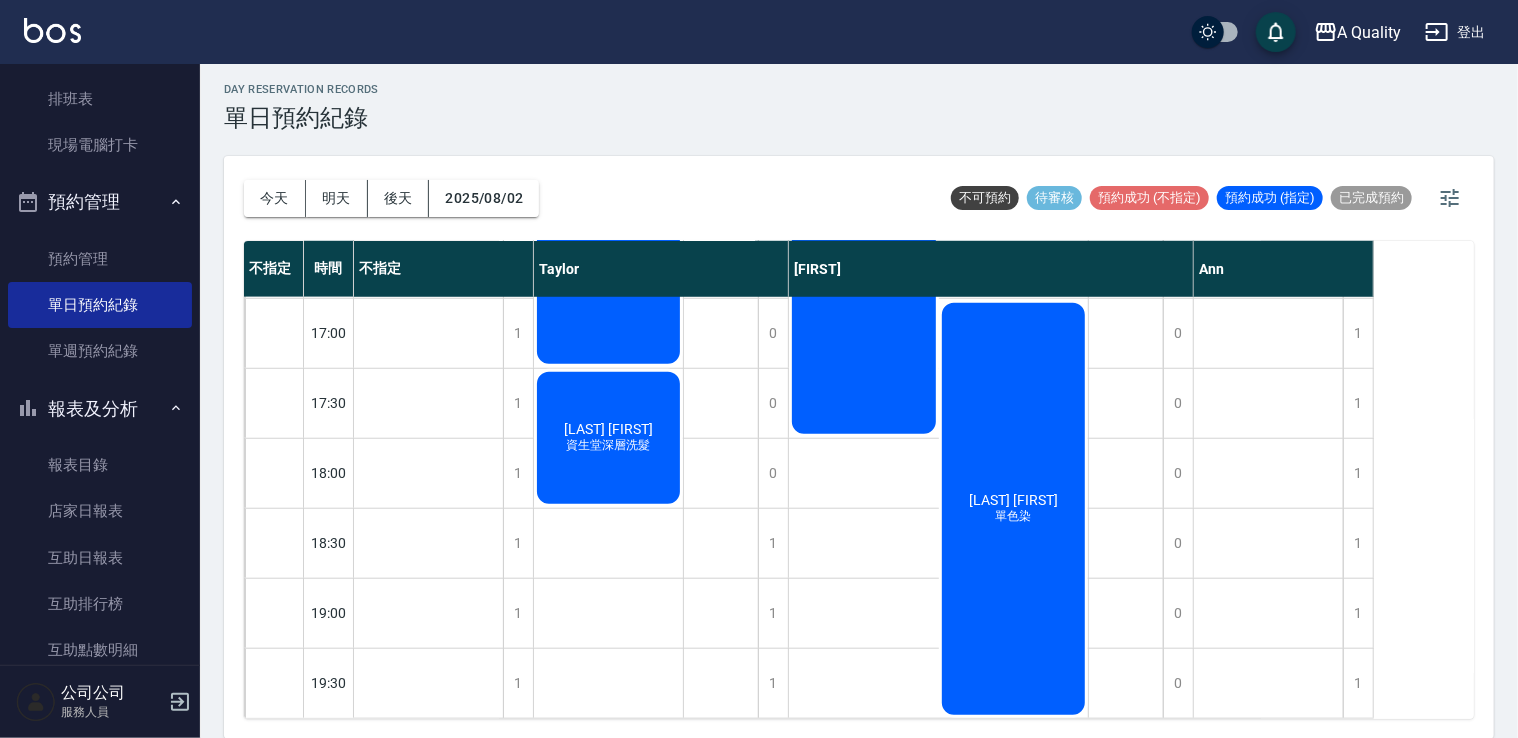scroll, scrollTop: 431, scrollLeft: 0, axis: vertical 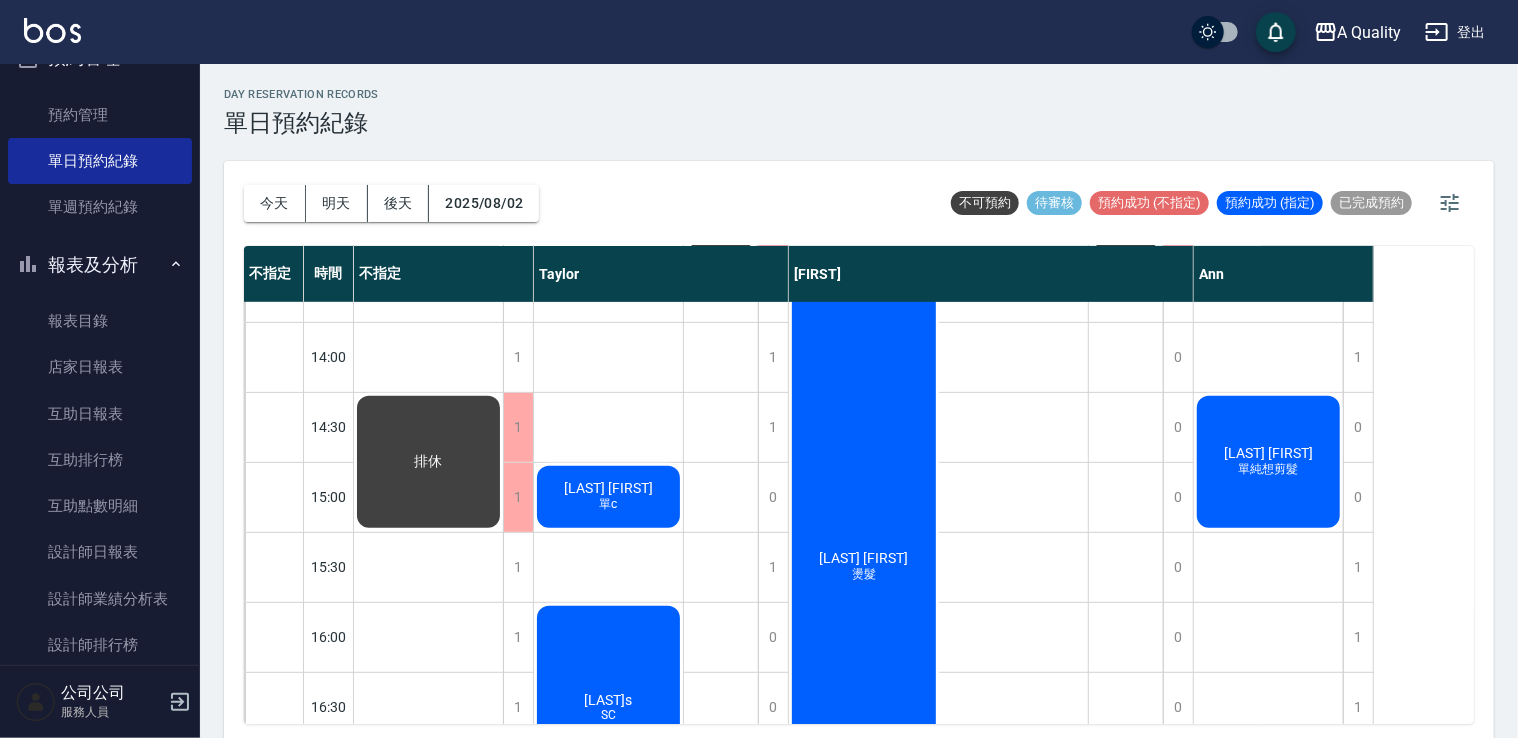 click on "[LAST] [FIRST] 燙髮" at bounding box center [428, 462] 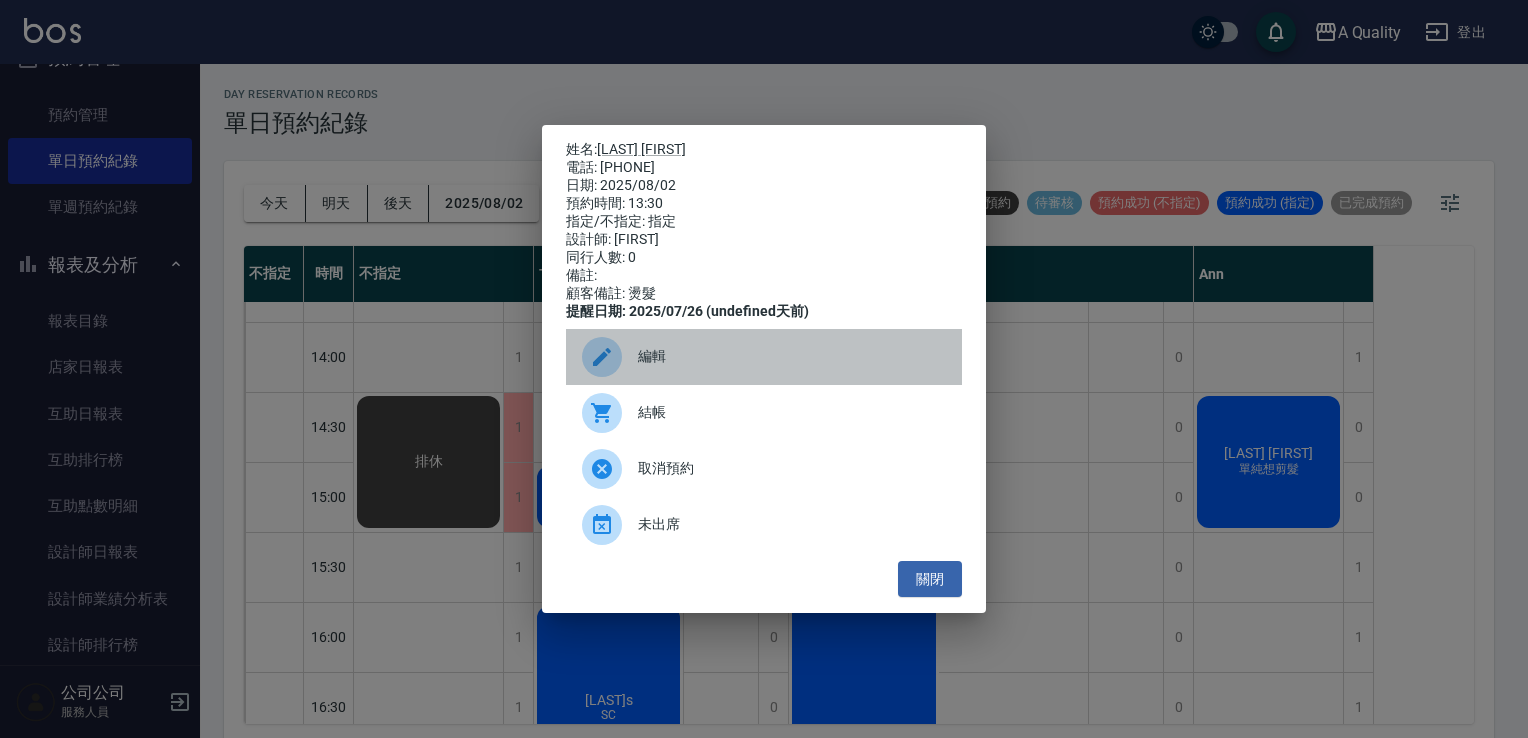 click on "編輯" at bounding box center (764, 357) 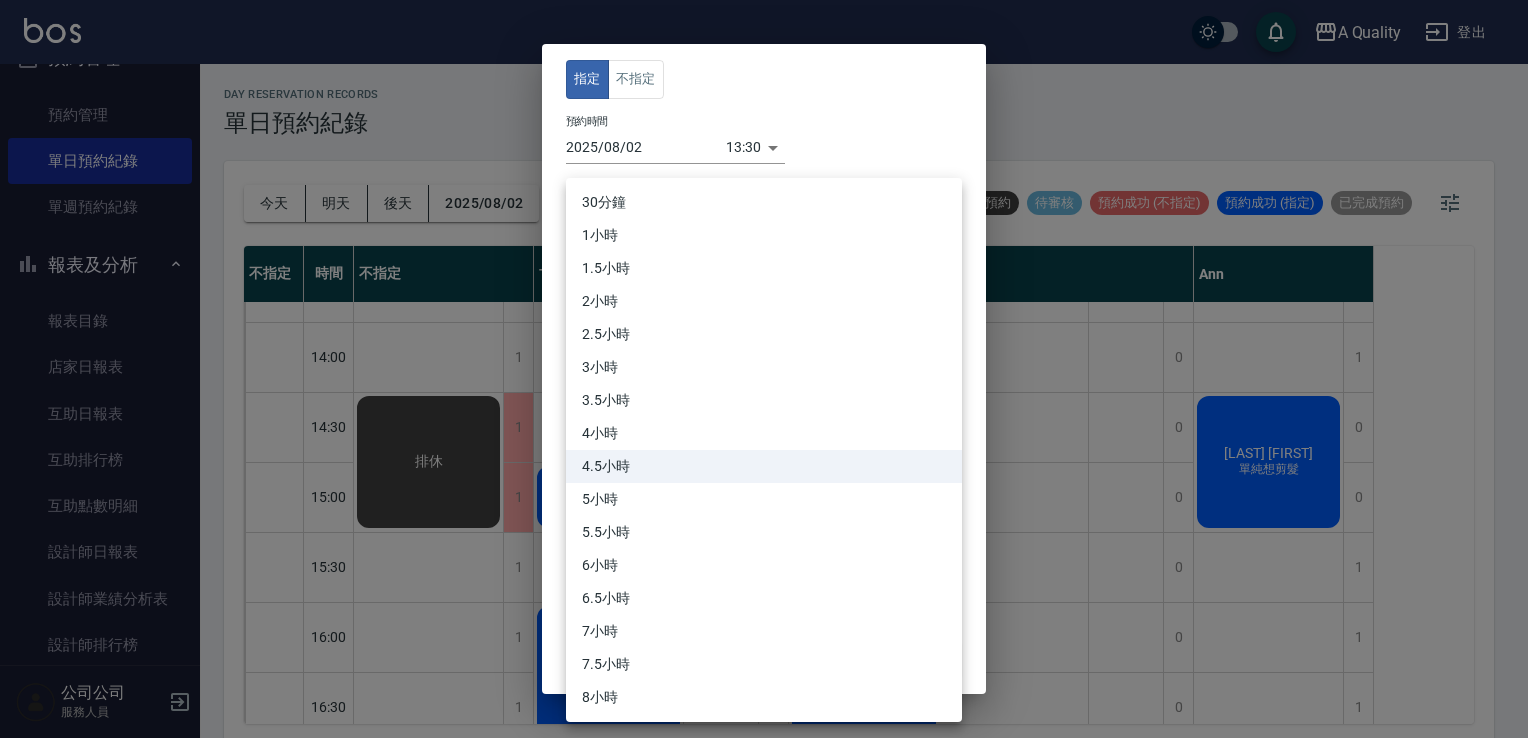 click on "A Quality 登出 櫃檯作業 打帳單 帳單列表 營業儀表板 現金收支登錄 每日結帳 排班表 現場電腦打卡 預約管理 預約管理 單日預約紀錄 單週預約紀錄 報表及分析 報表目錄 店家日報表 互助日報表 互助排行榜 互助點數明細 設計師日報表 設計師業績分析表 設計師排行榜 店販抽成明細 每日非現金明細 客戶管理 客戶列表 卡券管理 入金管理 公司公司 服務人員 day Reservation records 單日預約紀錄 今天 明天 後天 2025/08/02 不可預約 待審核 預約成功 (不指定) 預約成功 (指定) 已完成預約 不指定 時間 不指定 [FIRST] [FIRST] [FIRST] 11:00 11:30 12:00 12:30 13:00 13:30 14:00 14:30 15:00 15:30 16:00 16:30 17:00 17:30 18:00 18:30 19:00 19:30 1 1 1 1 1 1 1 1 1 1 1 1 1 1 1 1 1 1 排休 1 1 1 1 1 1 1 1 0 1 0 0 0 0 0 1 1 1 [LAST] [FIRST] 時尚精洗剪 [LAST] [FIRST] 單c [LAST]s [LAST] [FIRST] 資生堂深層洗髮 排休 1 1 1 1 1 0 0 0 0 0 0 0 0 0 0 0 0 0 [LAST] [FIRST] 燙髮 [LAST] [FIRST] 排休" at bounding box center (764, 372) 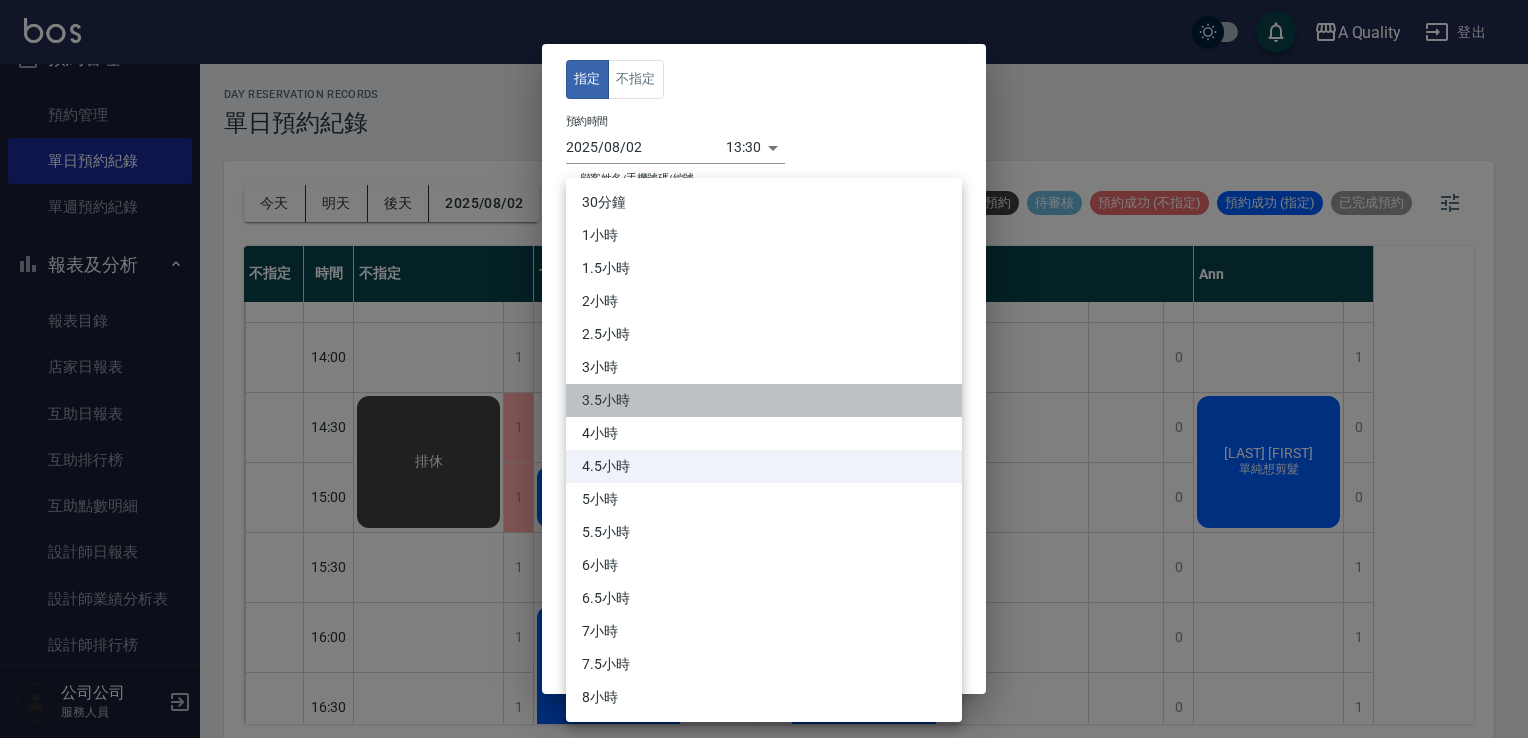 click on "3.5小時" at bounding box center (764, 400) 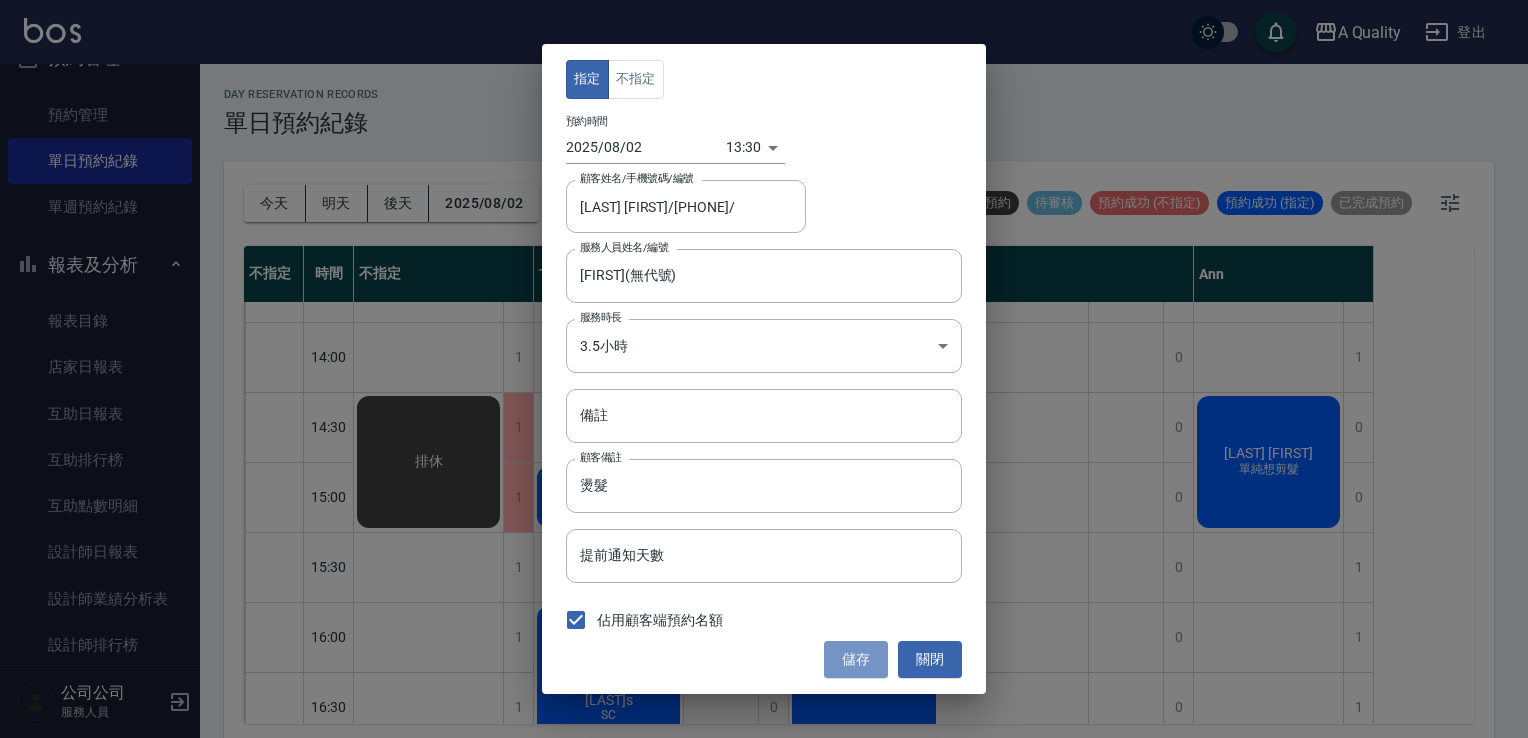 drag, startPoint x: 841, startPoint y: 650, endPoint x: 836, endPoint y: 623, distance: 27.45906 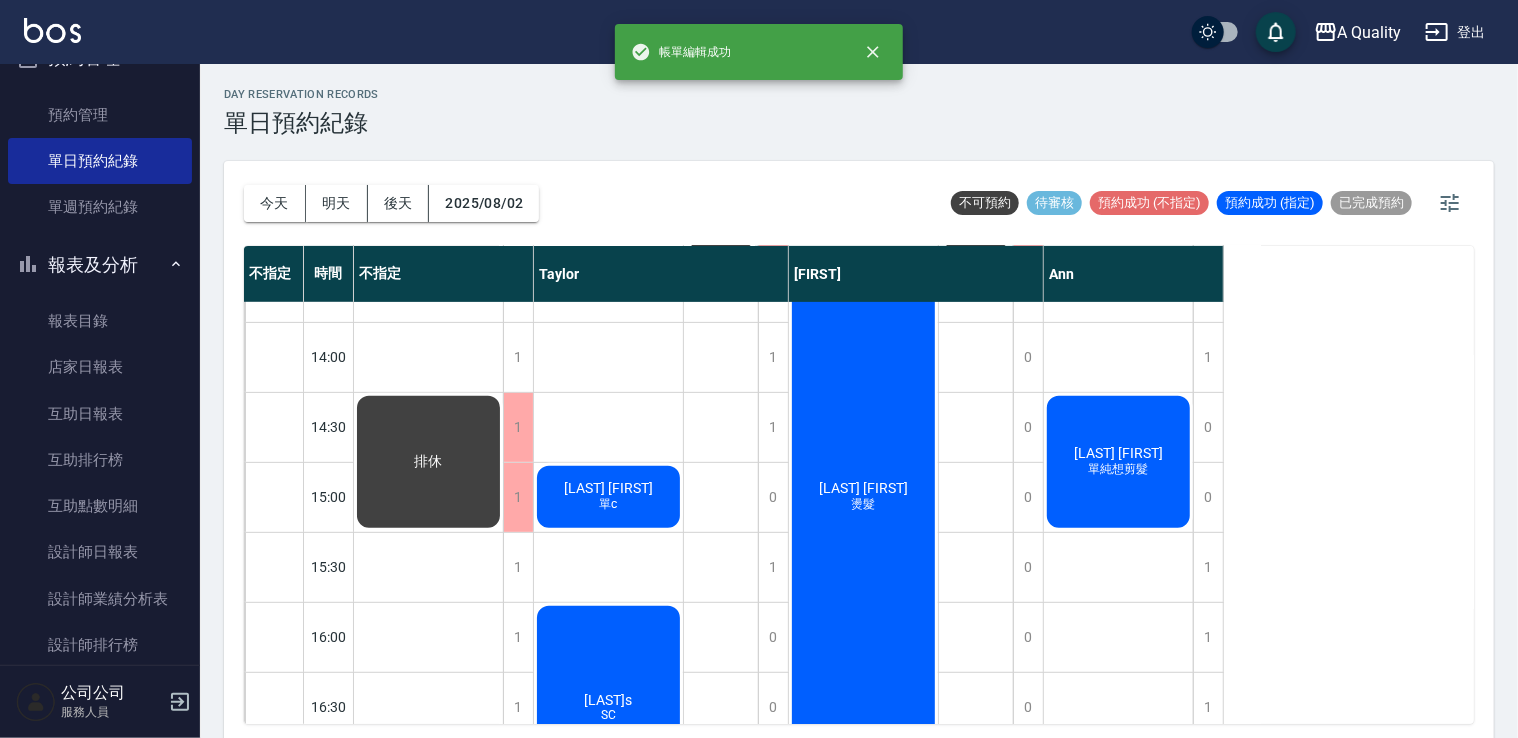 scroll, scrollTop: 5, scrollLeft: 0, axis: vertical 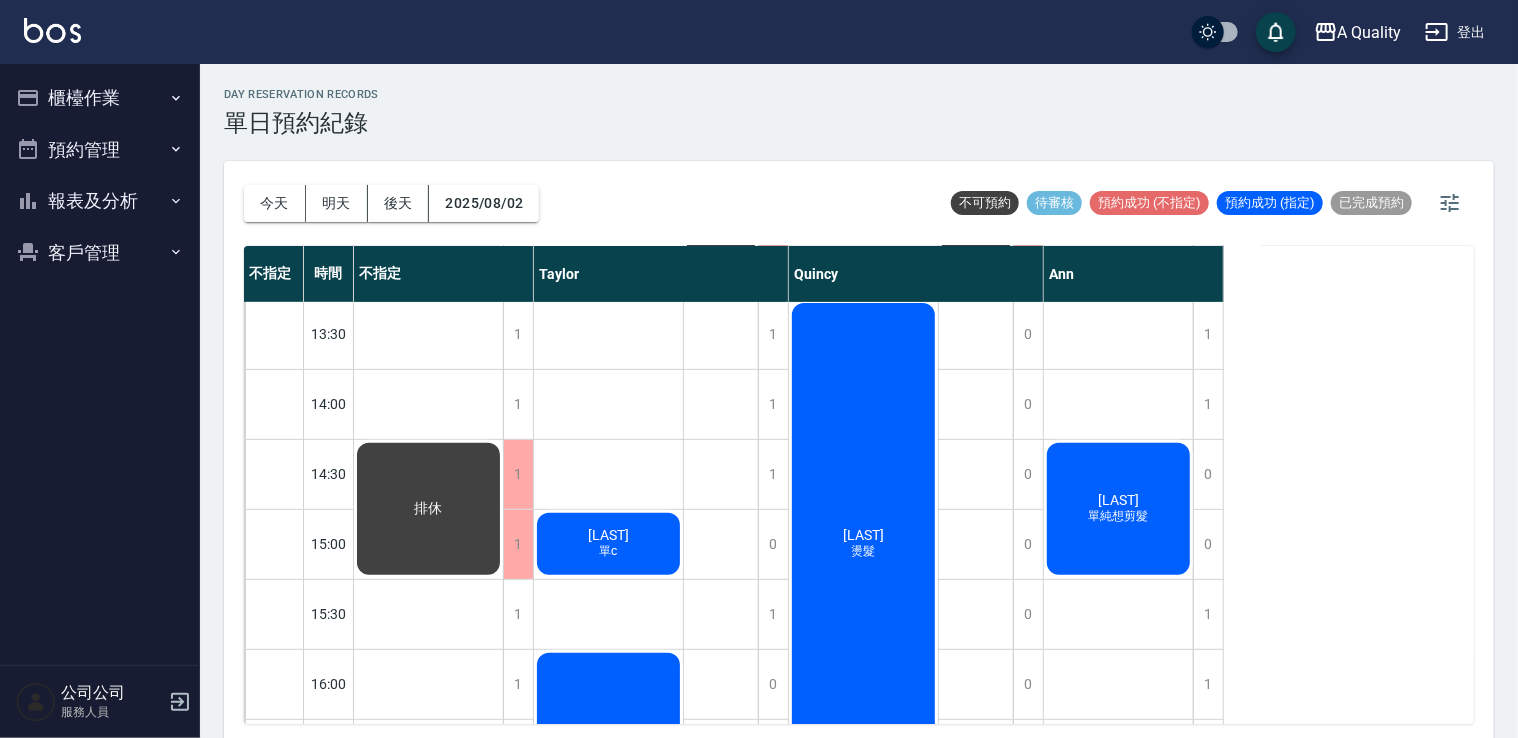 click on "櫃檯作業" at bounding box center [100, 98] 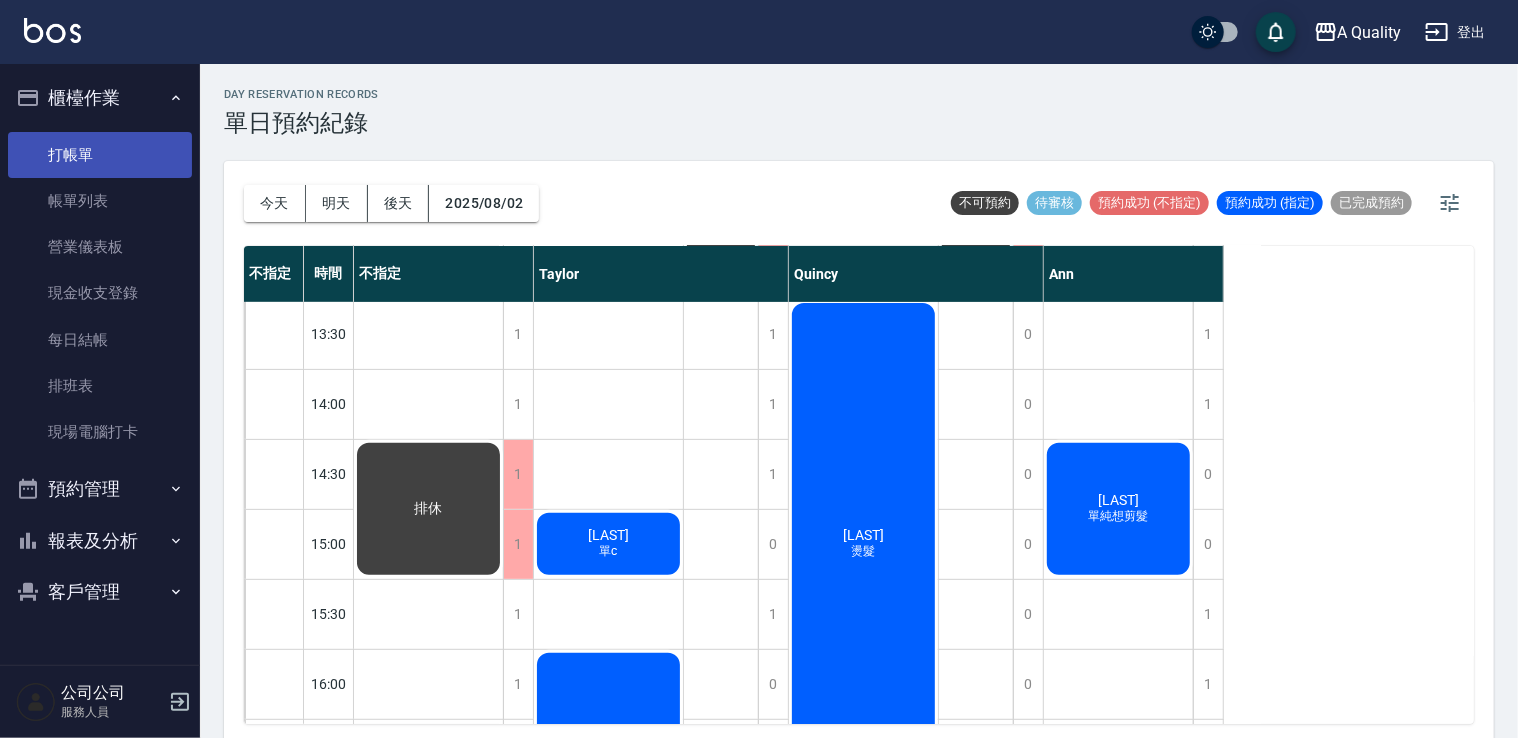 click on "打帳單" at bounding box center (100, 155) 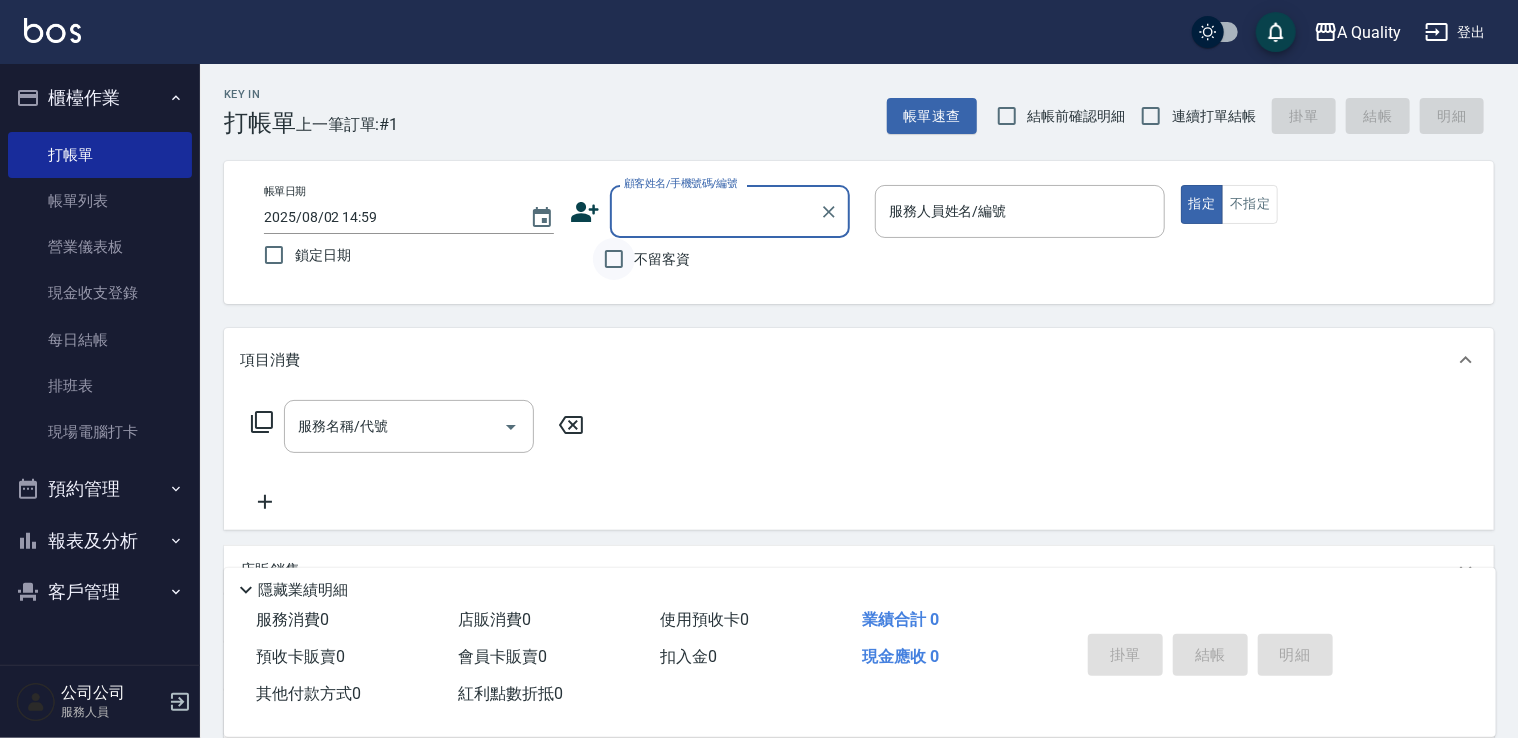 drag, startPoint x: 616, startPoint y: 272, endPoint x: 604, endPoint y: 272, distance: 12 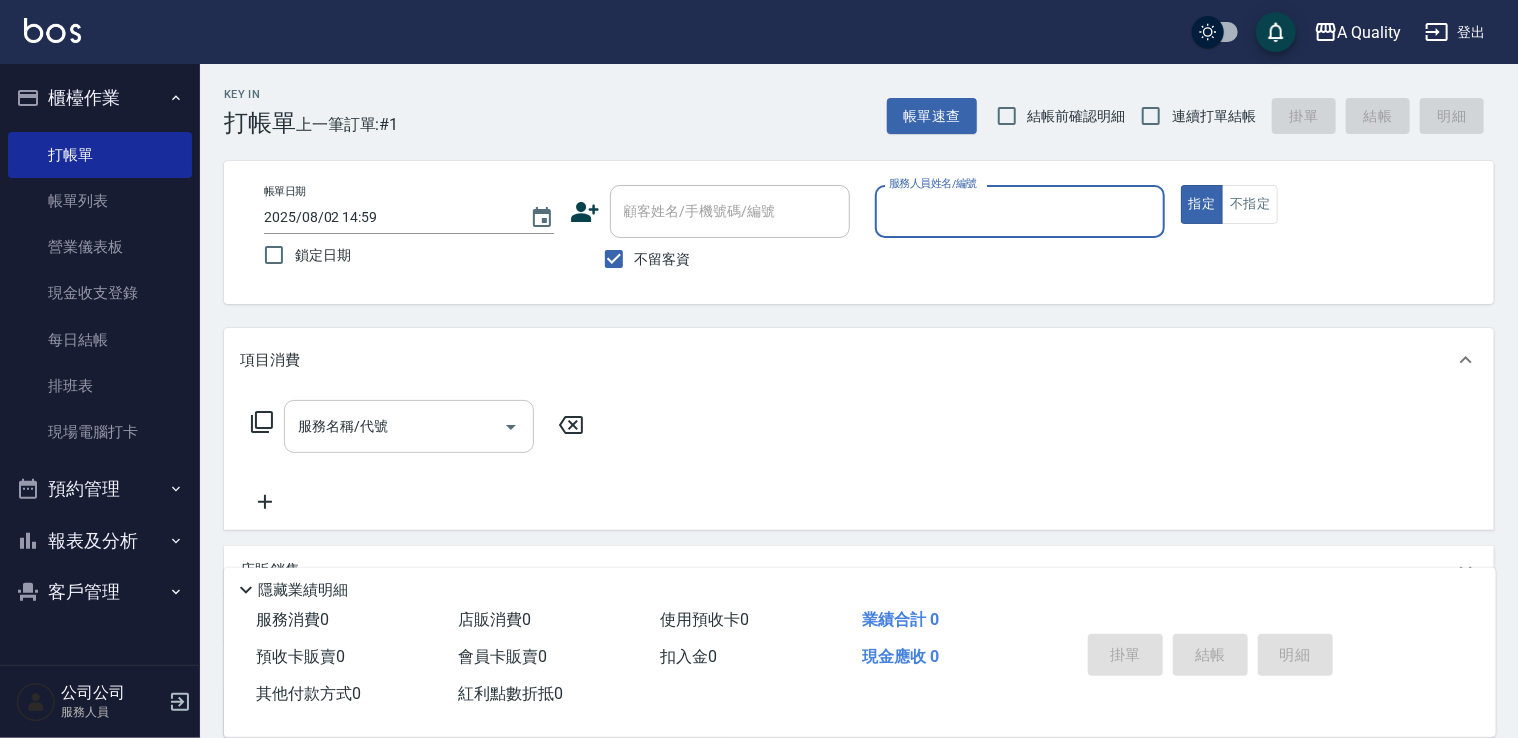 click on "服務名稱/代號" at bounding box center [394, 426] 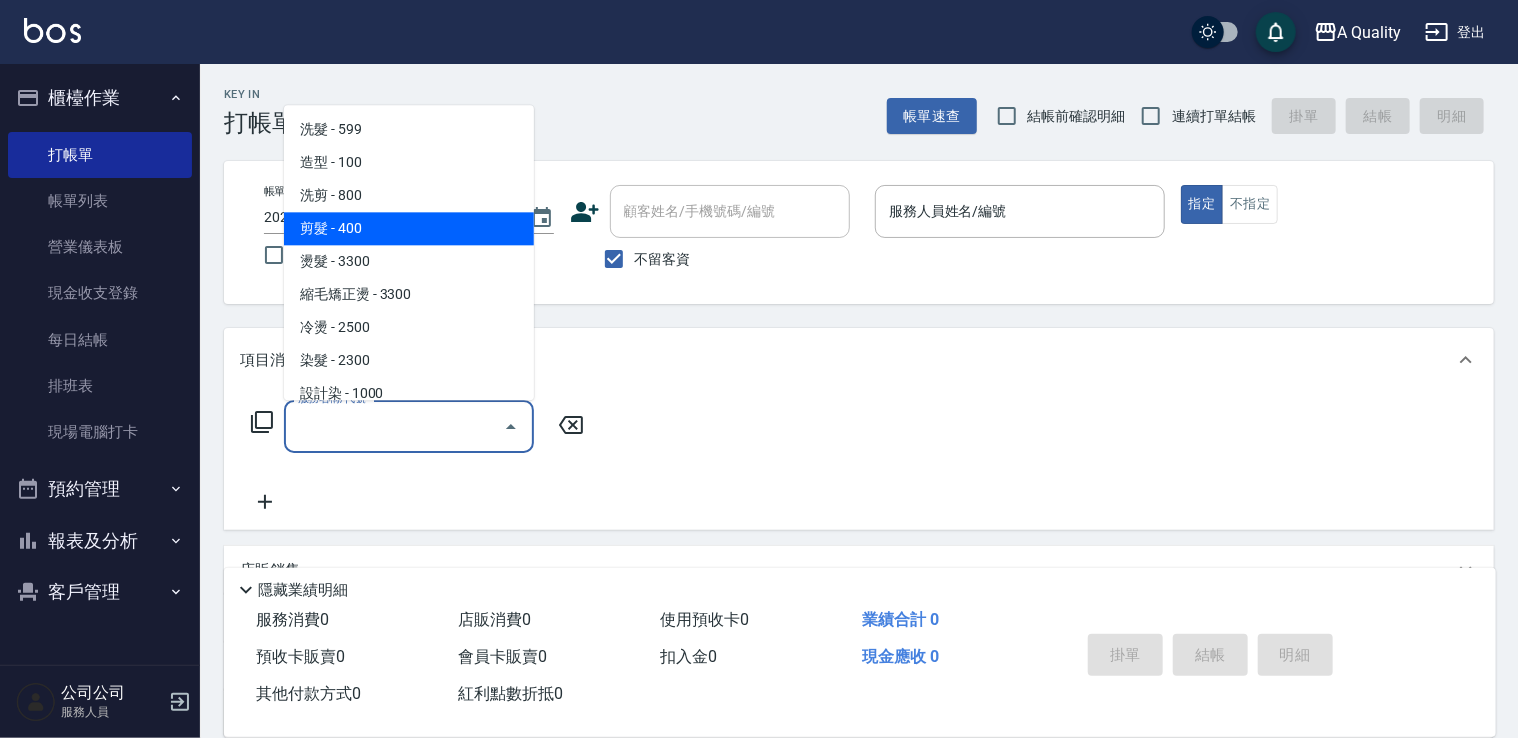 click on "剪髮 - 400" at bounding box center [409, 228] 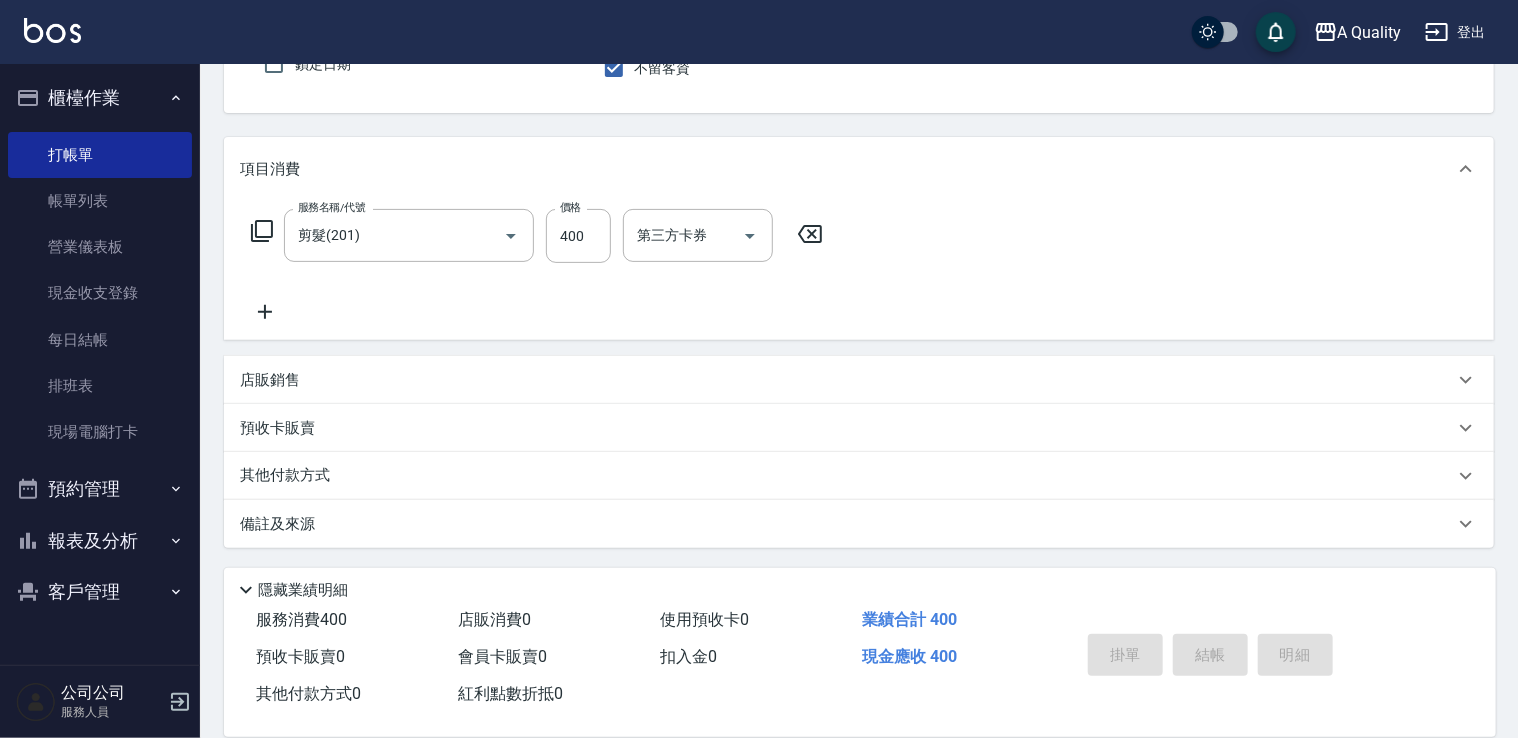 scroll, scrollTop: 0, scrollLeft: 0, axis: both 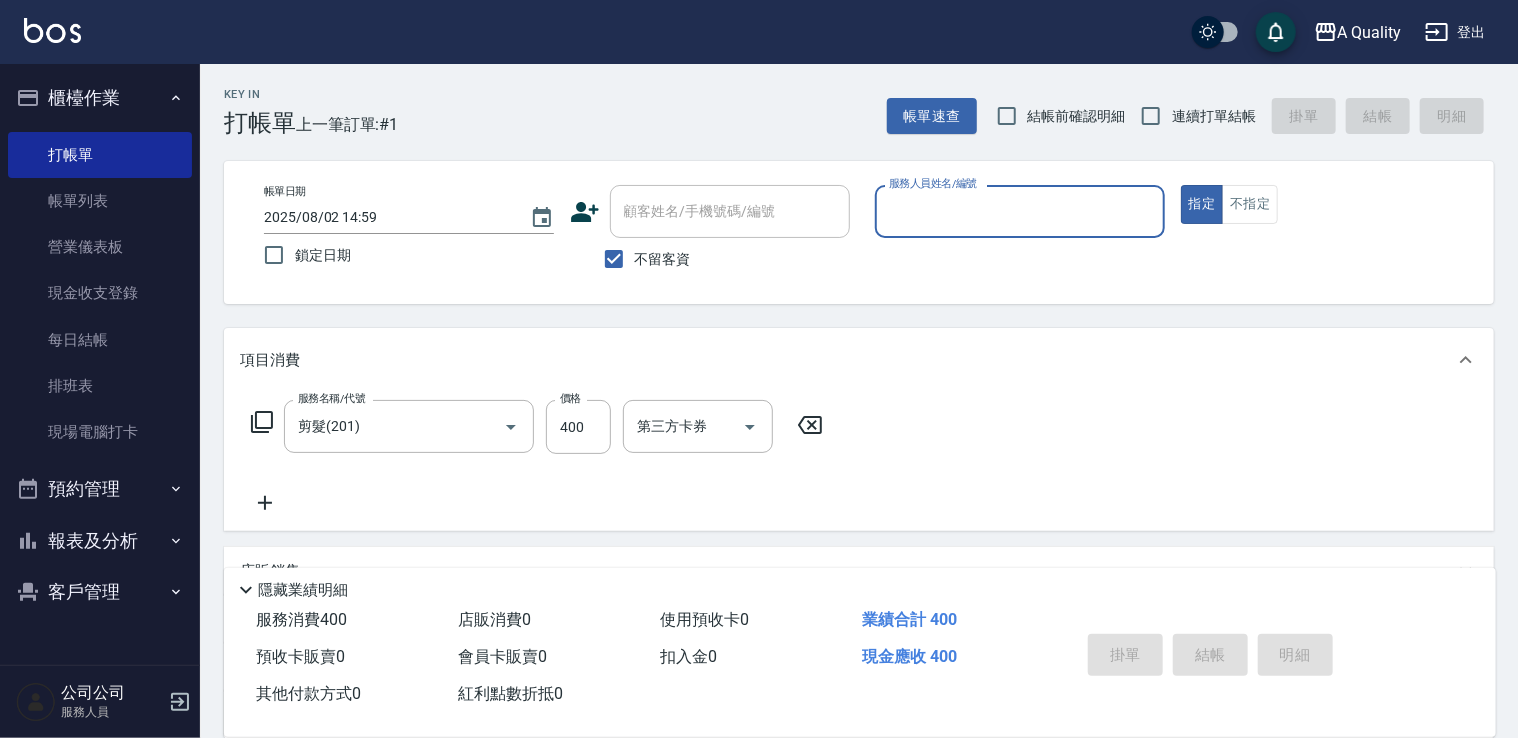 click on "服務人員姓名/編號" at bounding box center [1020, 211] 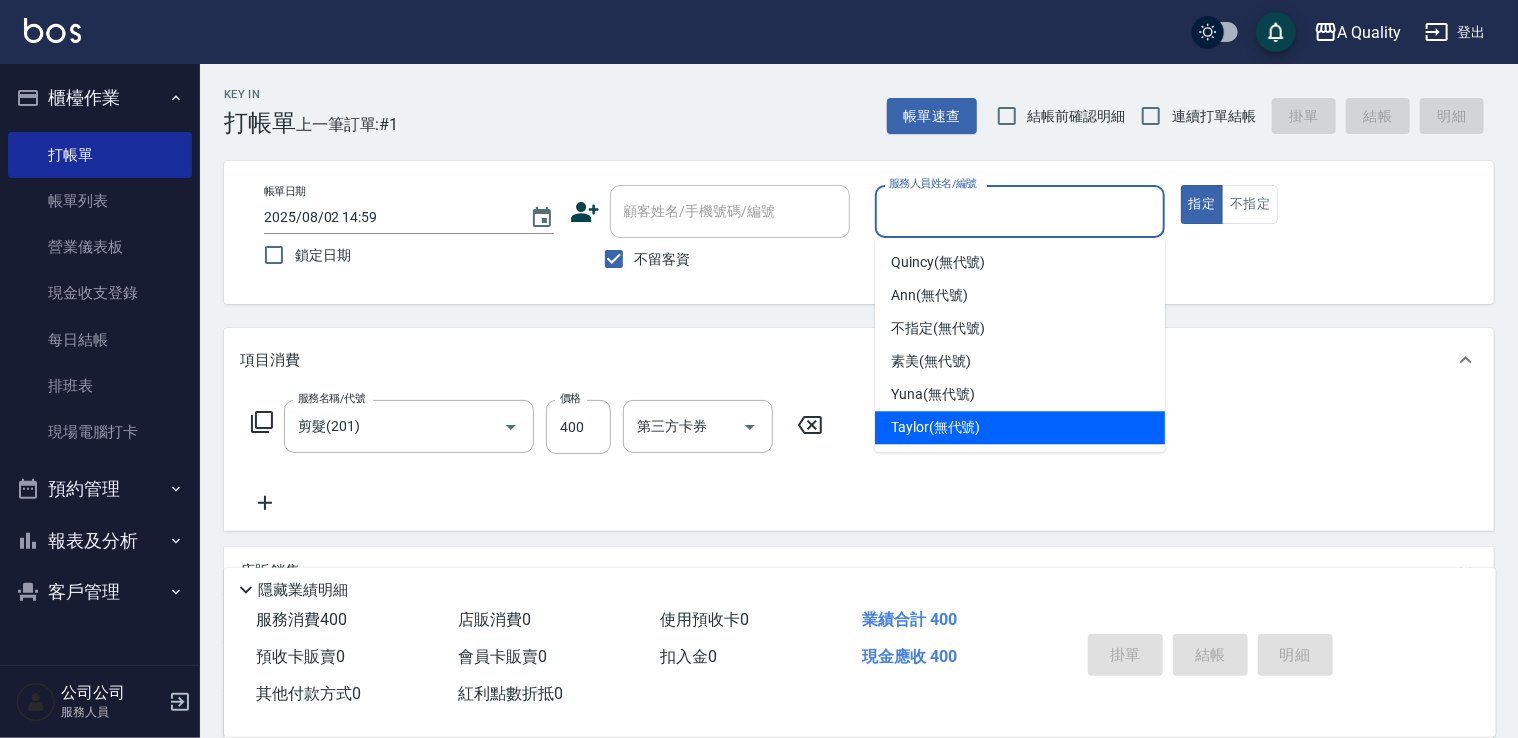 drag, startPoint x: 932, startPoint y: 427, endPoint x: 995, endPoint y: 400, distance: 68.54196 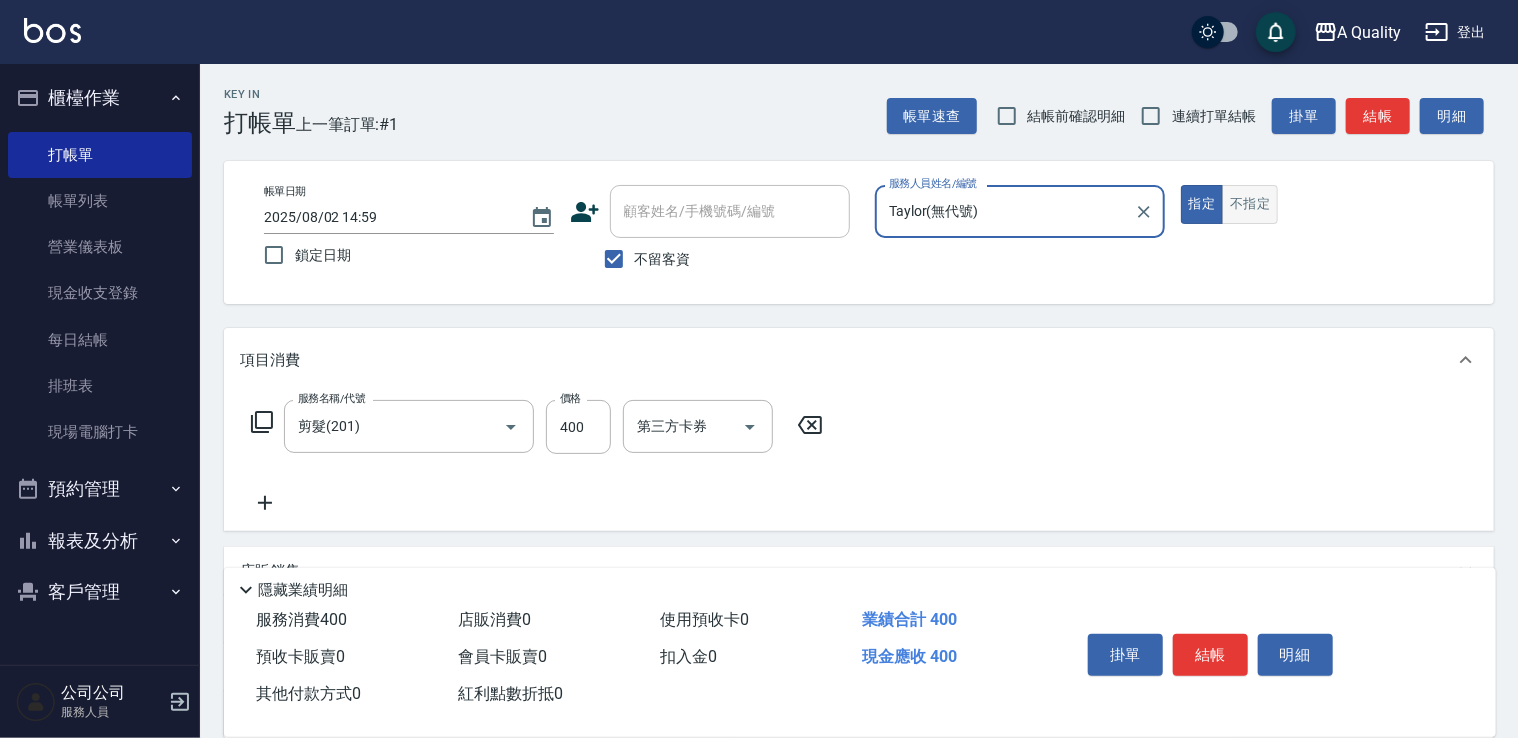 click on "不指定" at bounding box center (1250, 204) 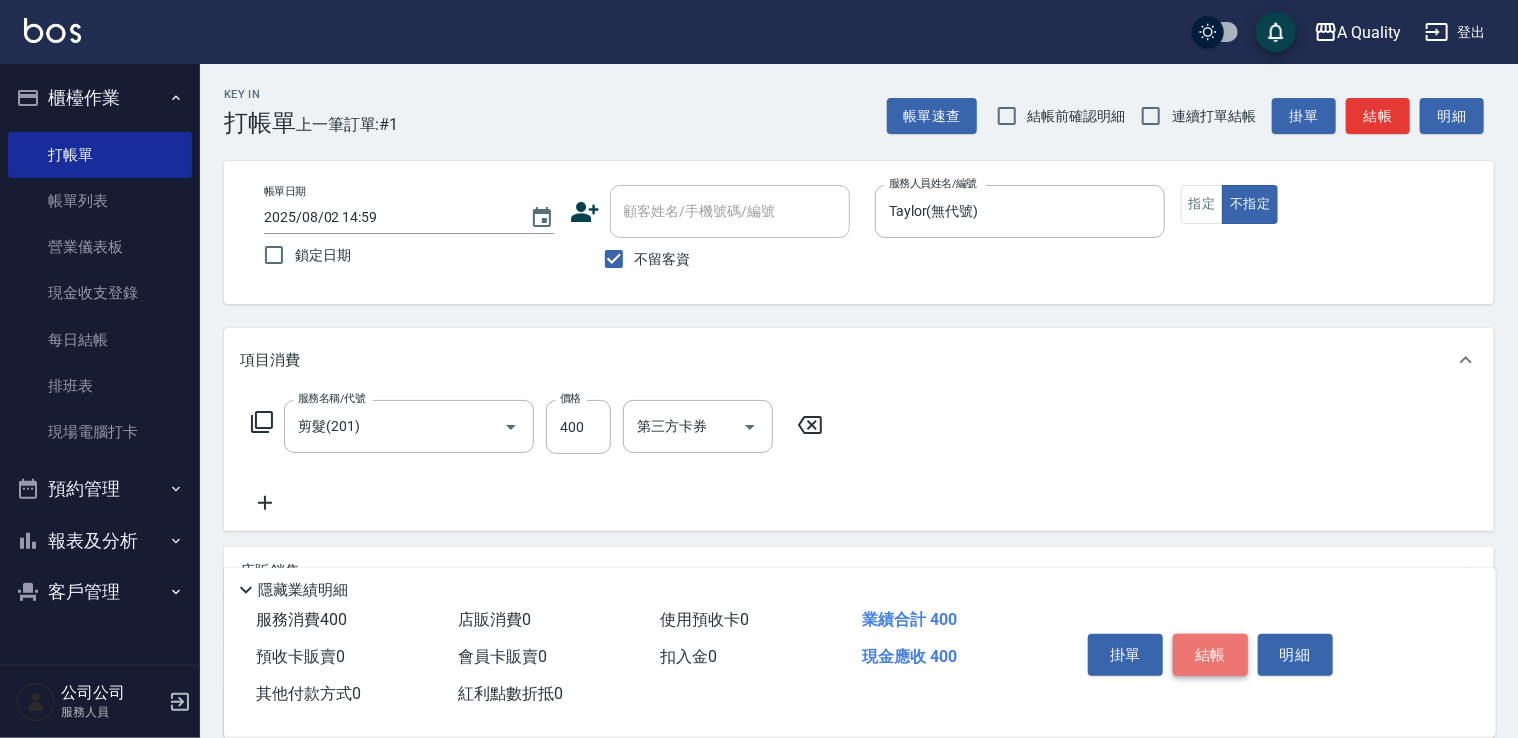 click on "結帳" at bounding box center (1210, 655) 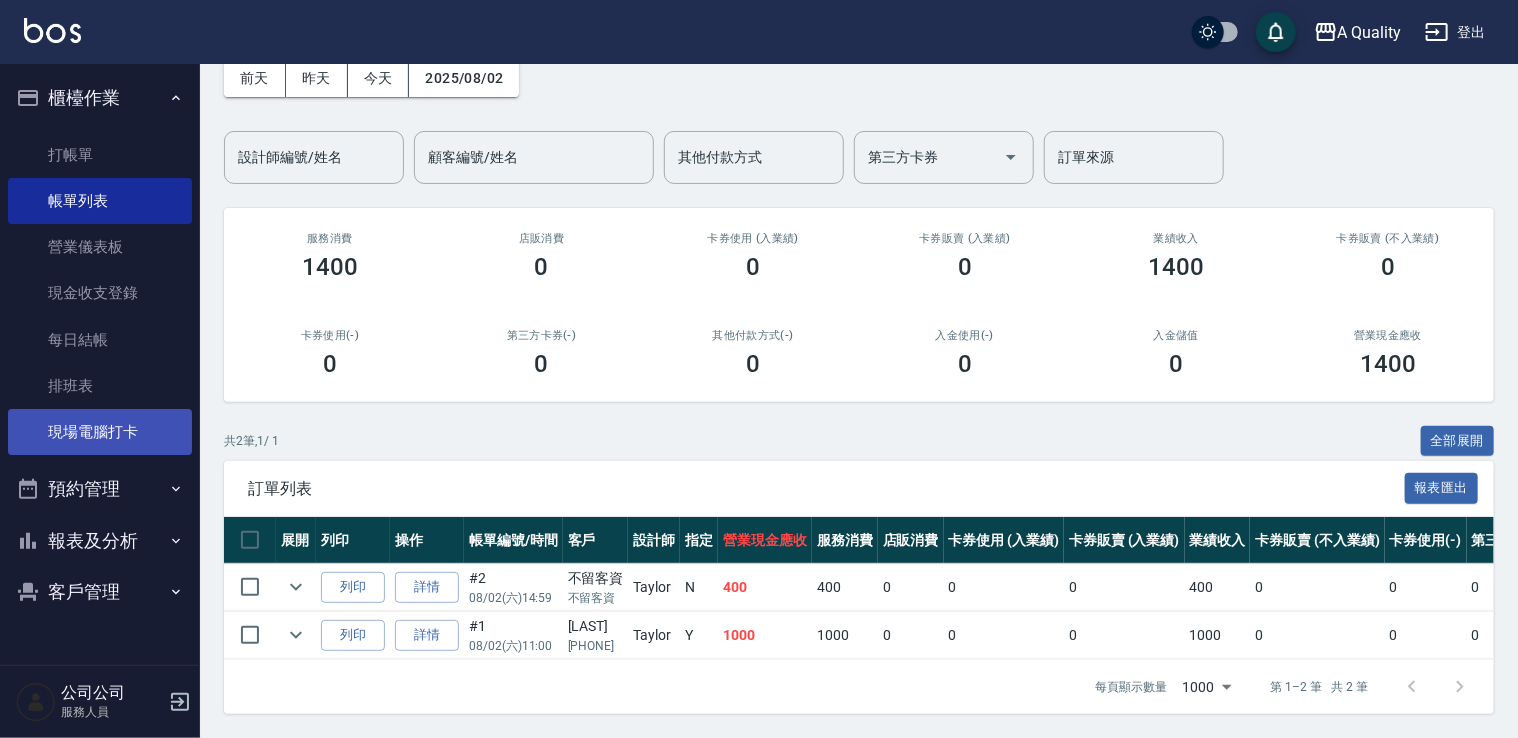 scroll, scrollTop: 115, scrollLeft: 0, axis: vertical 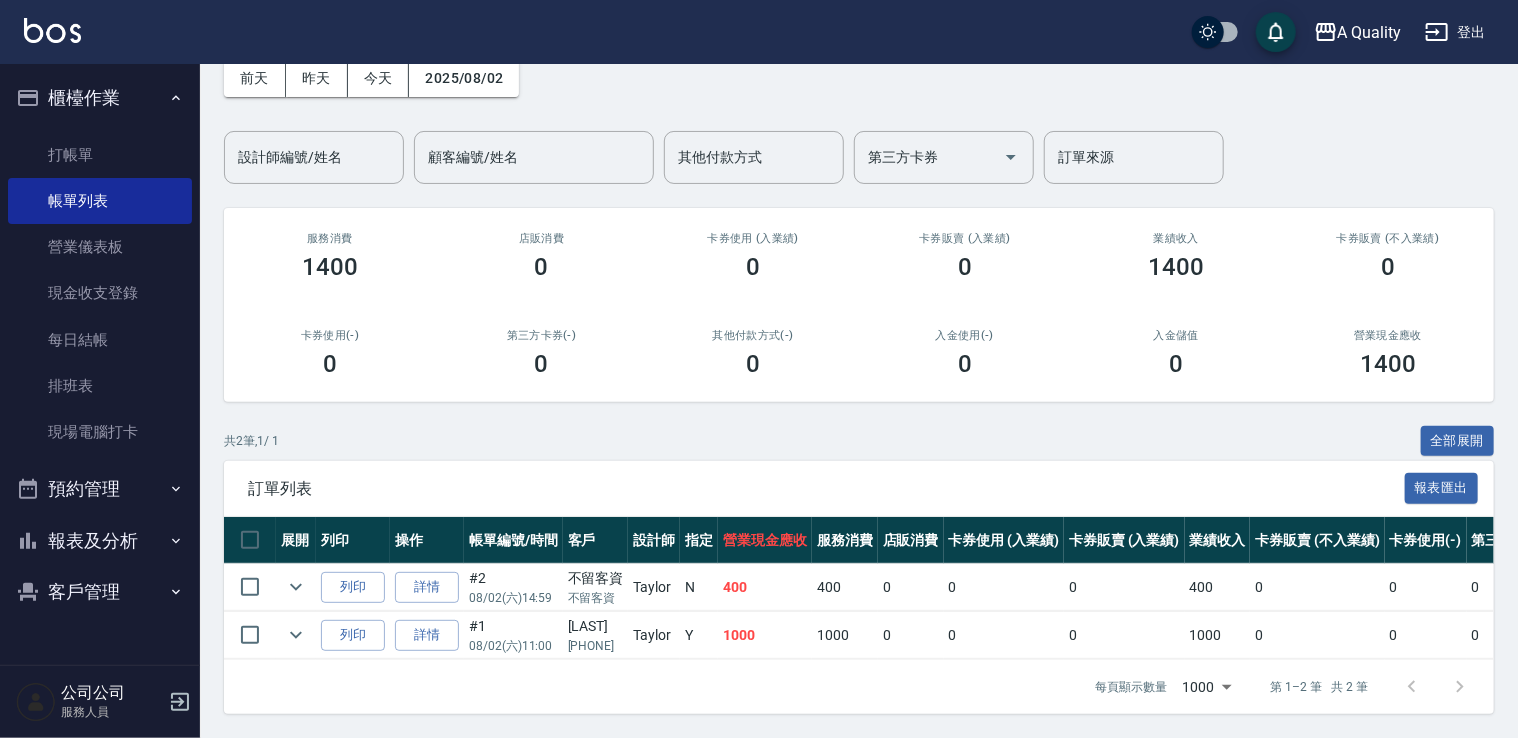 click on "報表及分析" at bounding box center (100, 541) 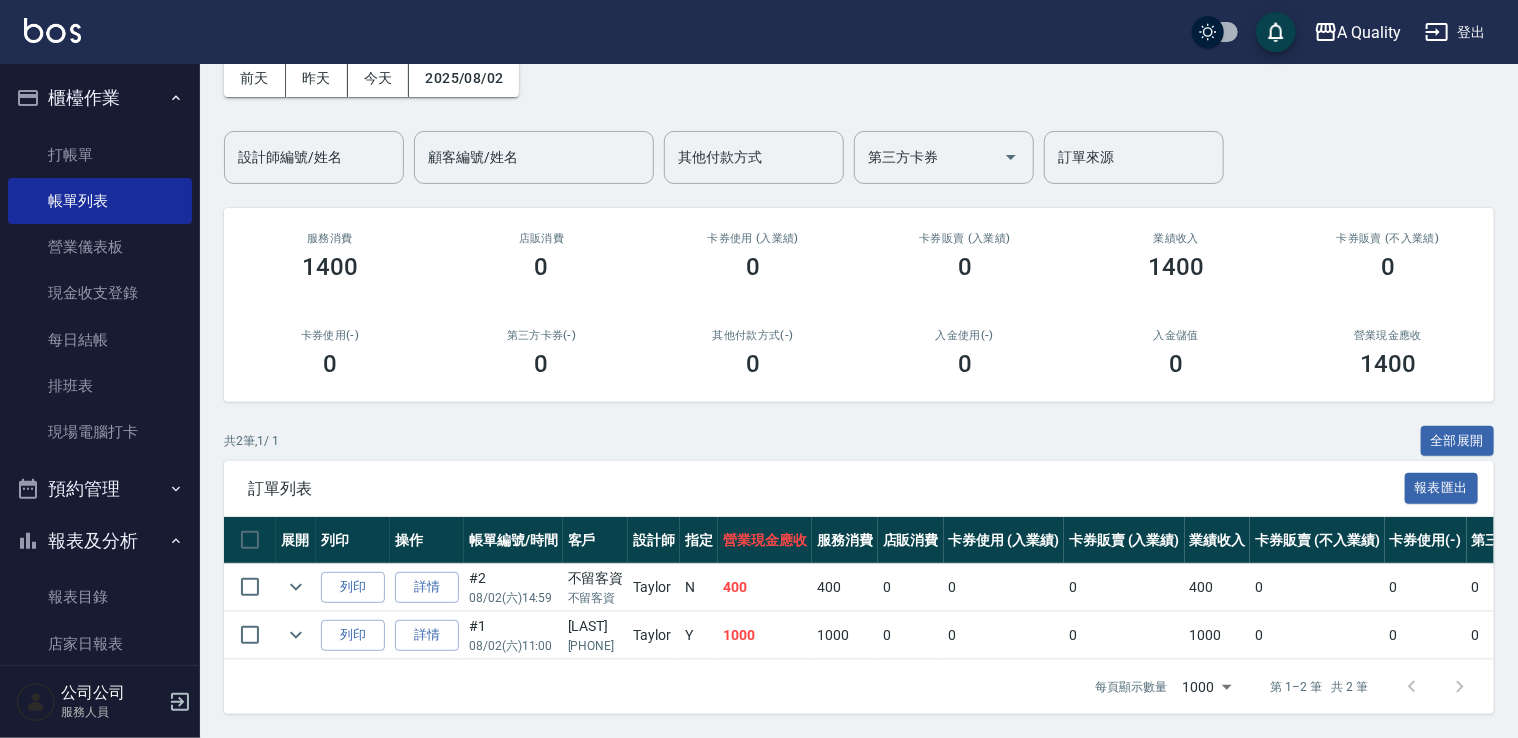 click on "預約管理" at bounding box center [100, 489] 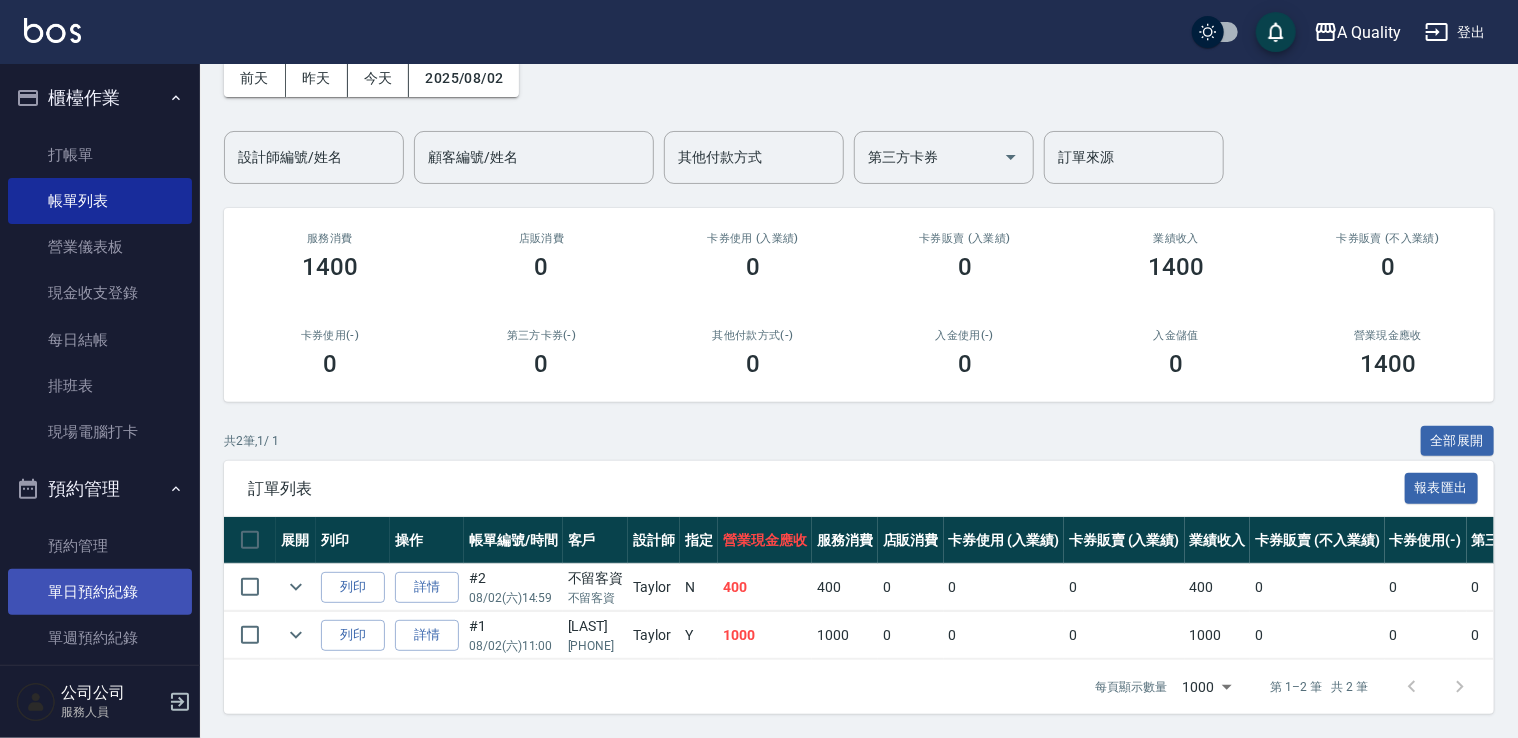 click on "單日預約紀錄" at bounding box center (100, 592) 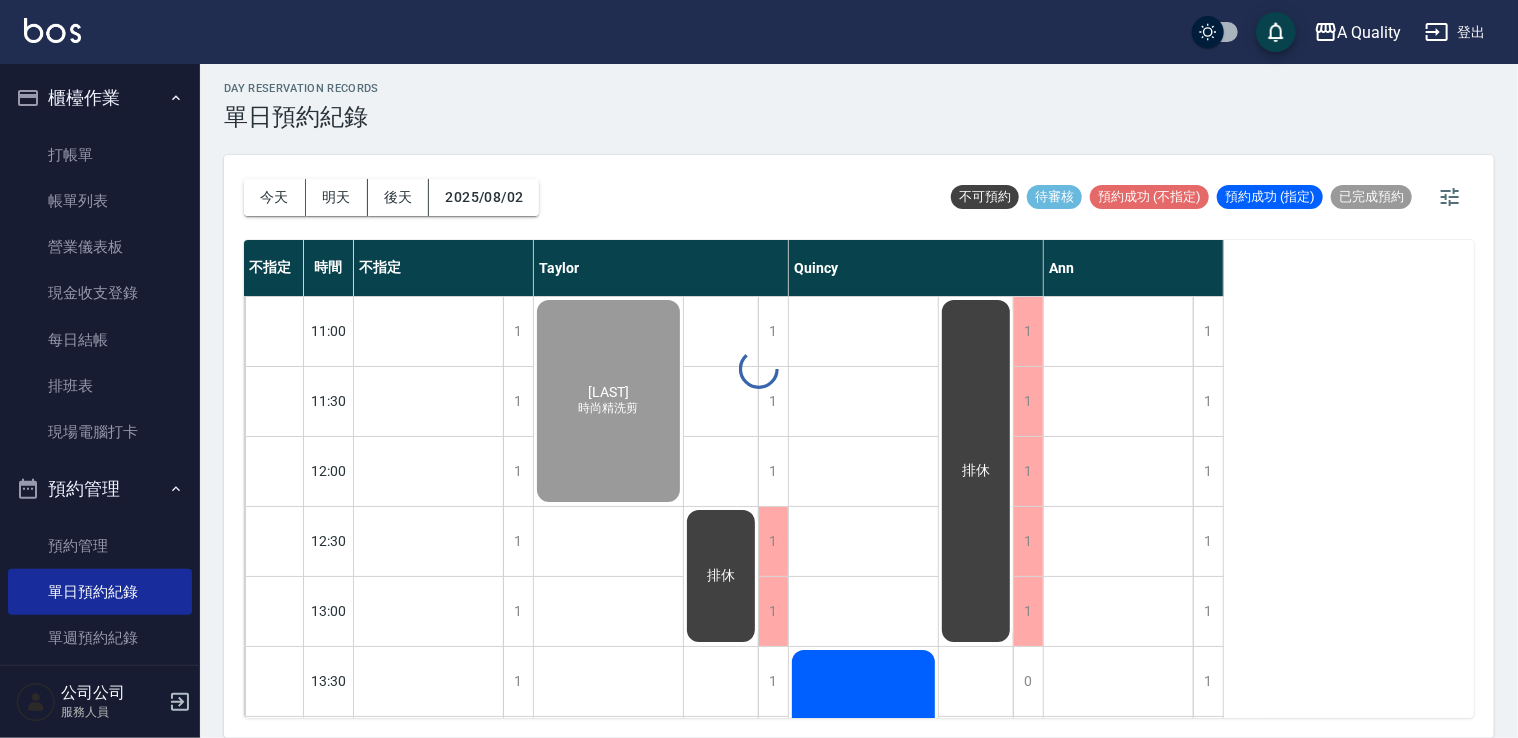 scroll, scrollTop: 0, scrollLeft: 0, axis: both 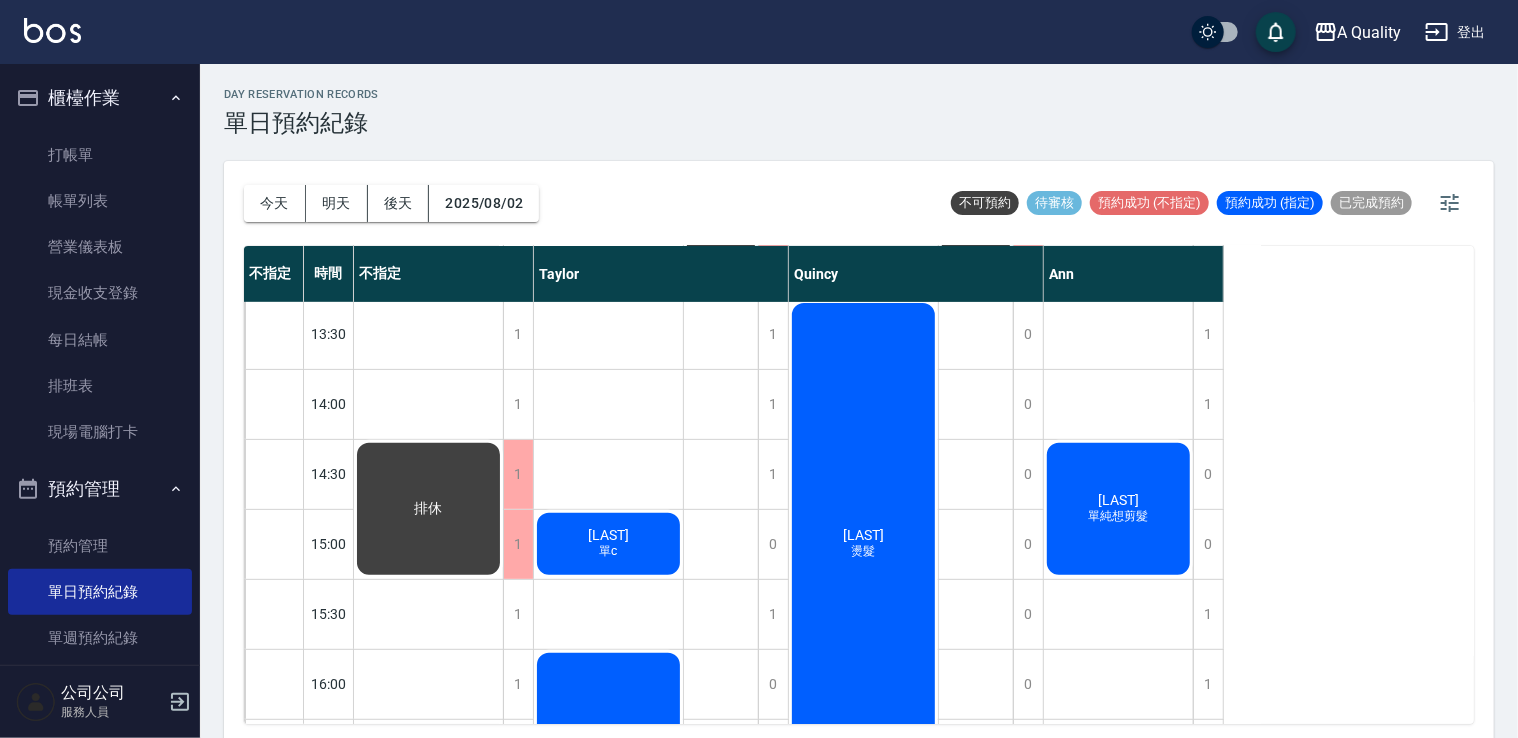 click on "吳佳霖 燙髮" at bounding box center (428, 509) 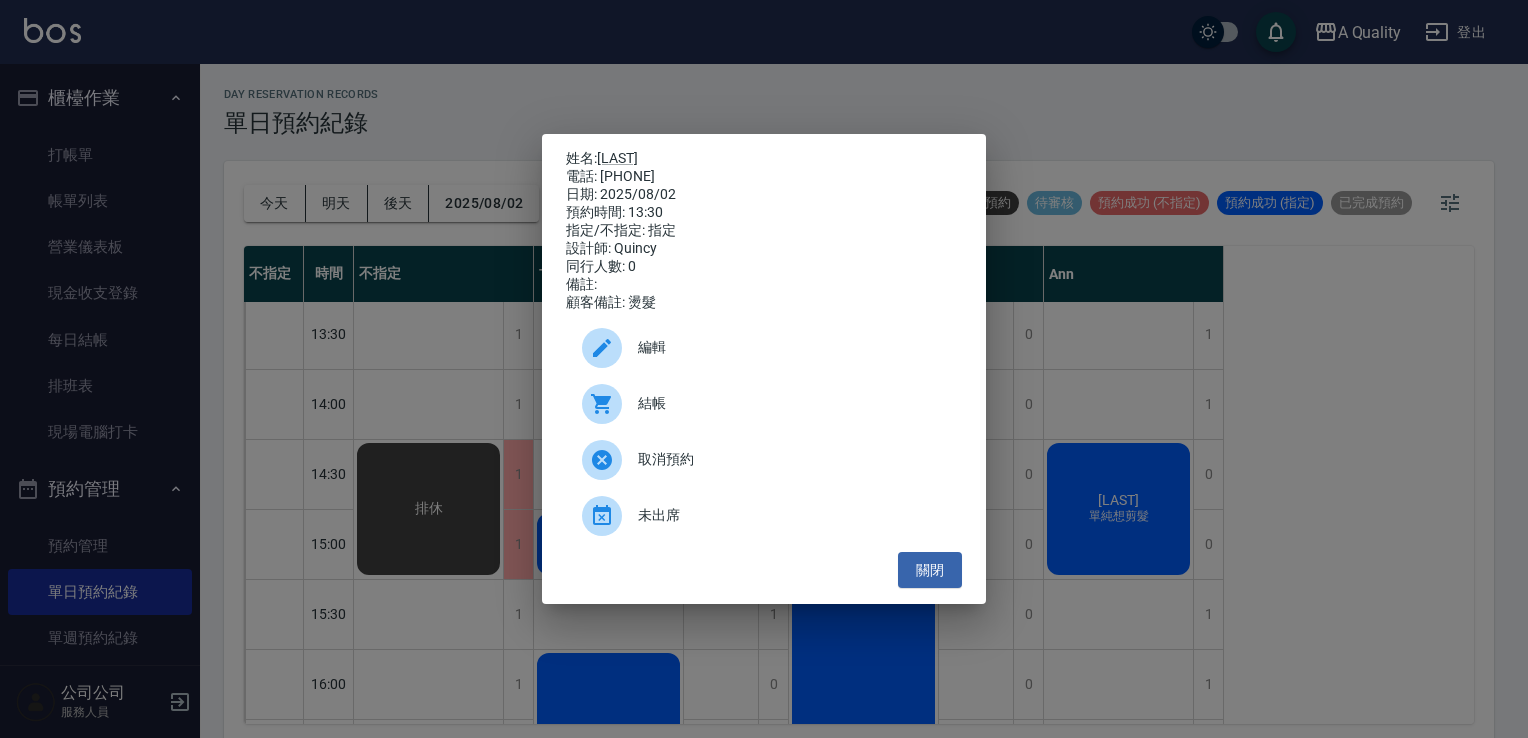click on "結帳" at bounding box center [792, 403] 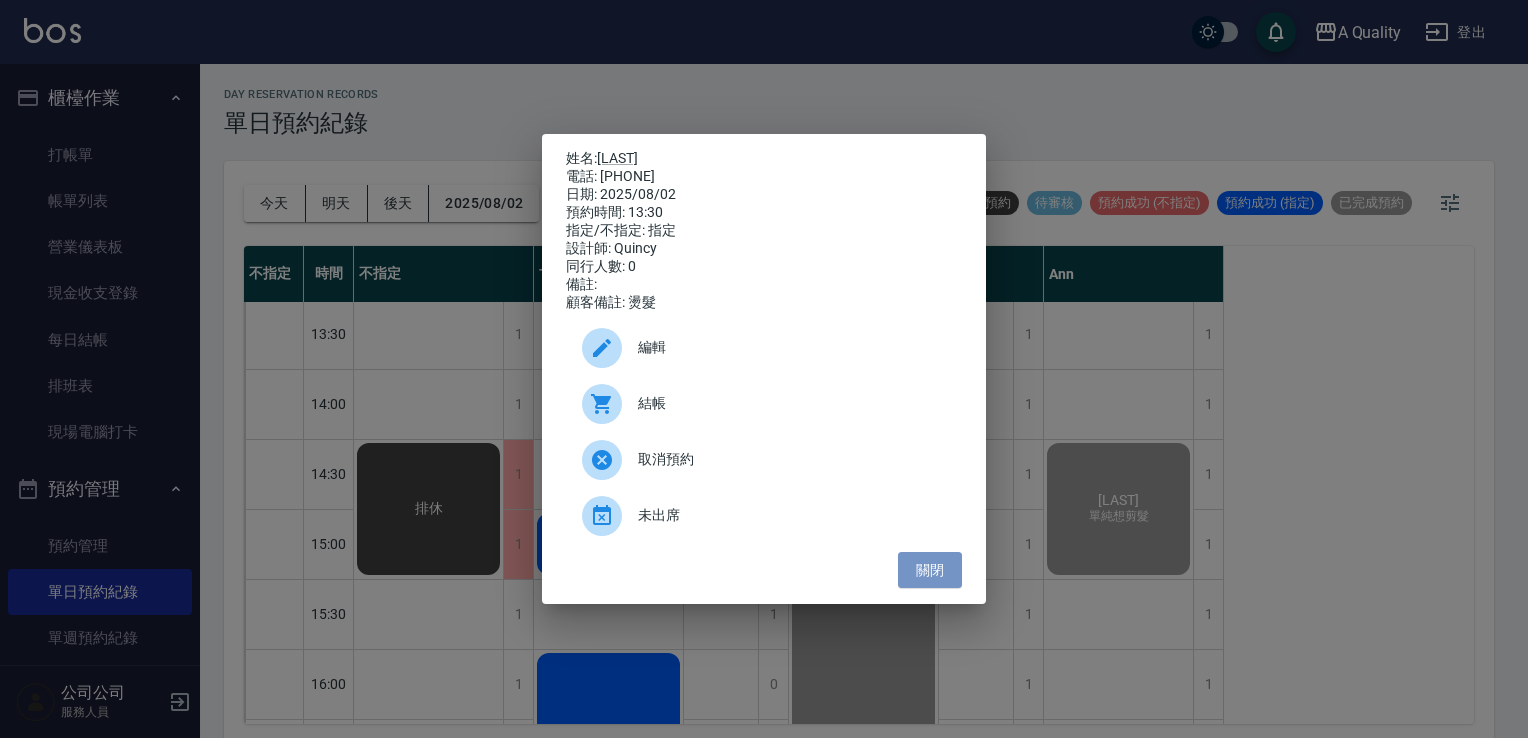 click on "關閉" at bounding box center [930, 570] 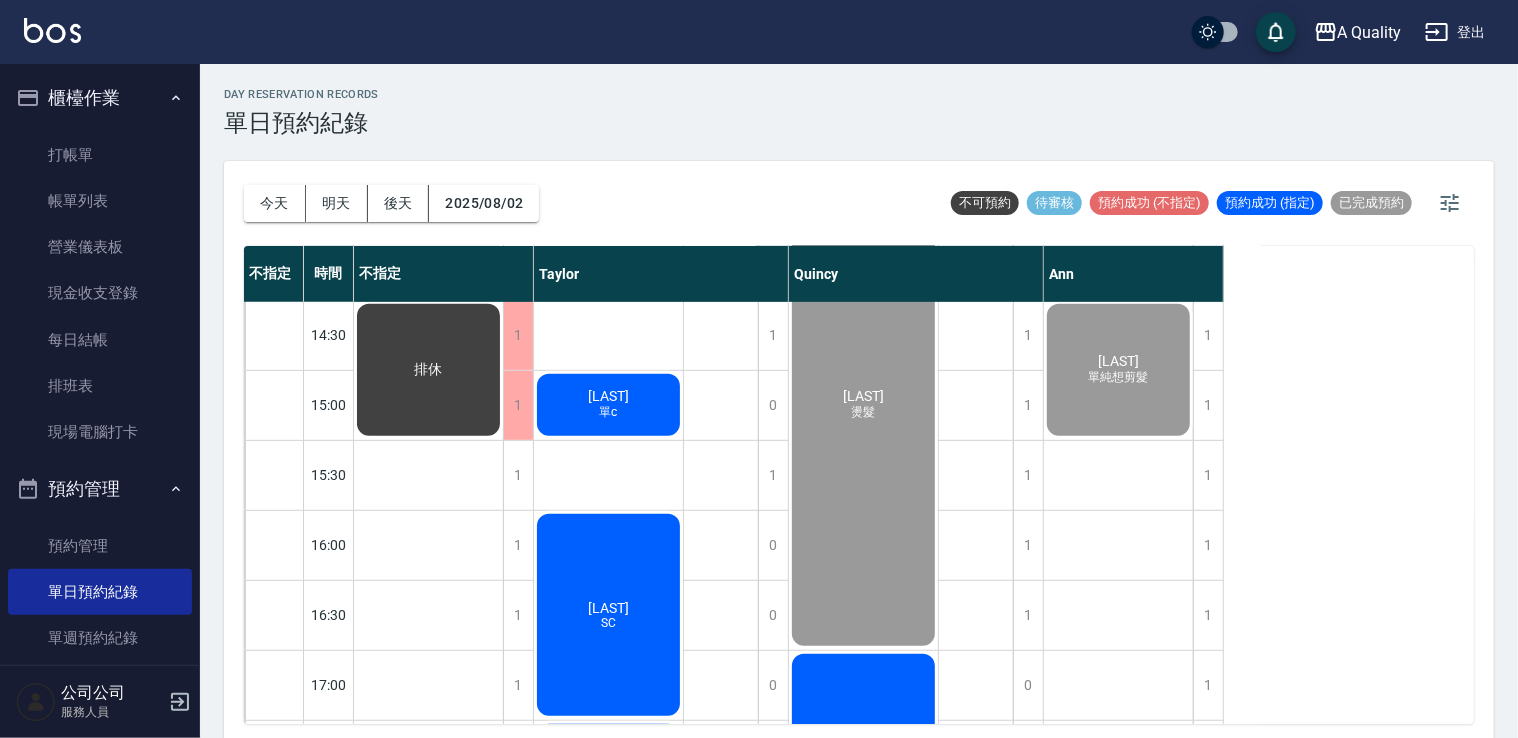 scroll, scrollTop: 253, scrollLeft: 0, axis: vertical 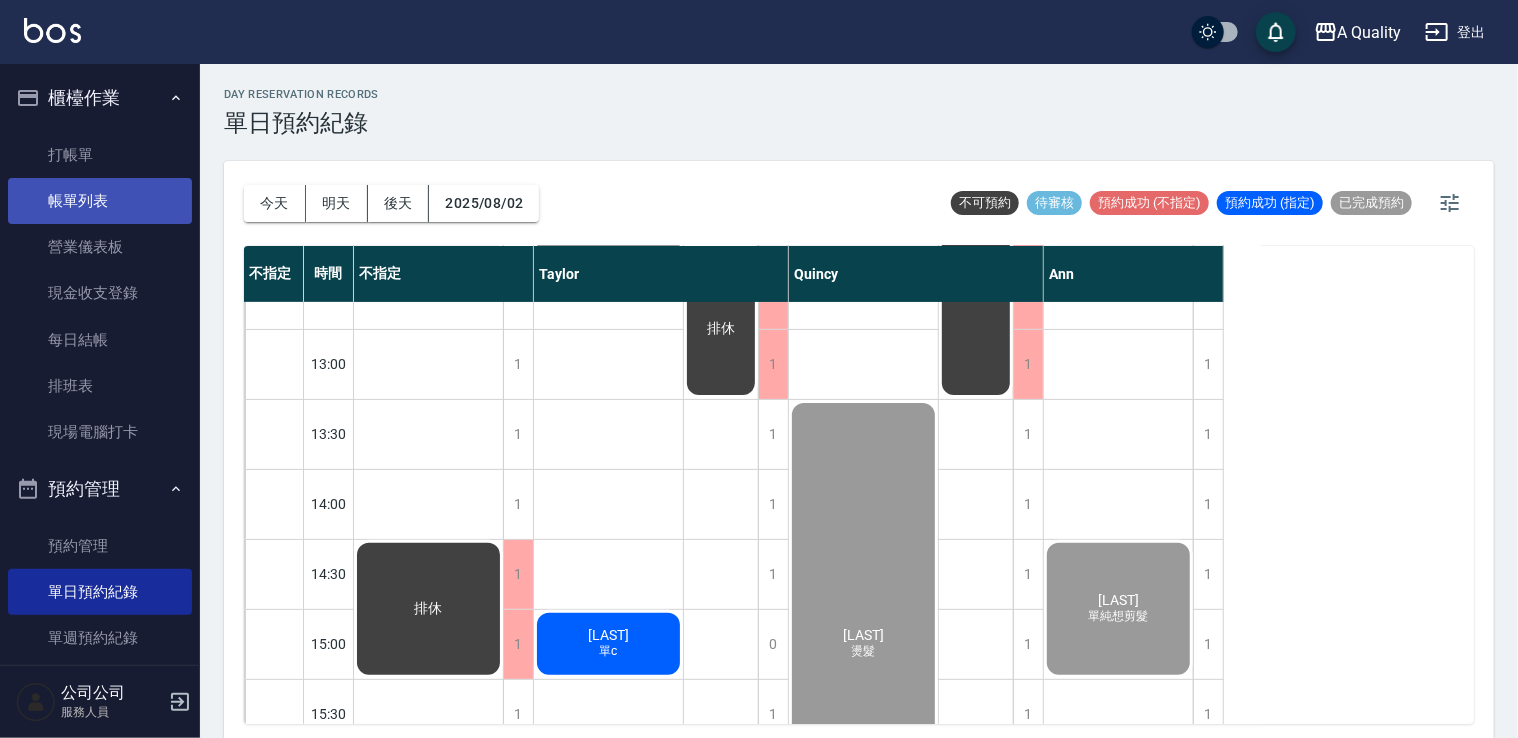 click on "帳單列表" at bounding box center [100, 201] 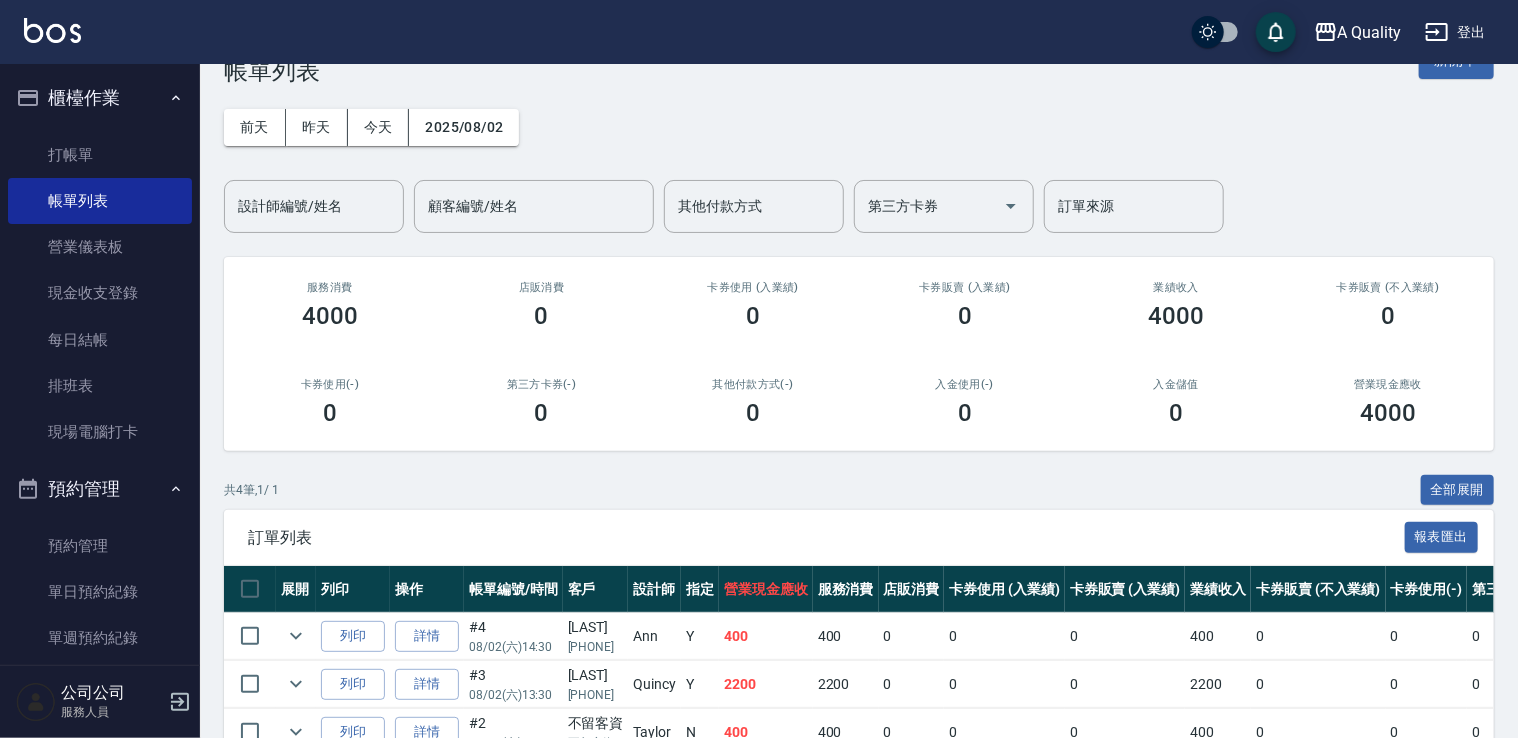 scroll, scrollTop: 100, scrollLeft: 0, axis: vertical 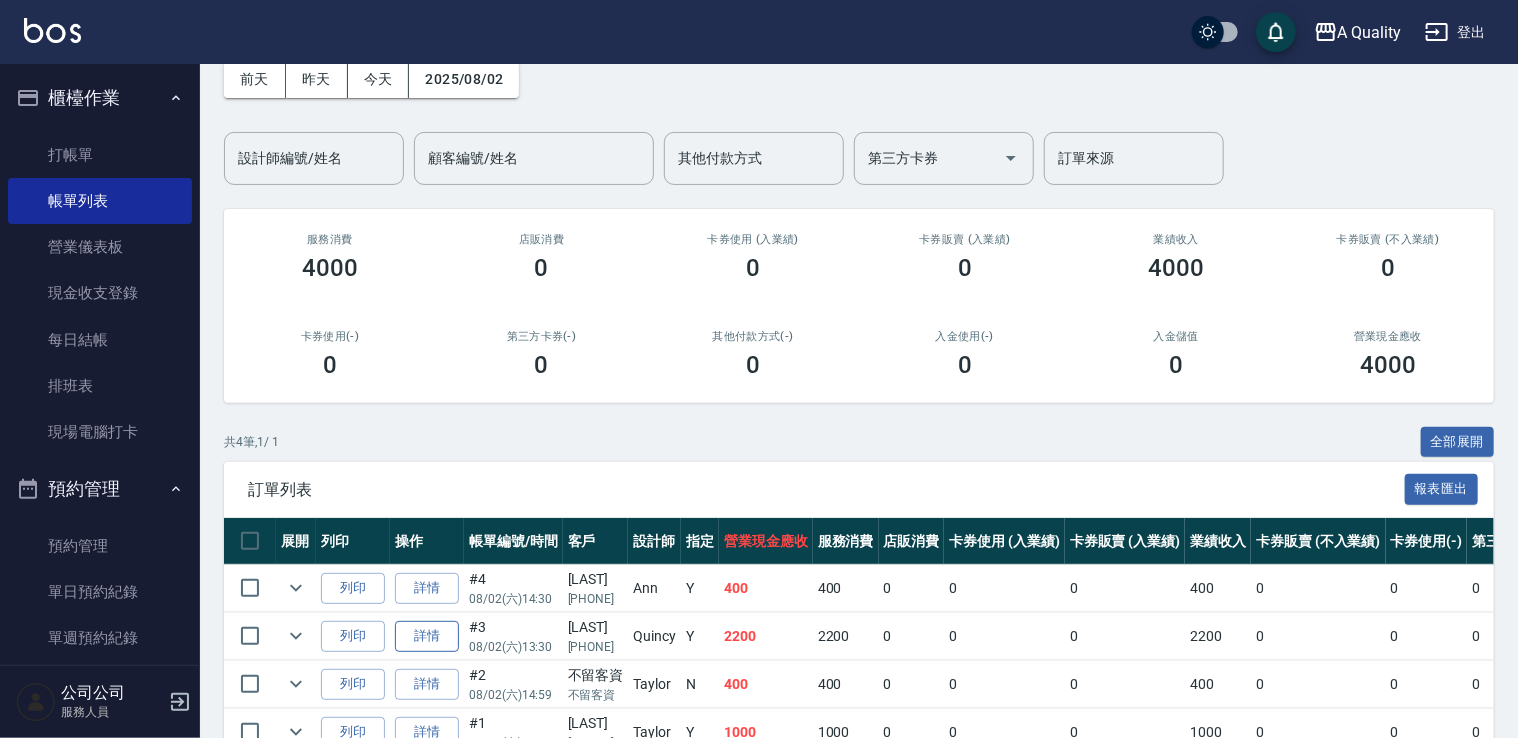 click on "詳情" at bounding box center [427, 636] 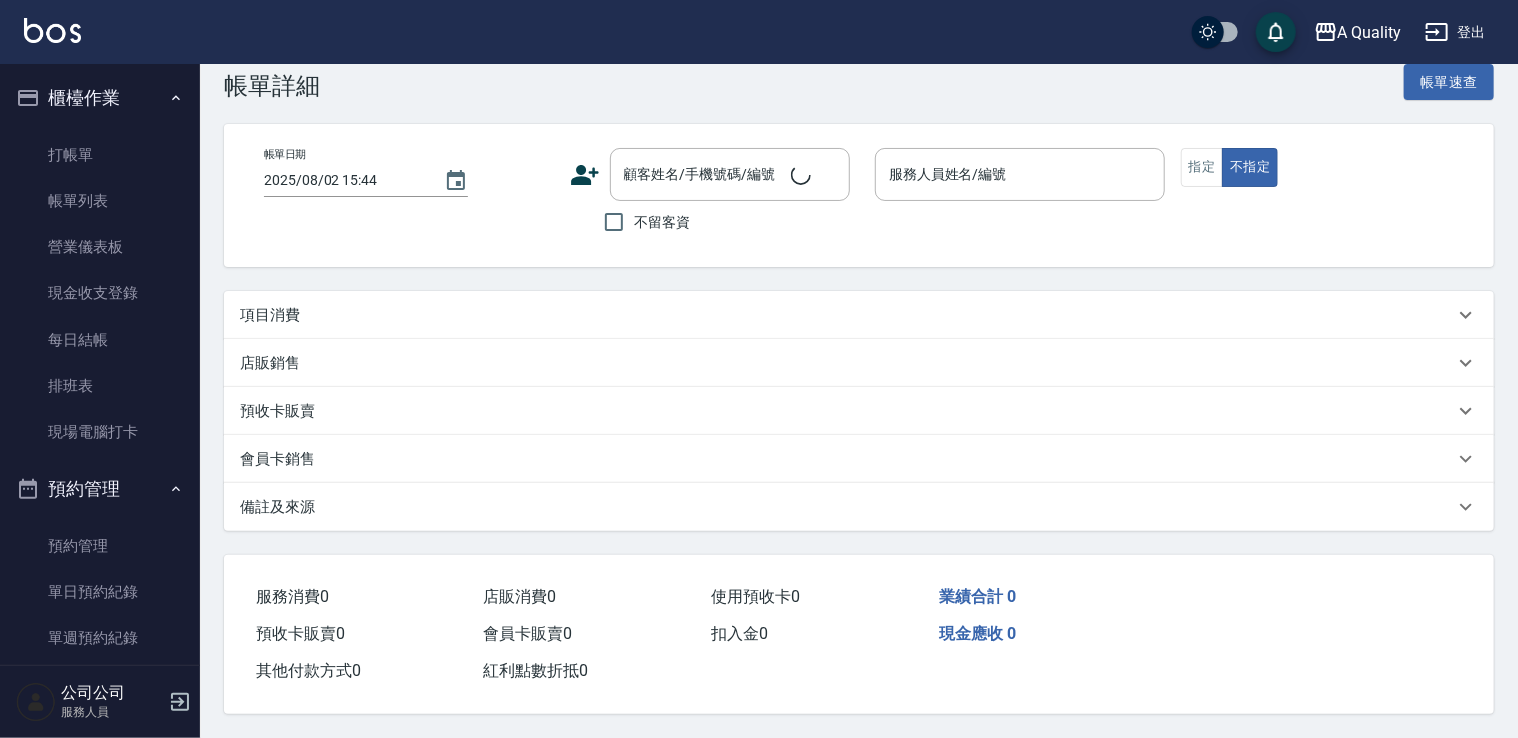 scroll, scrollTop: 0, scrollLeft: 0, axis: both 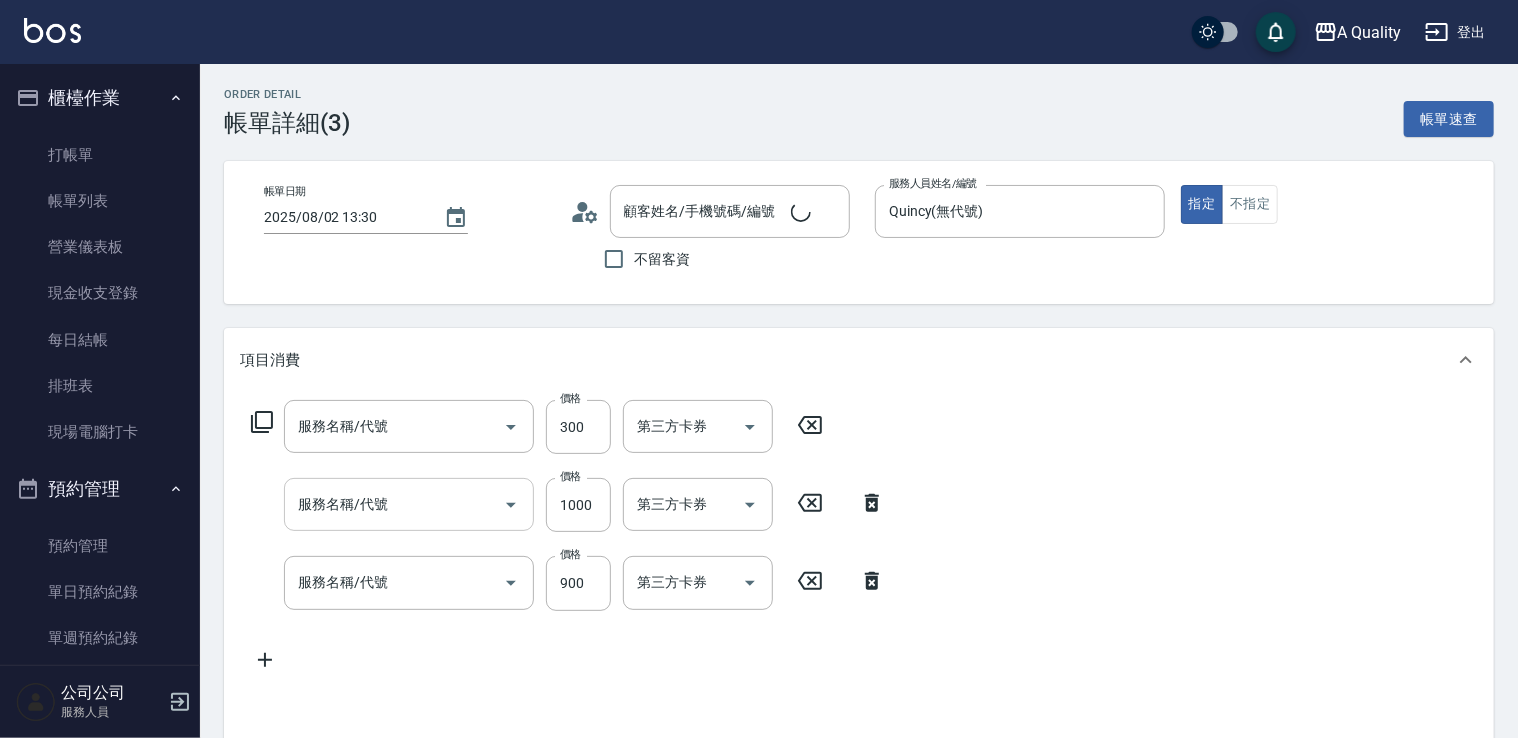 type on "2025/08/02 13:30" 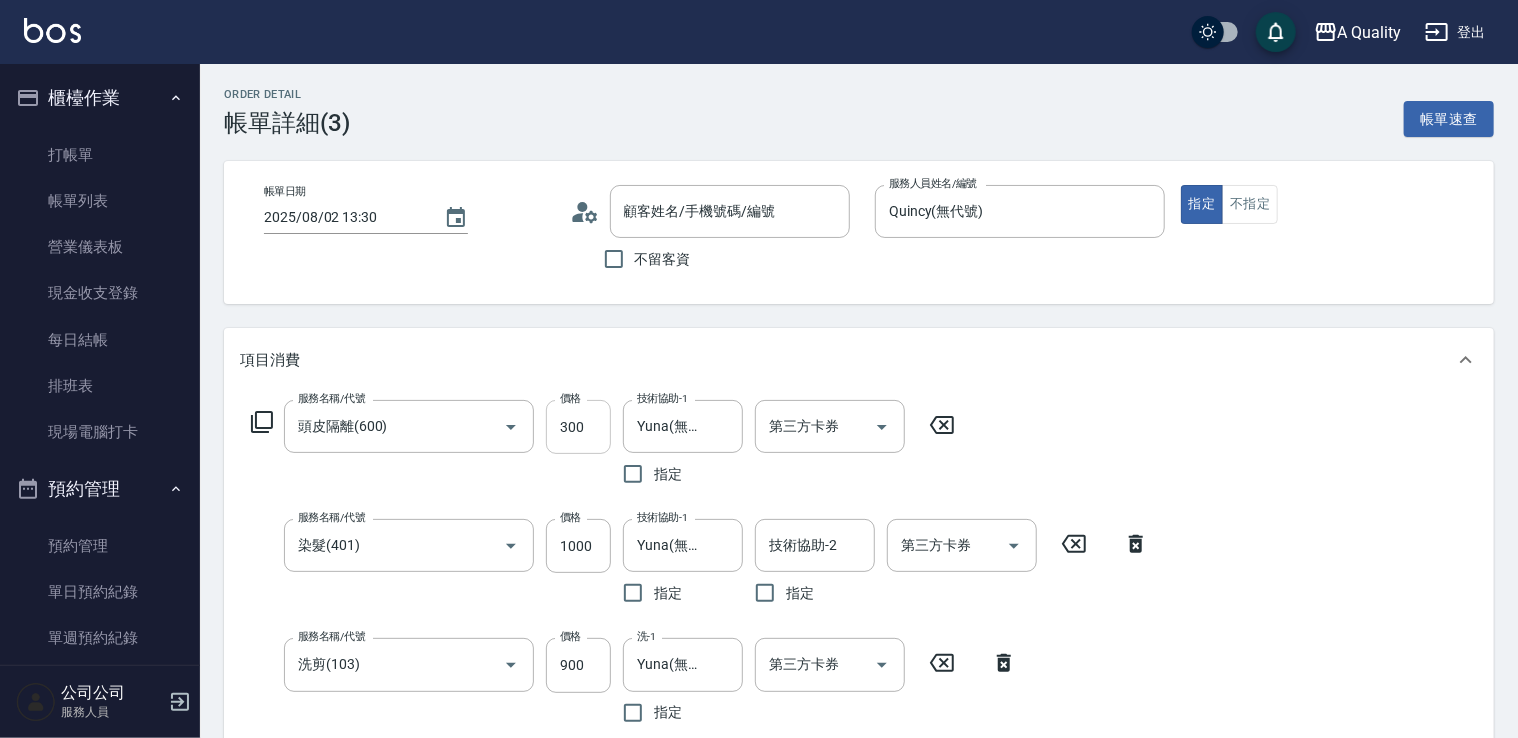 type on "頭皮隔離(600)" 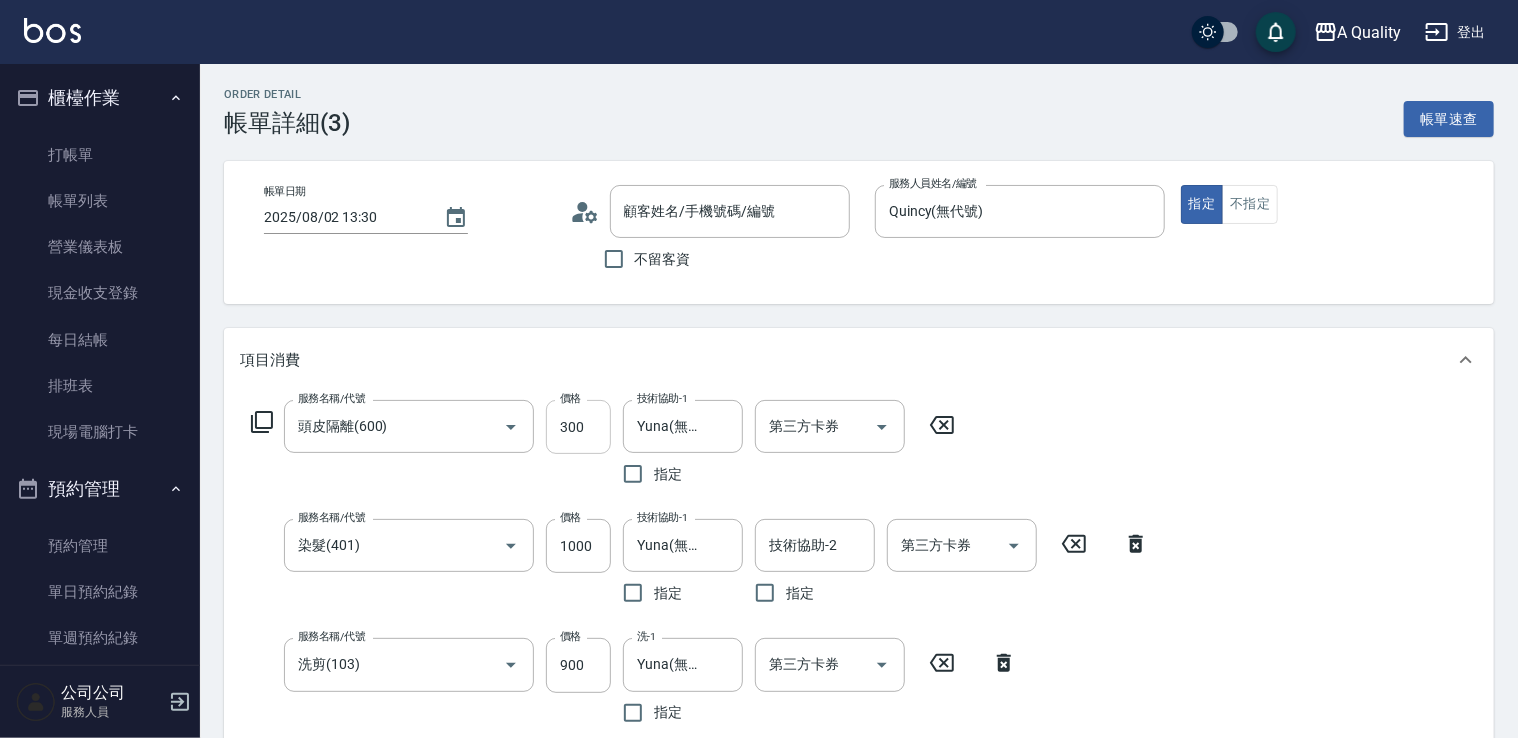 type on "染髮(401)" 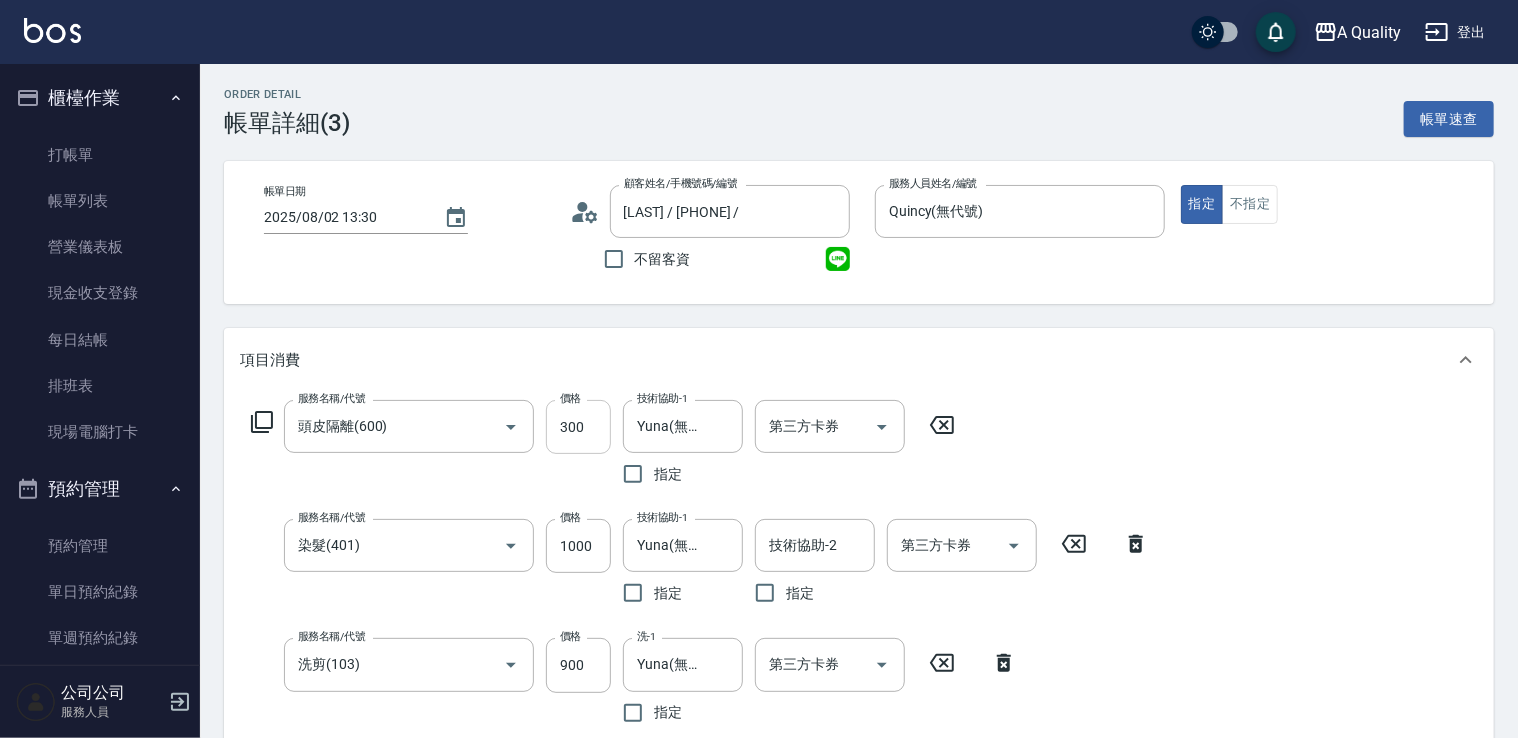 click on "300" at bounding box center (578, 427) 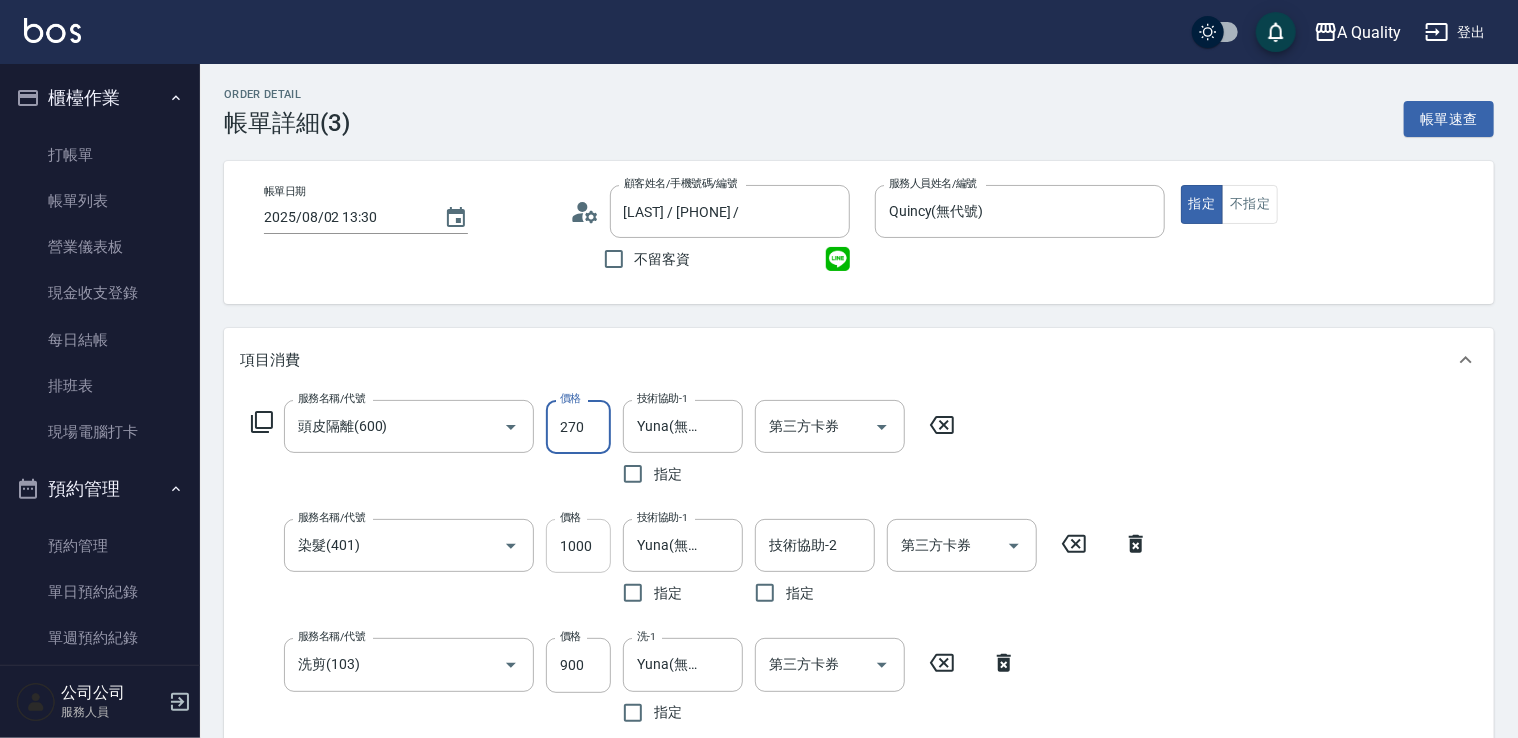 type on "270" 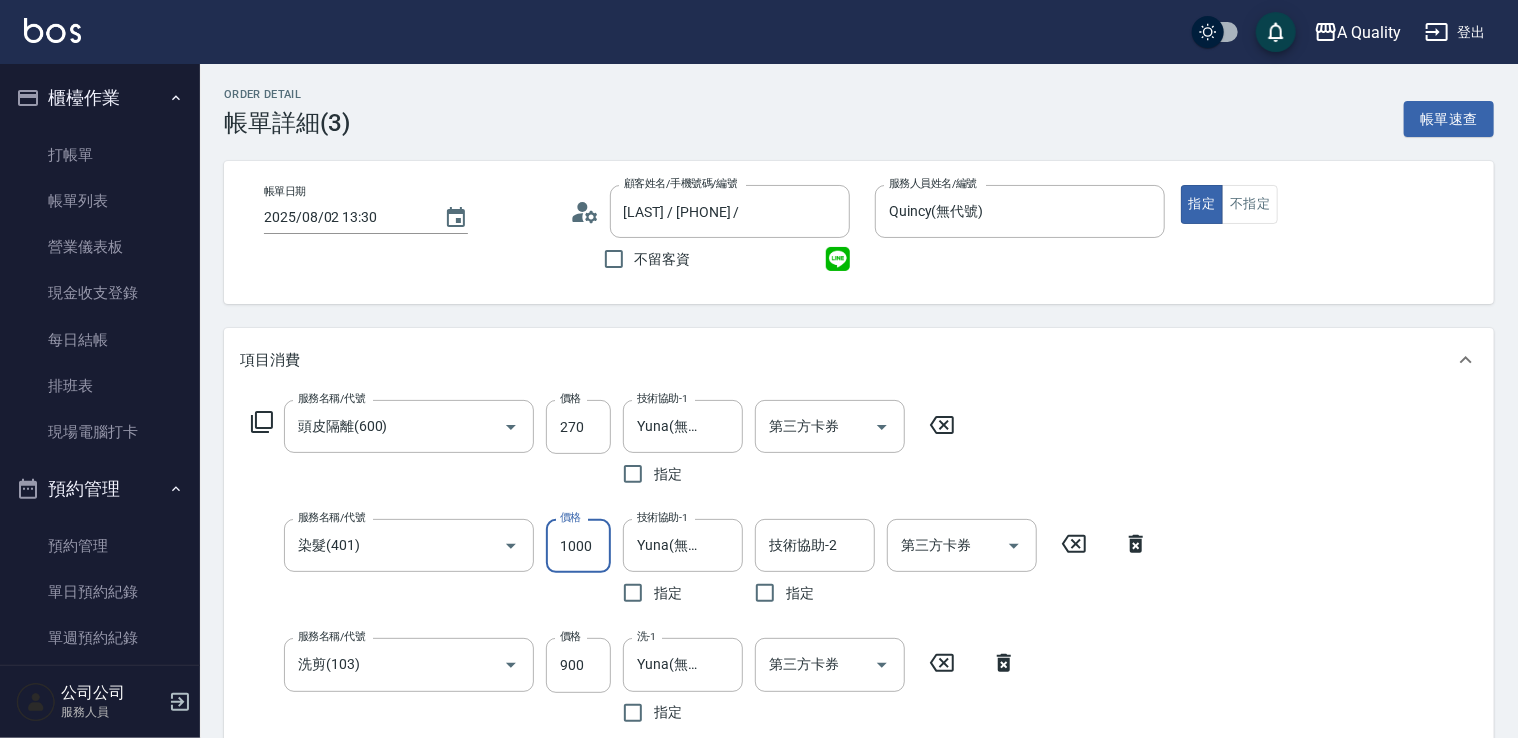 click on "1000" at bounding box center [578, 546] 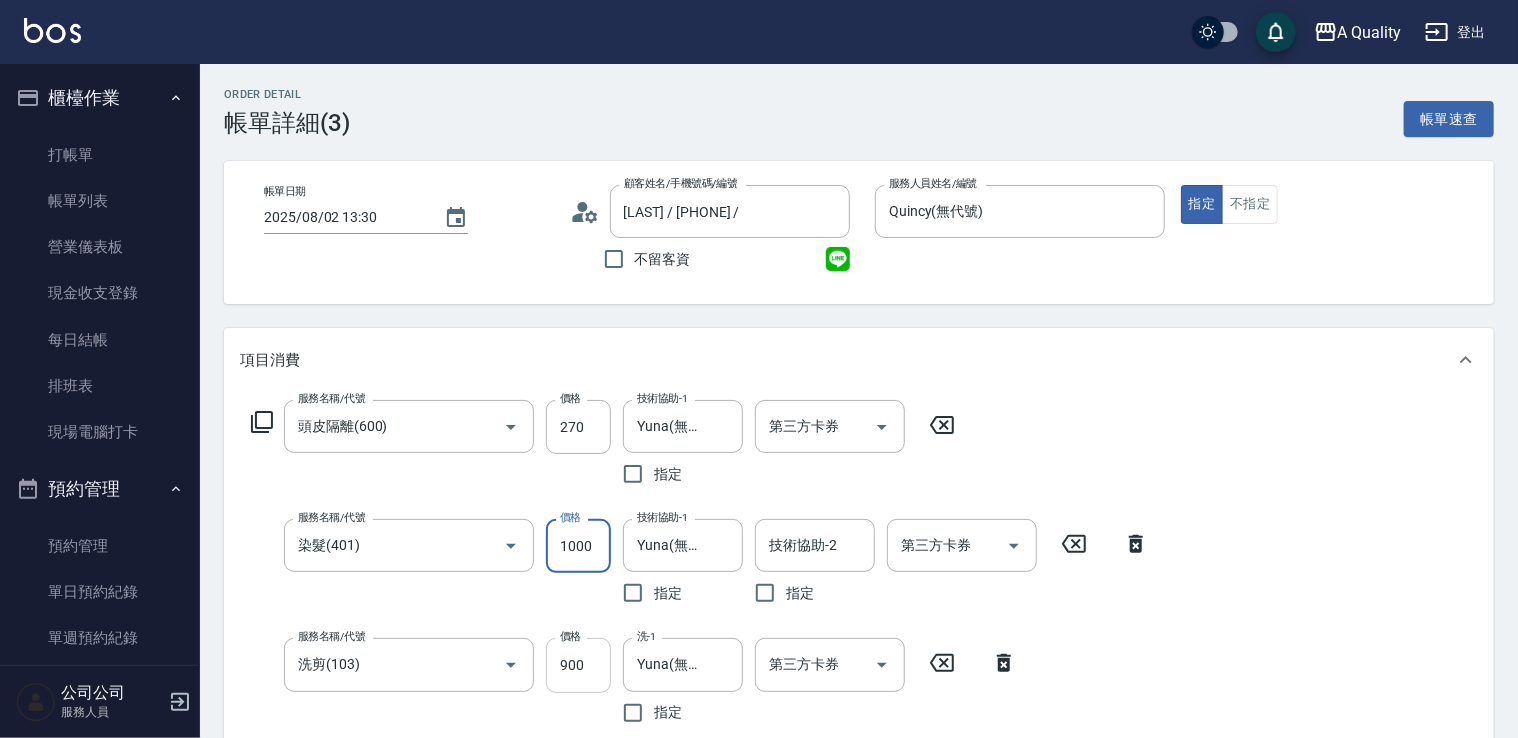 click on "900" at bounding box center [578, 665] 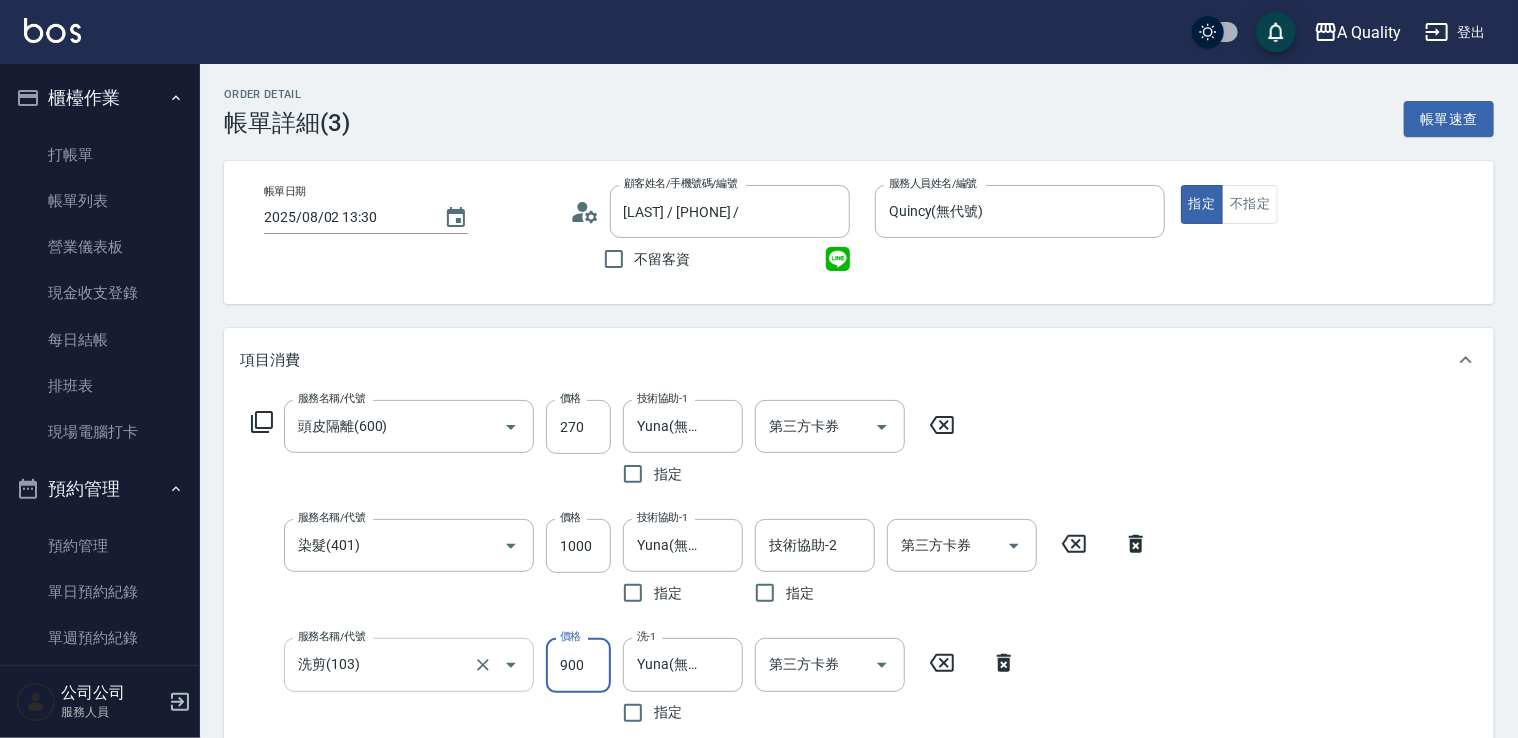 click on "洗剪(103)" at bounding box center (381, 664) 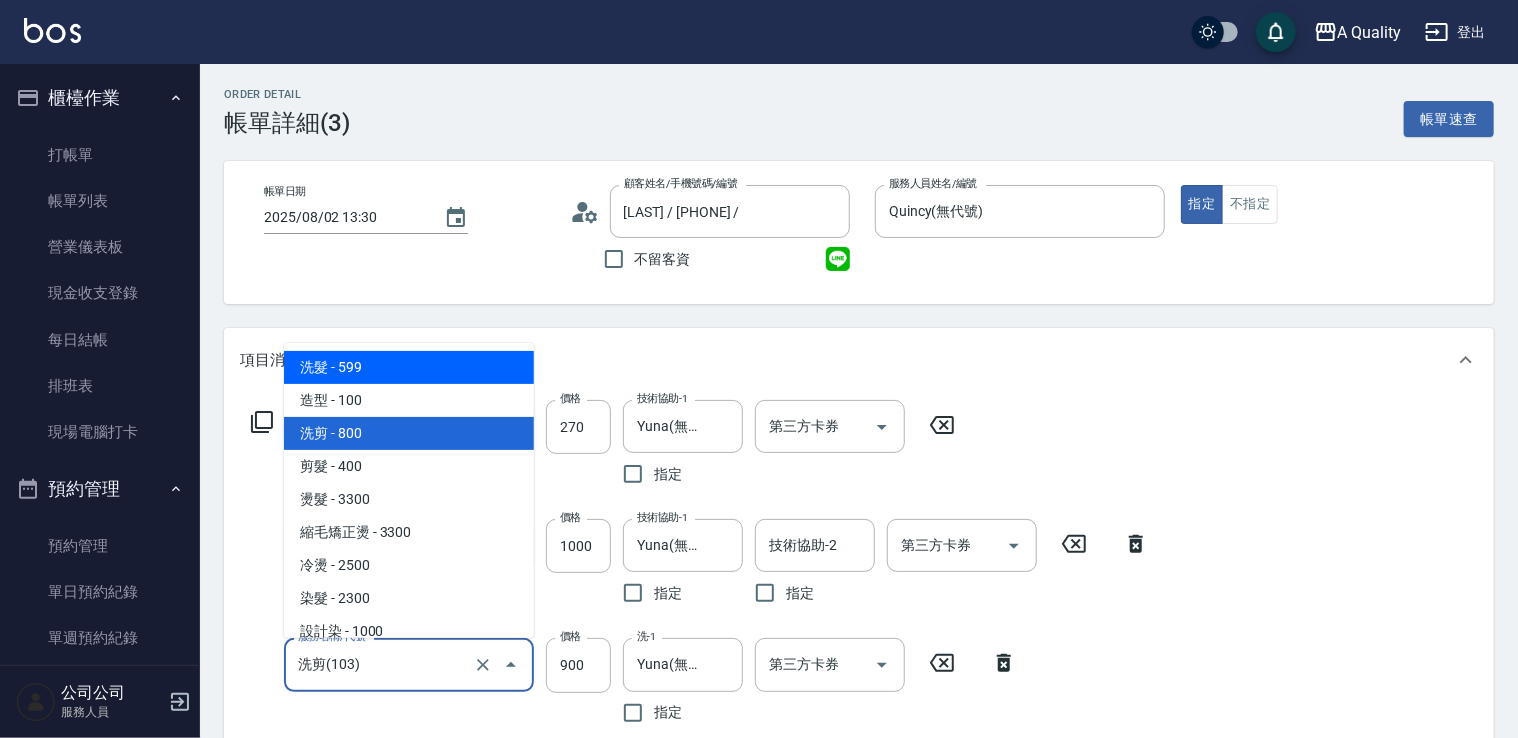 click on "洗髮 - 599" at bounding box center [409, 367] 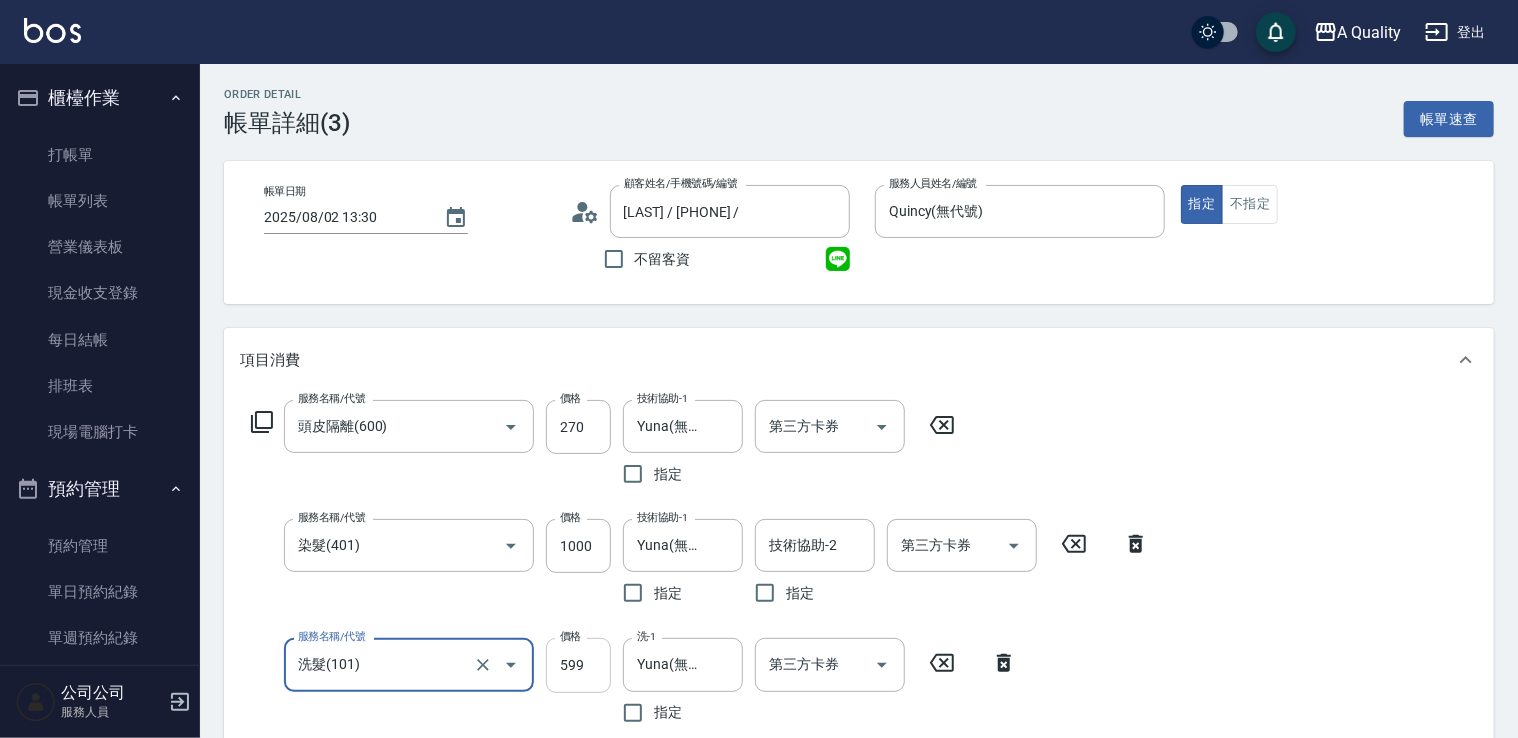 click on "599" at bounding box center (578, 665) 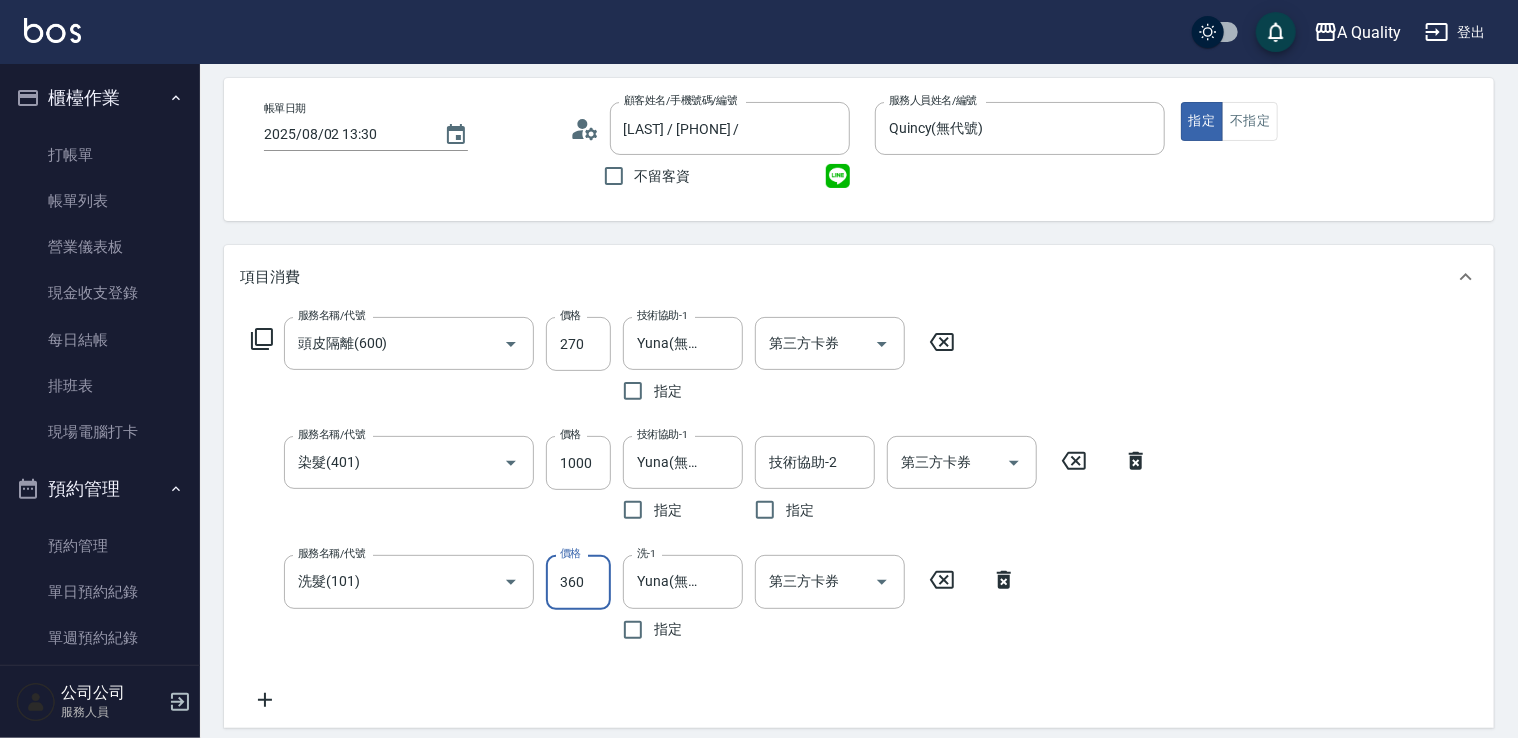 scroll, scrollTop: 300, scrollLeft: 0, axis: vertical 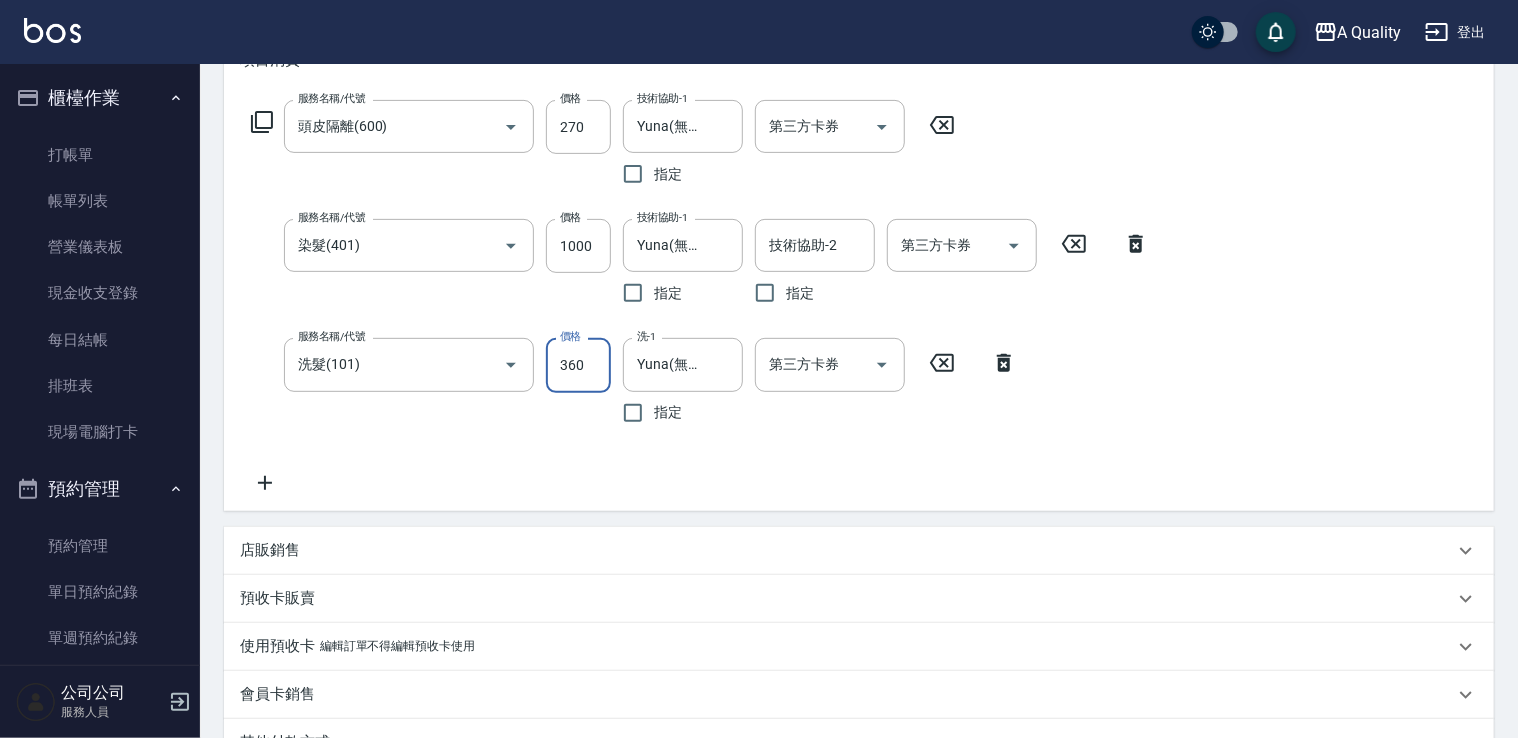 type on "360" 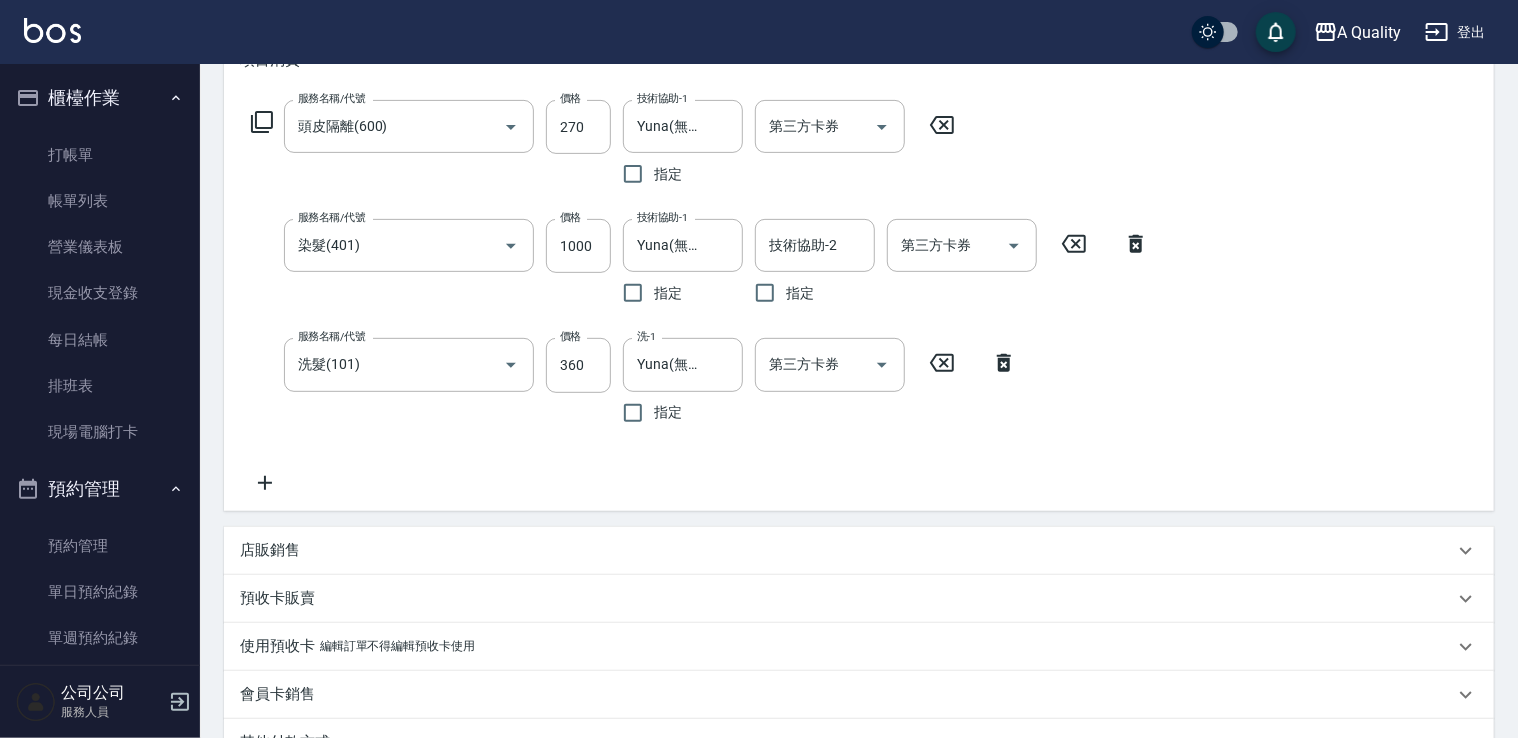 click 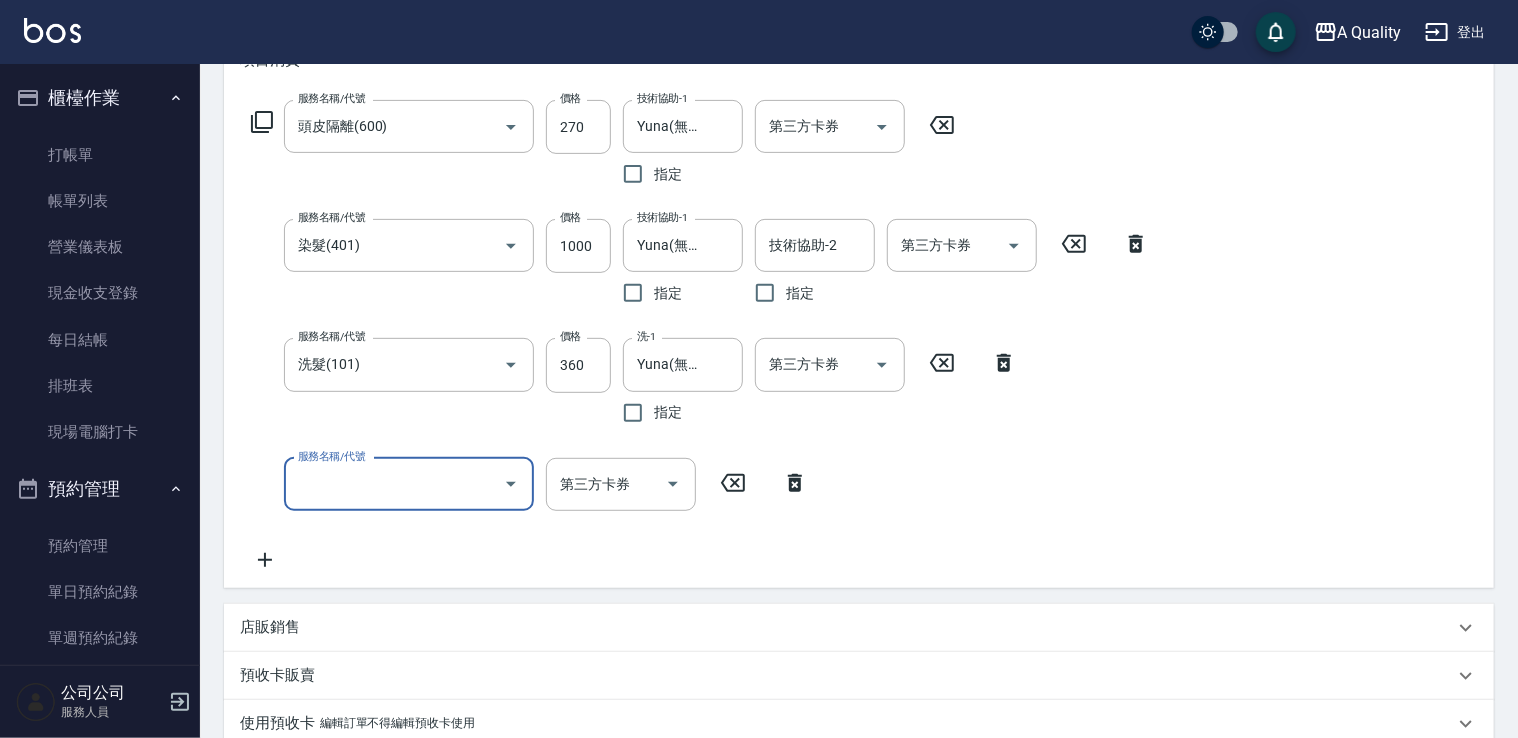 click on "服務名稱/代號" at bounding box center [394, 484] 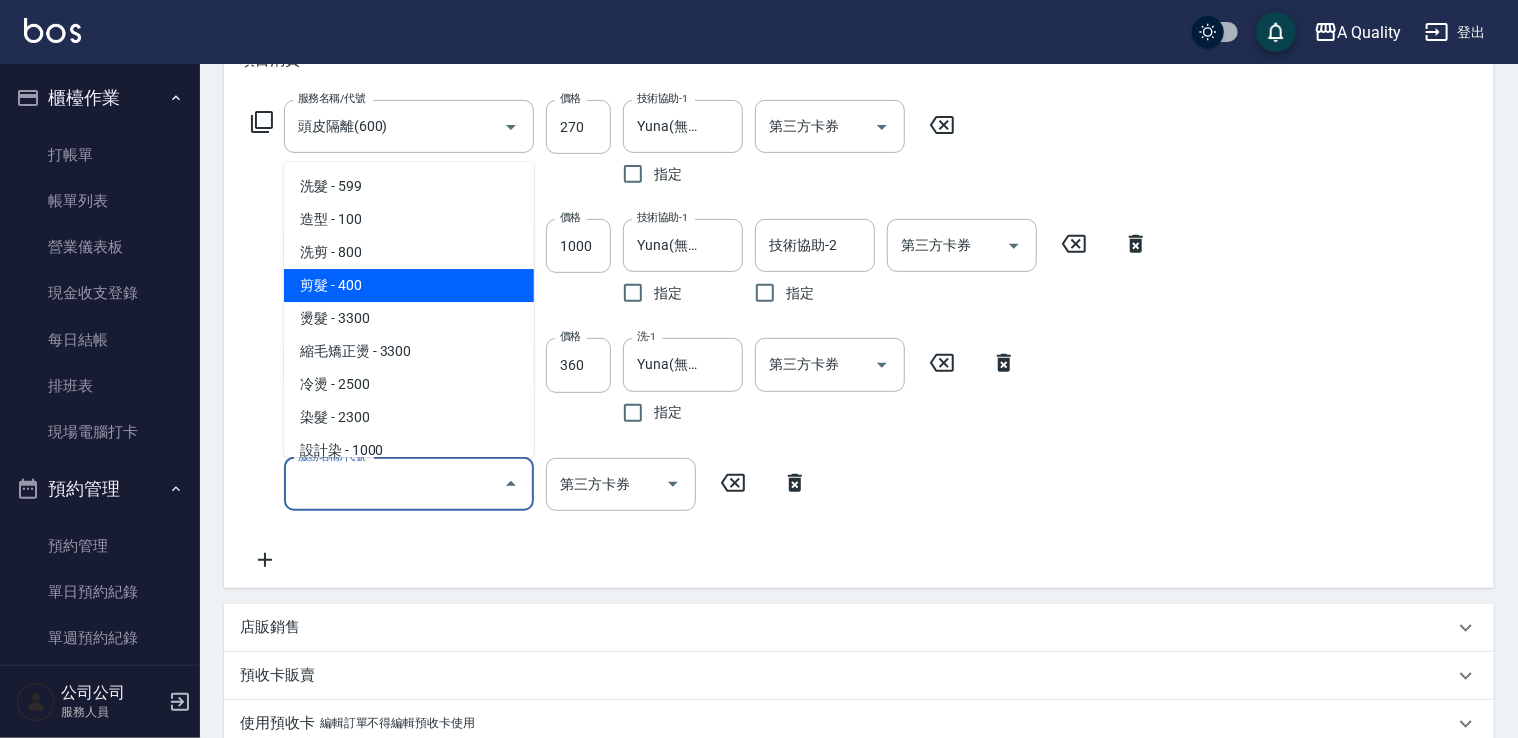 click on "剪髮 - 400" at bounding box center [409, 285] 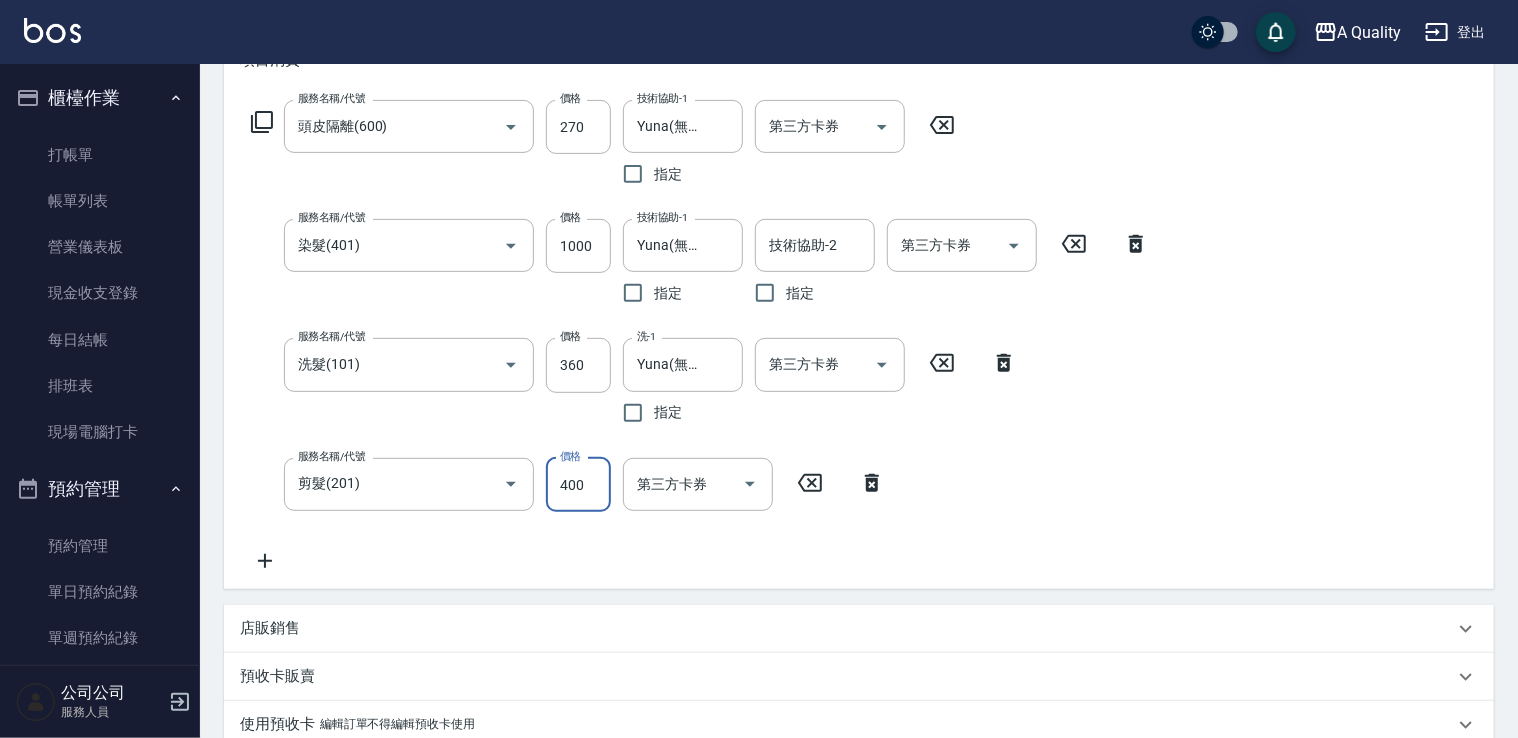 click on "400" at bounding box center [578, 485] 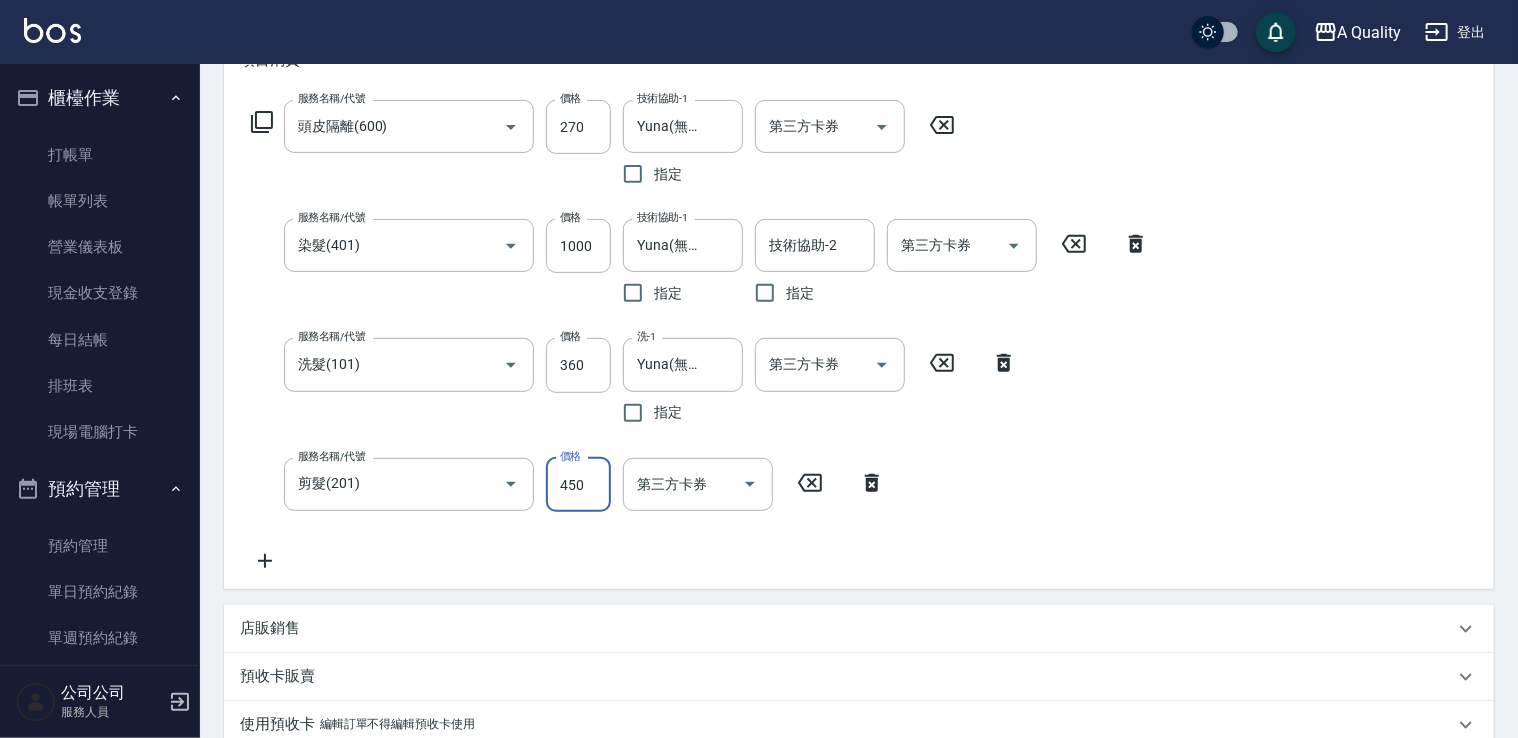 type on "450" 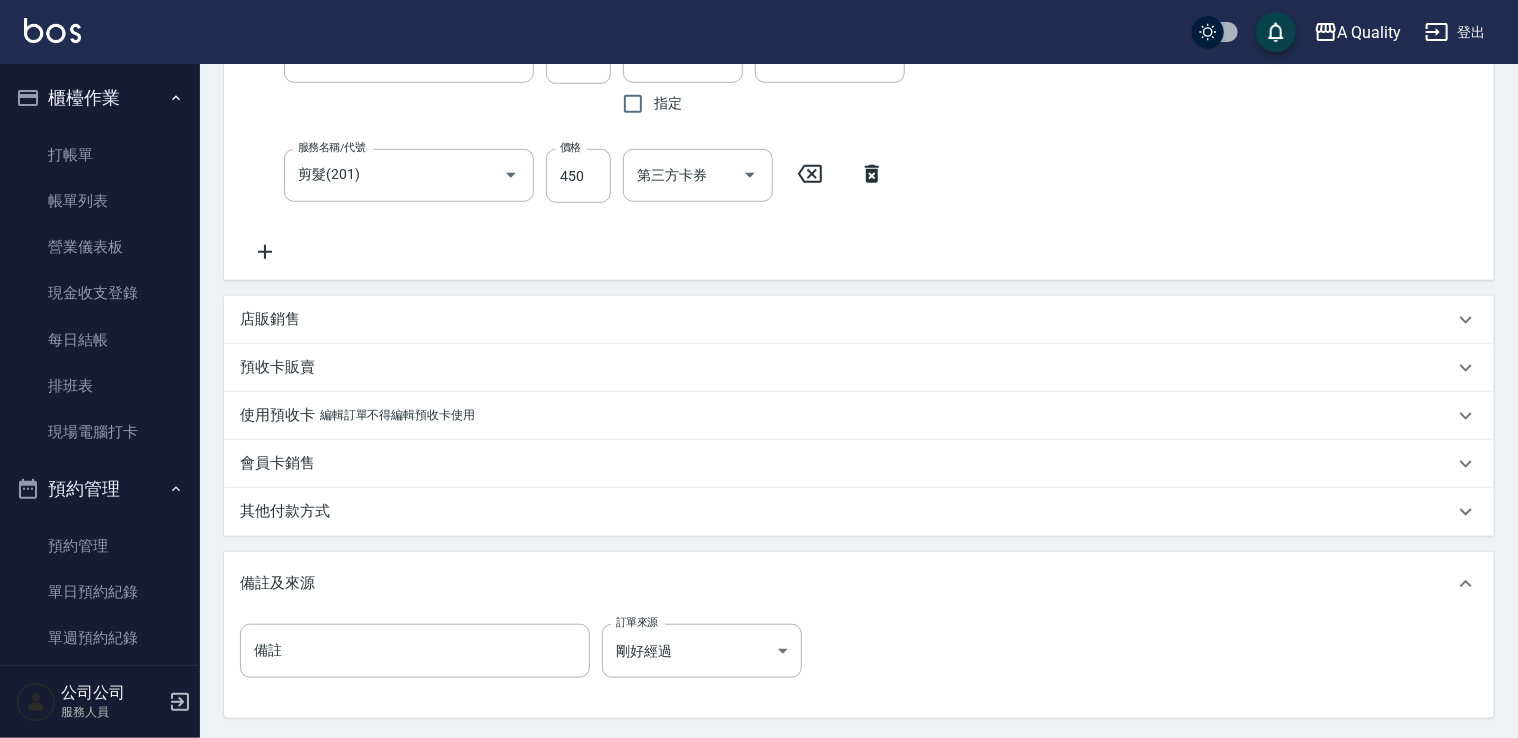 scroll, scrollTop: 800, scrollLeft: 0, axis: vertical 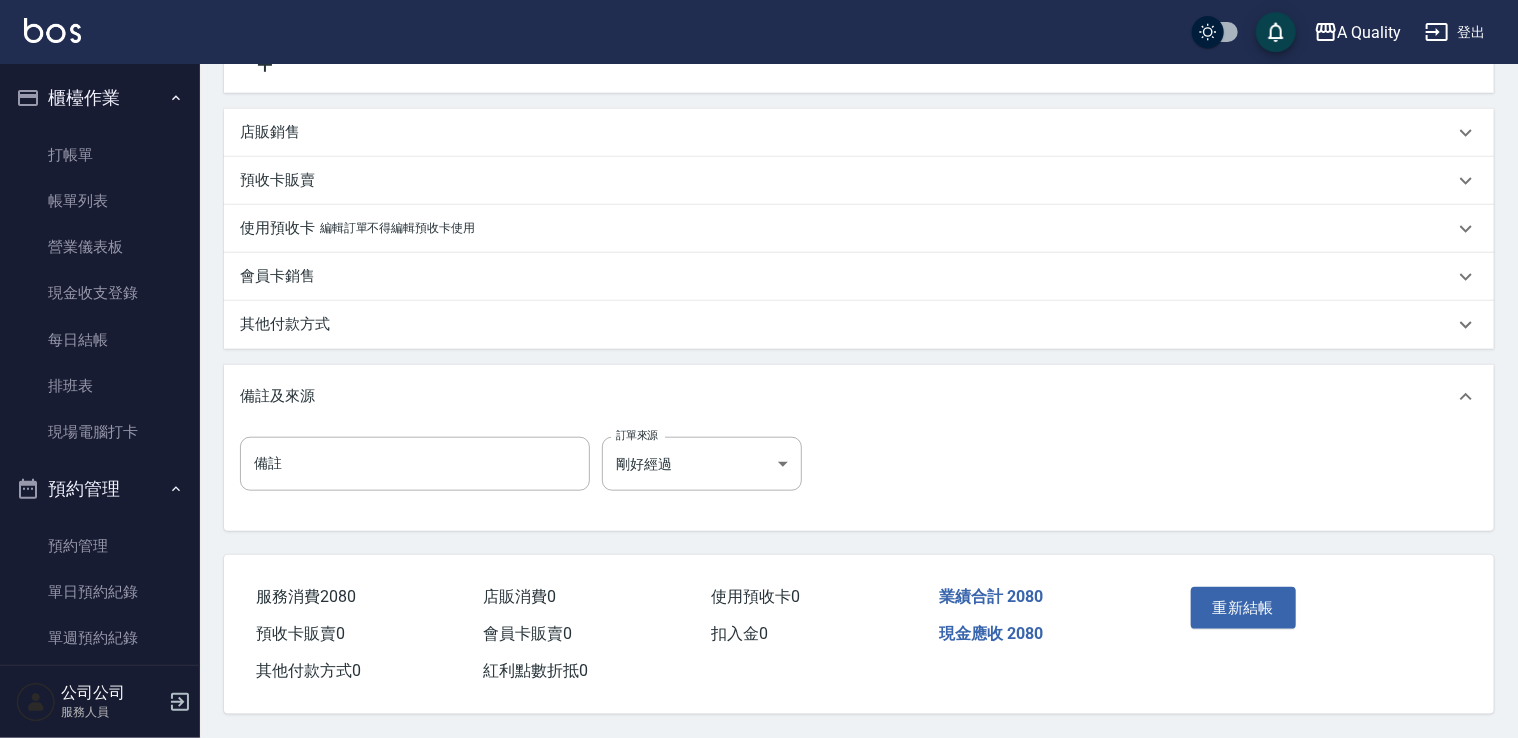 click on "其他付款方式" at bounding box center [285, 324] 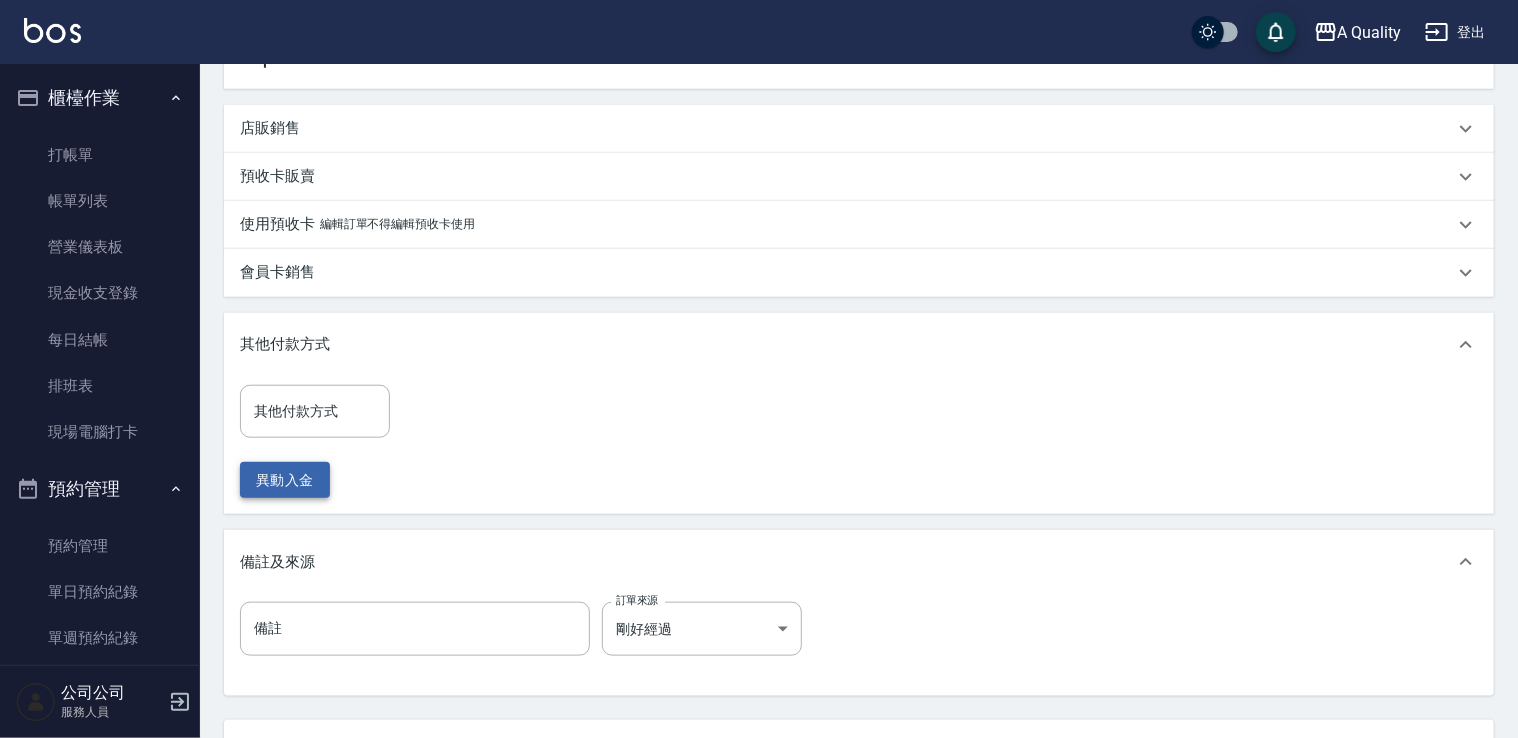 click on "異動入金" at bounding box center [285, 480] 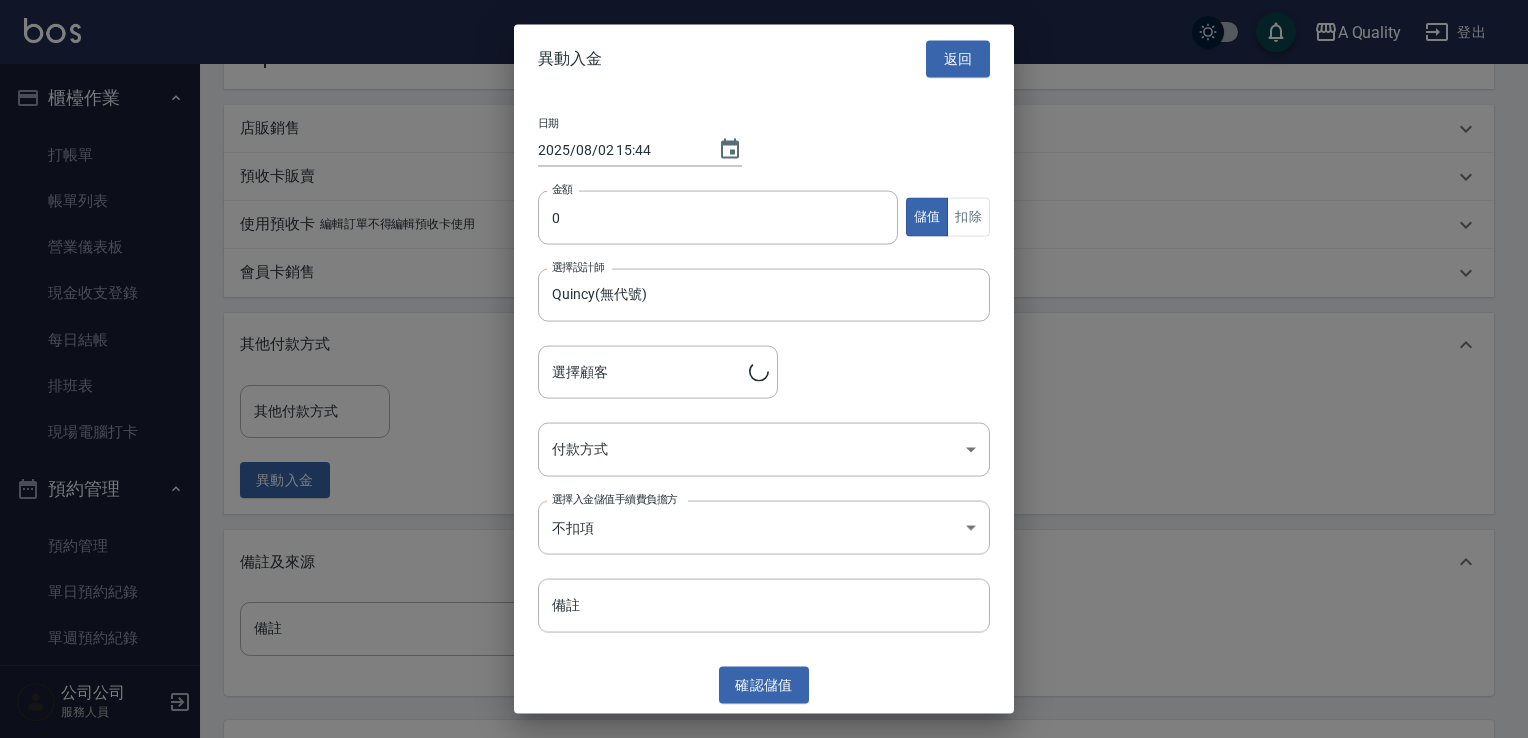type on "[LAST] / [PHONE] /" 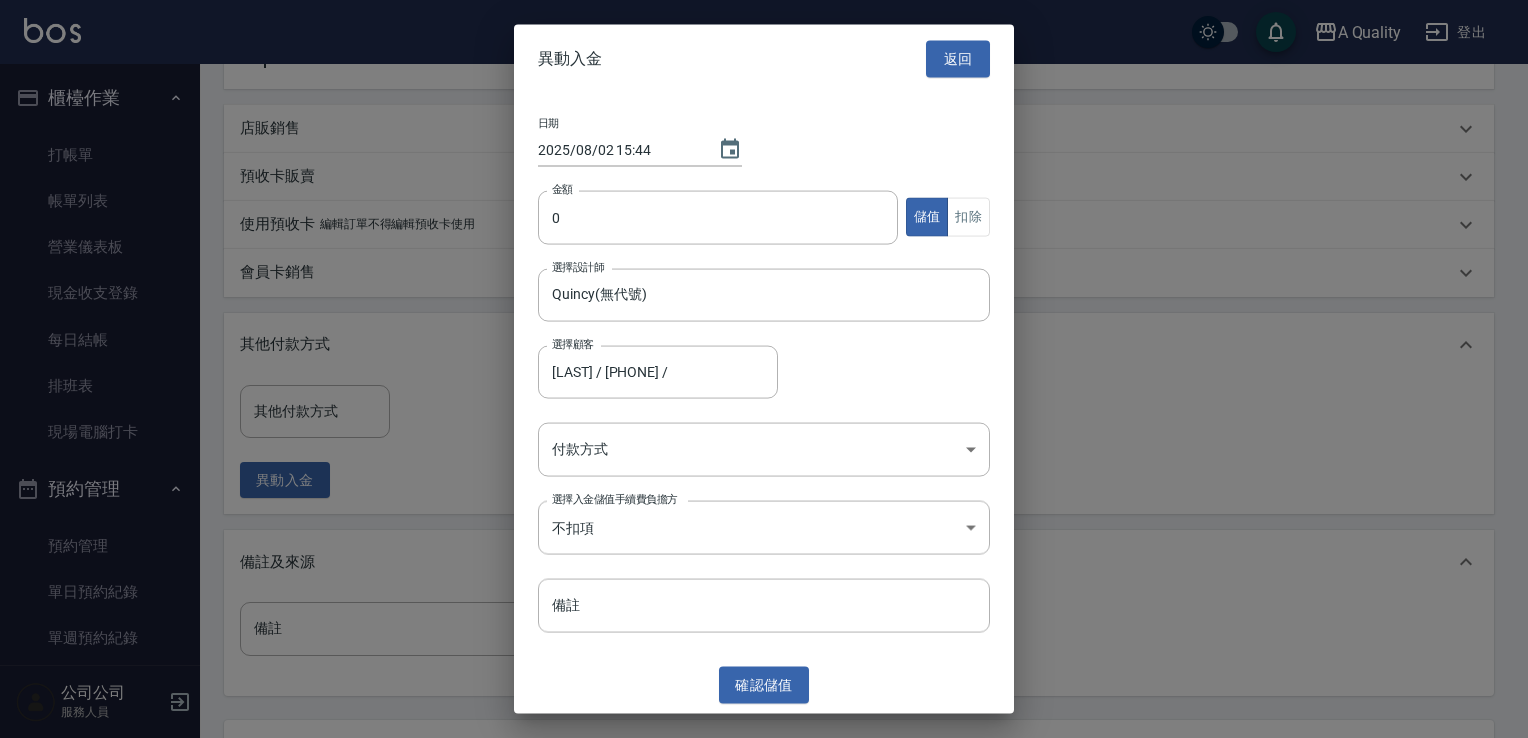 click on "日期 2025/08/02 15:44 金額 0 金額 儲值 扣除 選擇設計師 Quincy(無代號) 選擇設計師 選擇顧客 吳佳霖/0936537736/ 選擇顧客 付款方式 ​ 付款方式 選擇入金儲值手續費負擔方 不扣項 WITHOUTHANDLINGFEE 選擇入金儲值手續費負擔方 備註 備註" at bounding box center [764, 375] 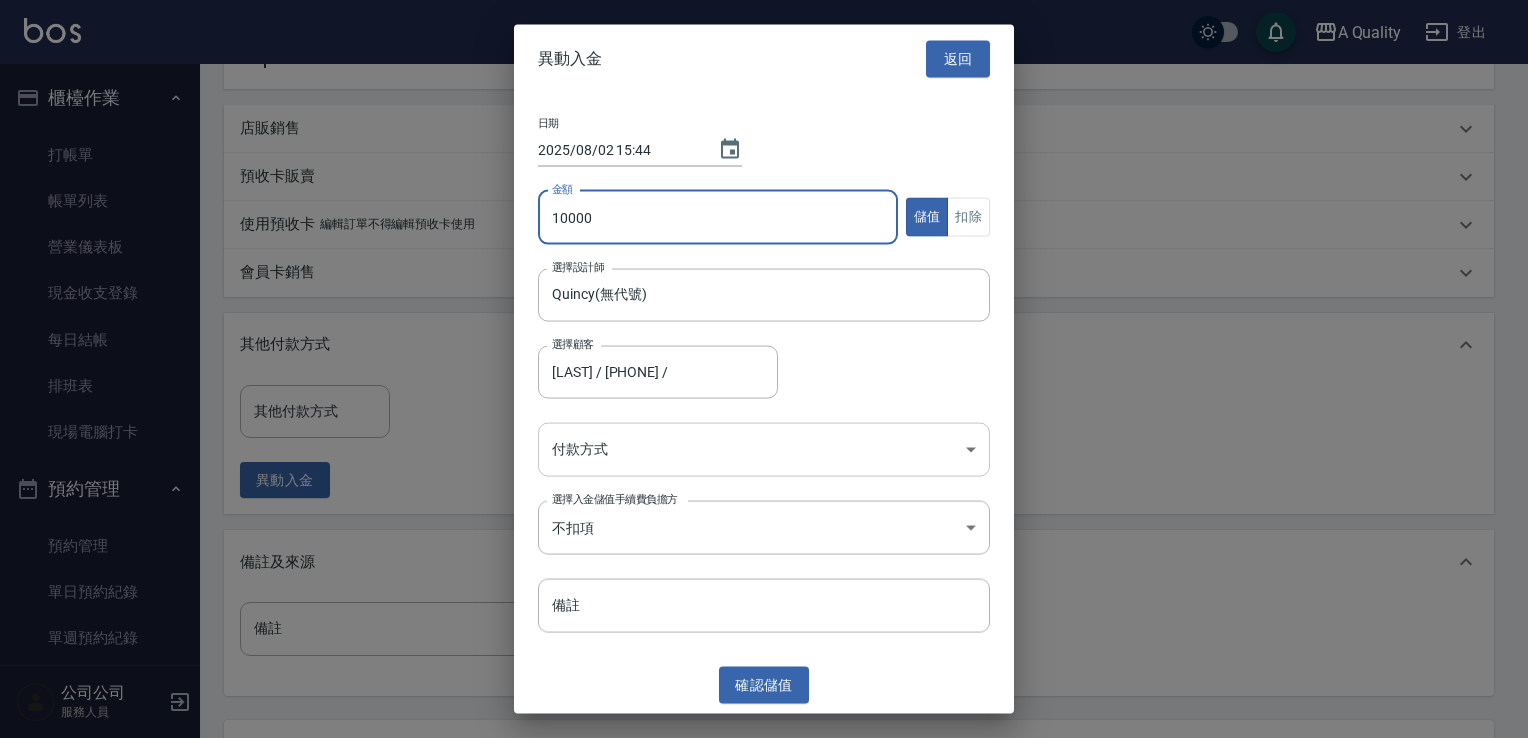 type on "10000" 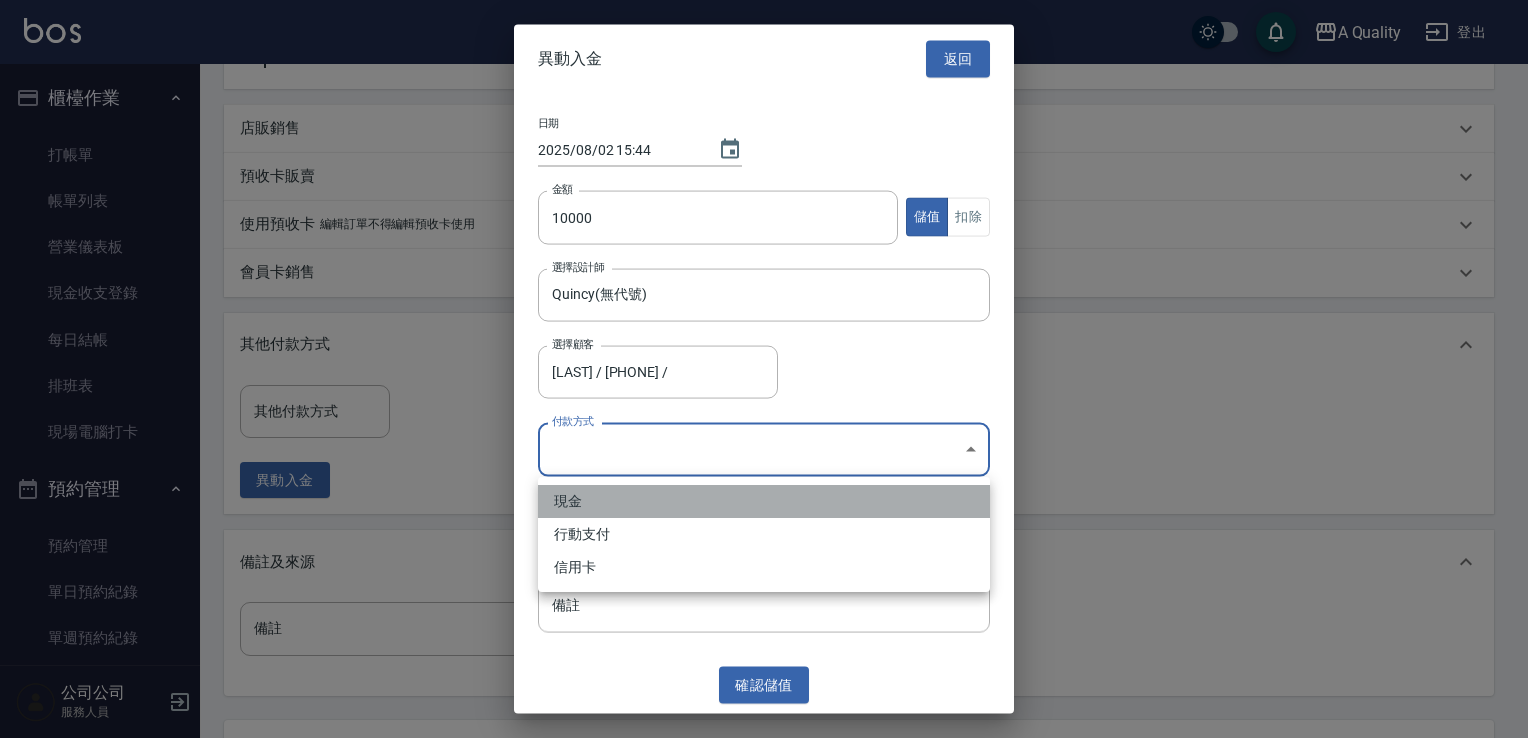 click on "現金" at bounding box center [764, 501] 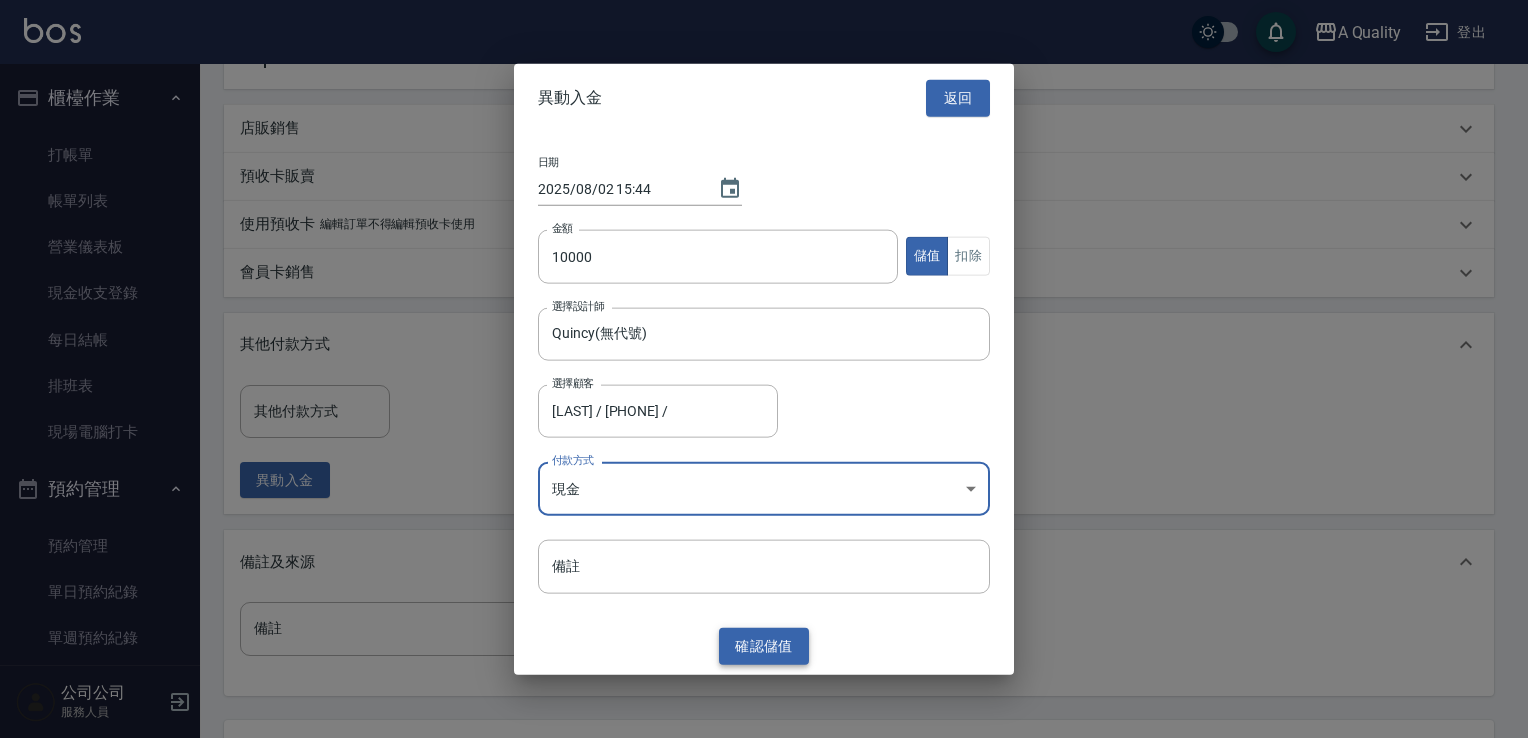 click on "確認 儲值" at bounding box center [764, 646] 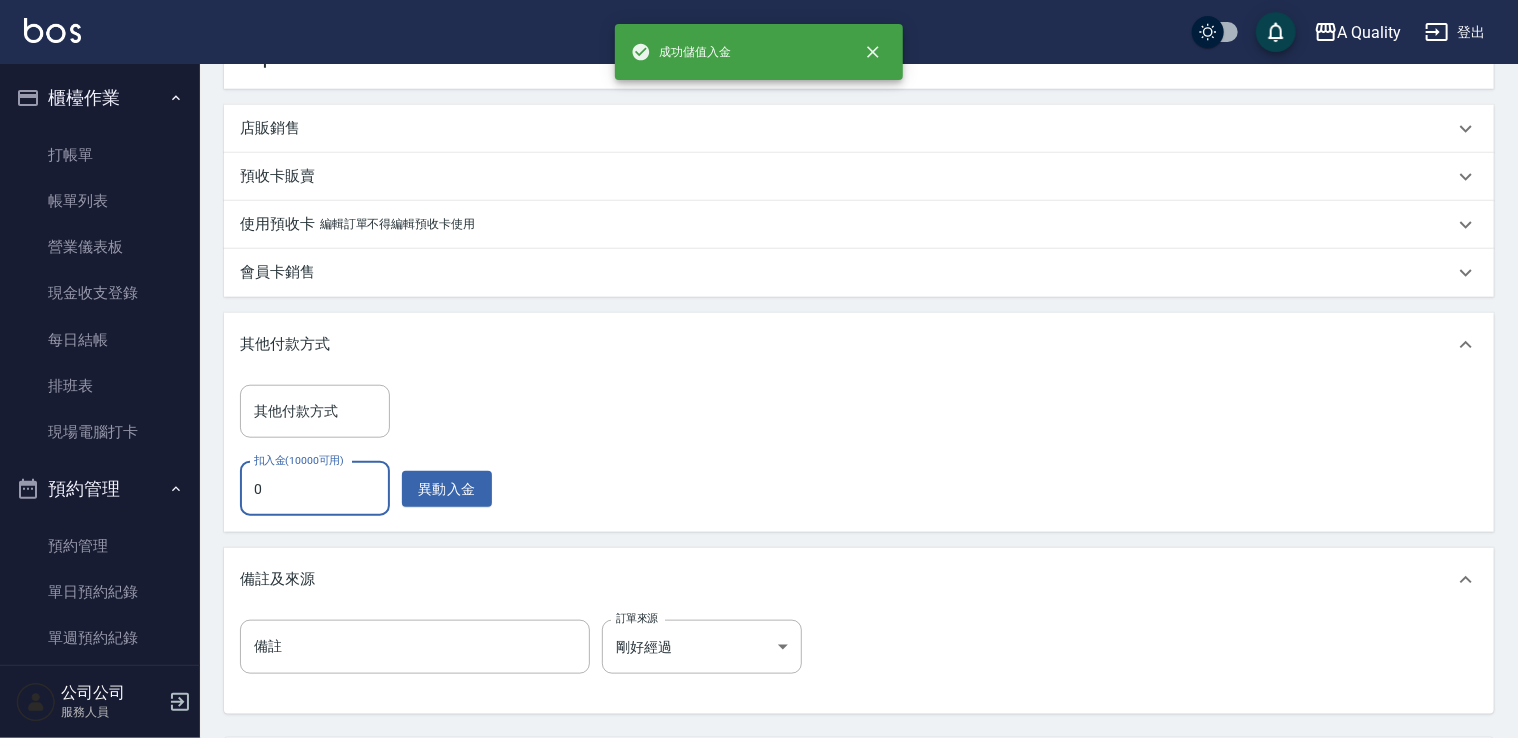click on "0" at bounding box center (315, 489) 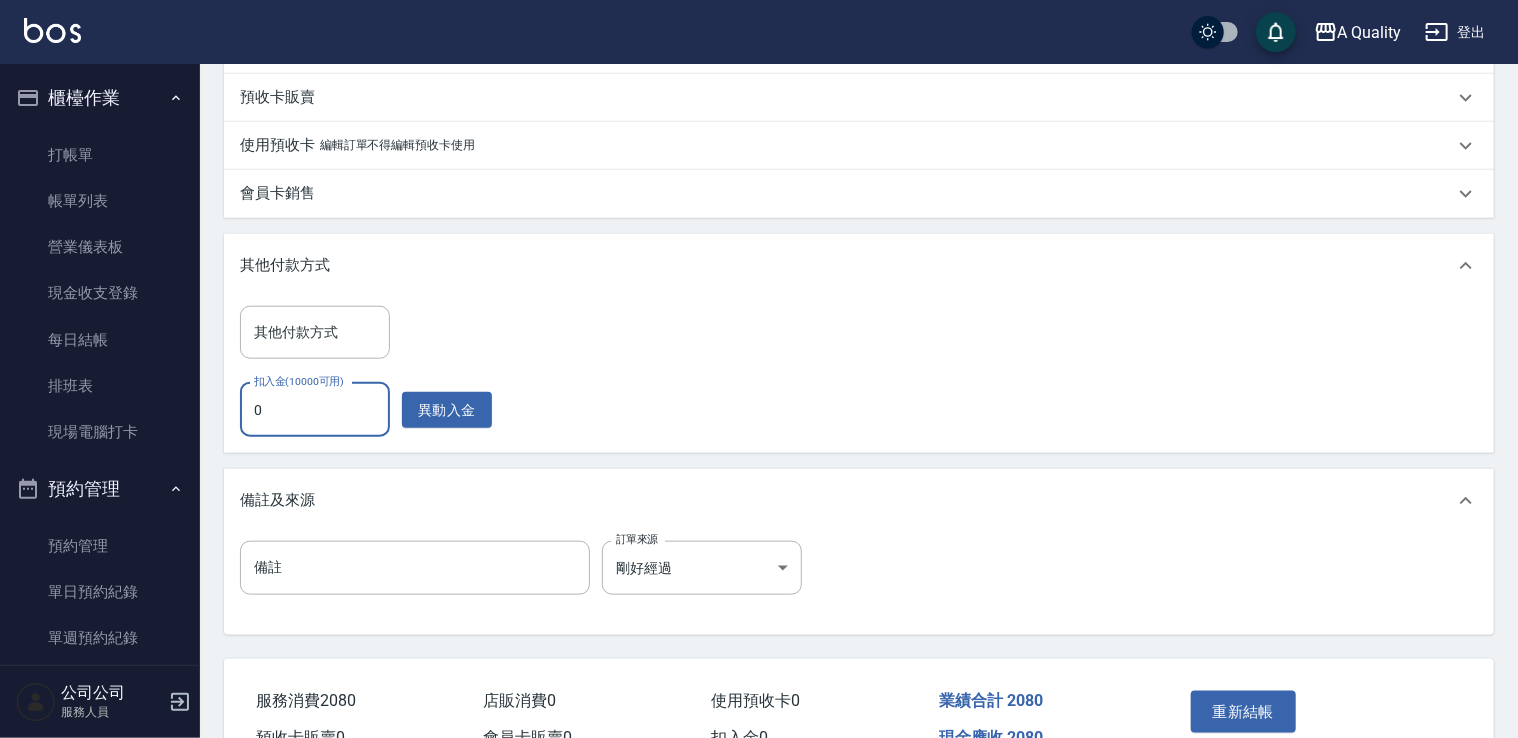 scroll, scrollTop: 989, scrollLeft: 0, axis: vertical 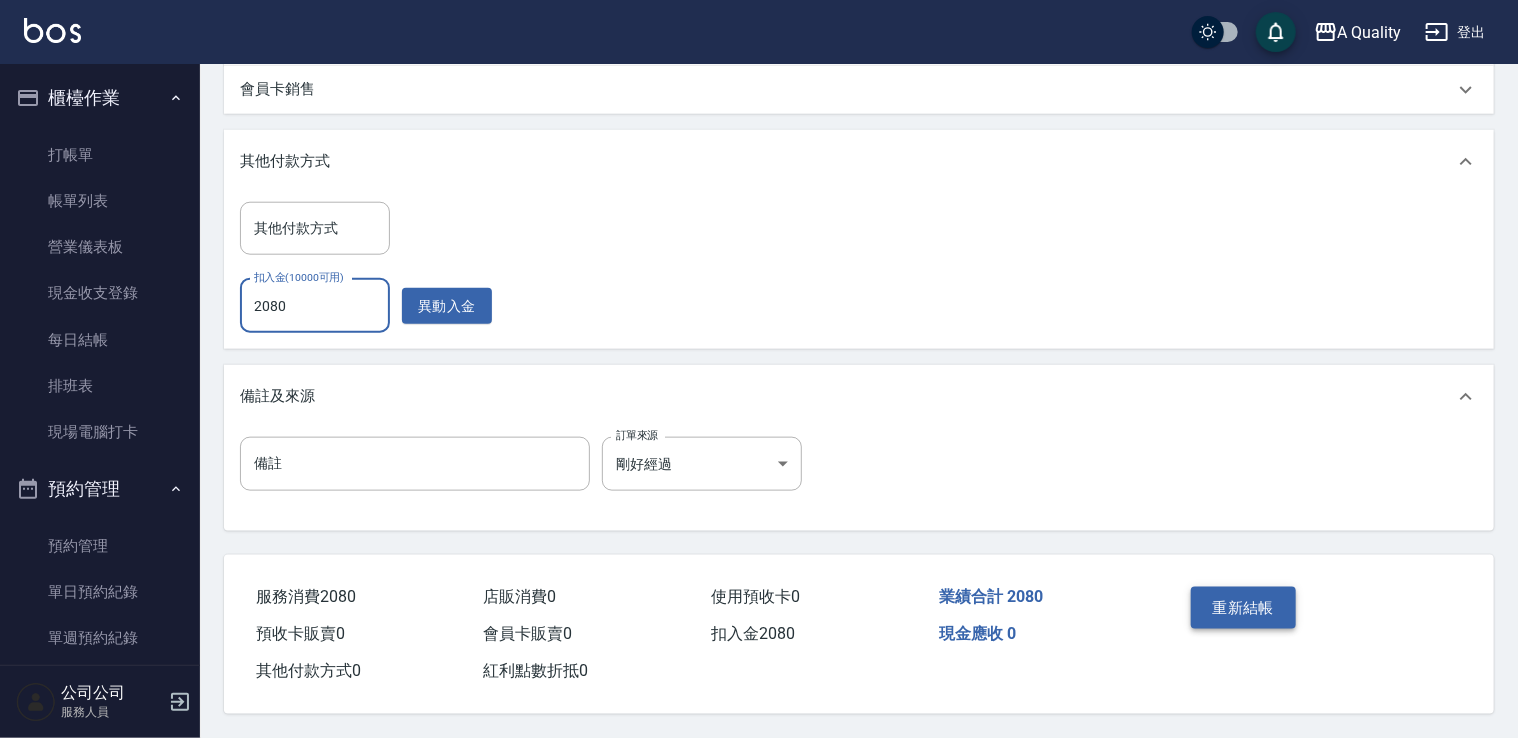 type on "2080" 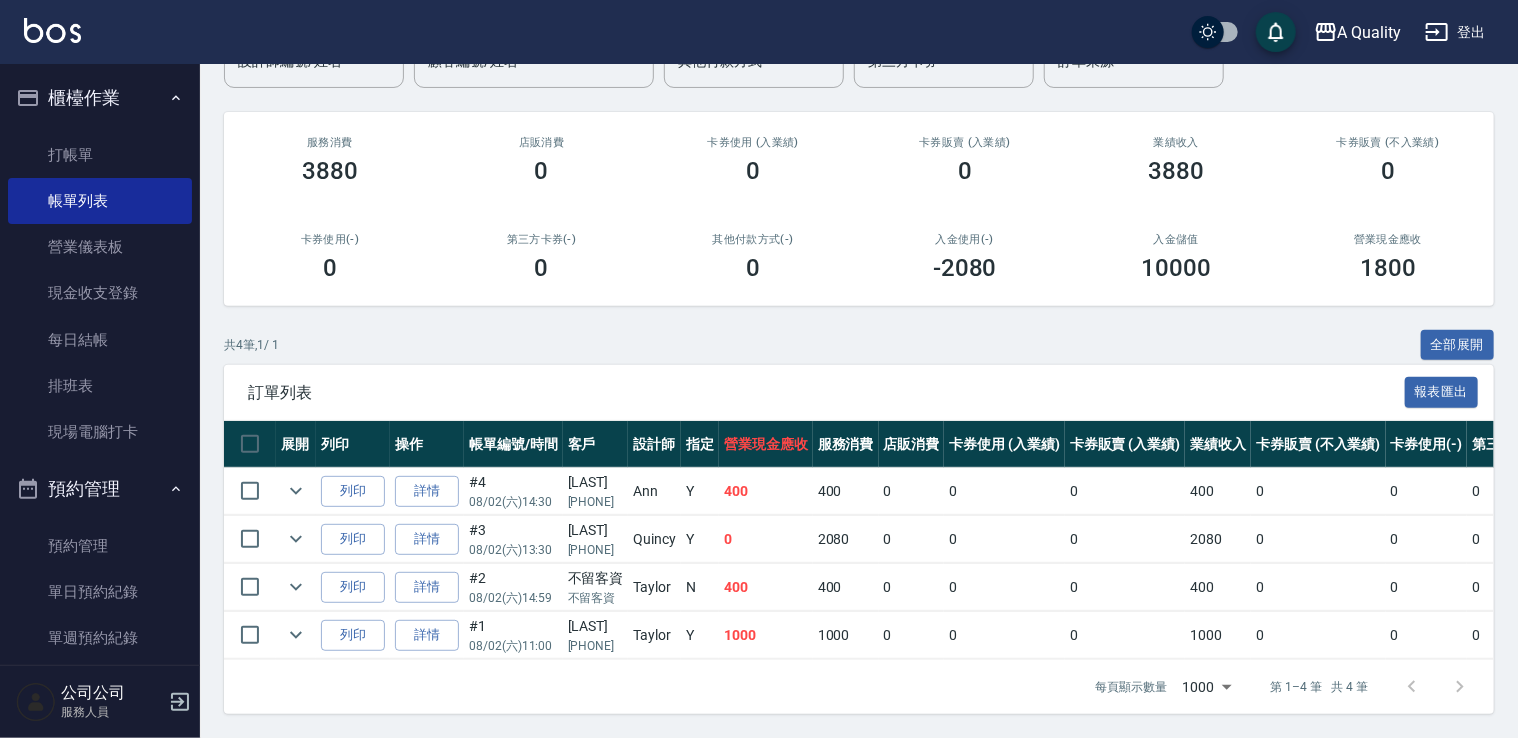 scroll, scrollTop: 210, scrollLeft: 0, axis: vertical 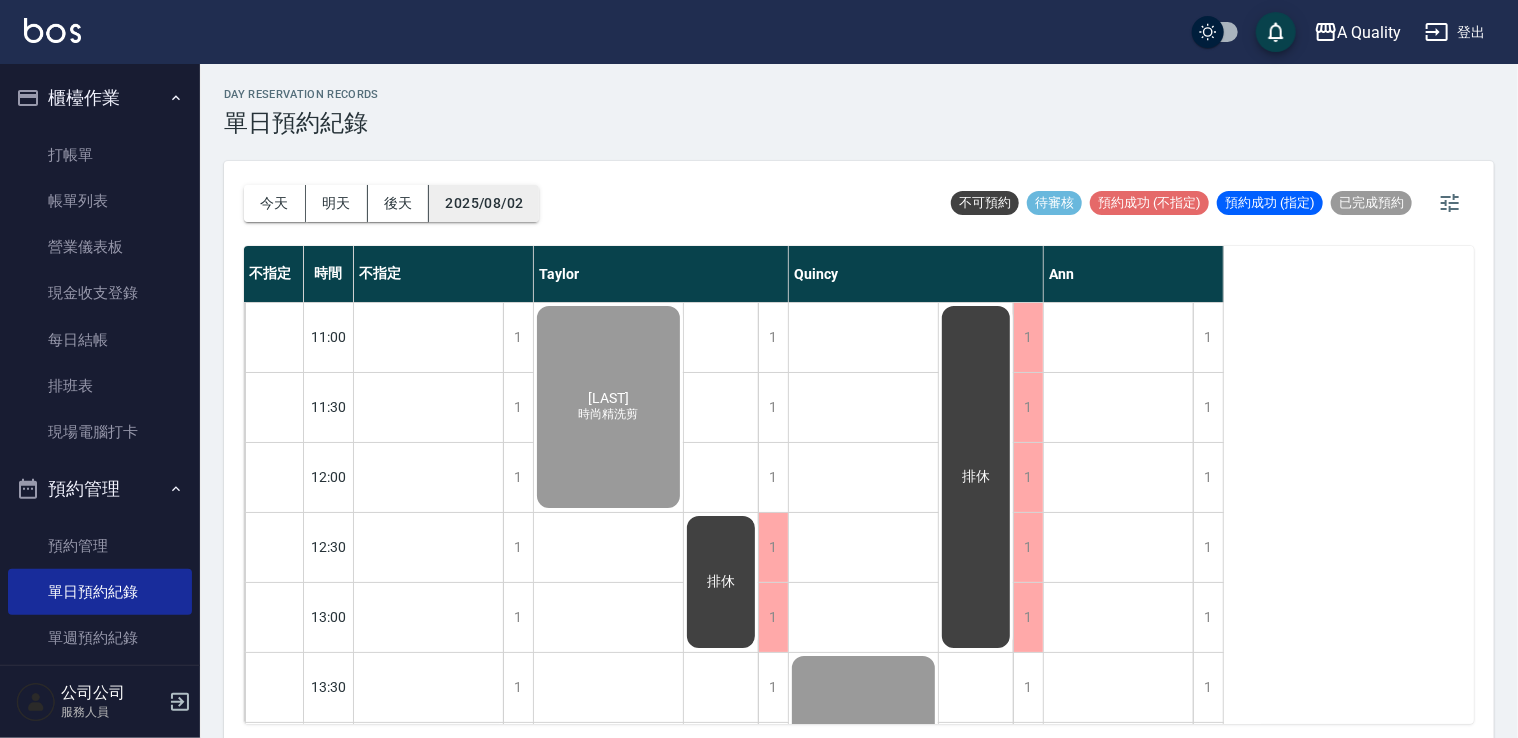 click on "2025/08/02" at bounding box center [484, 203] 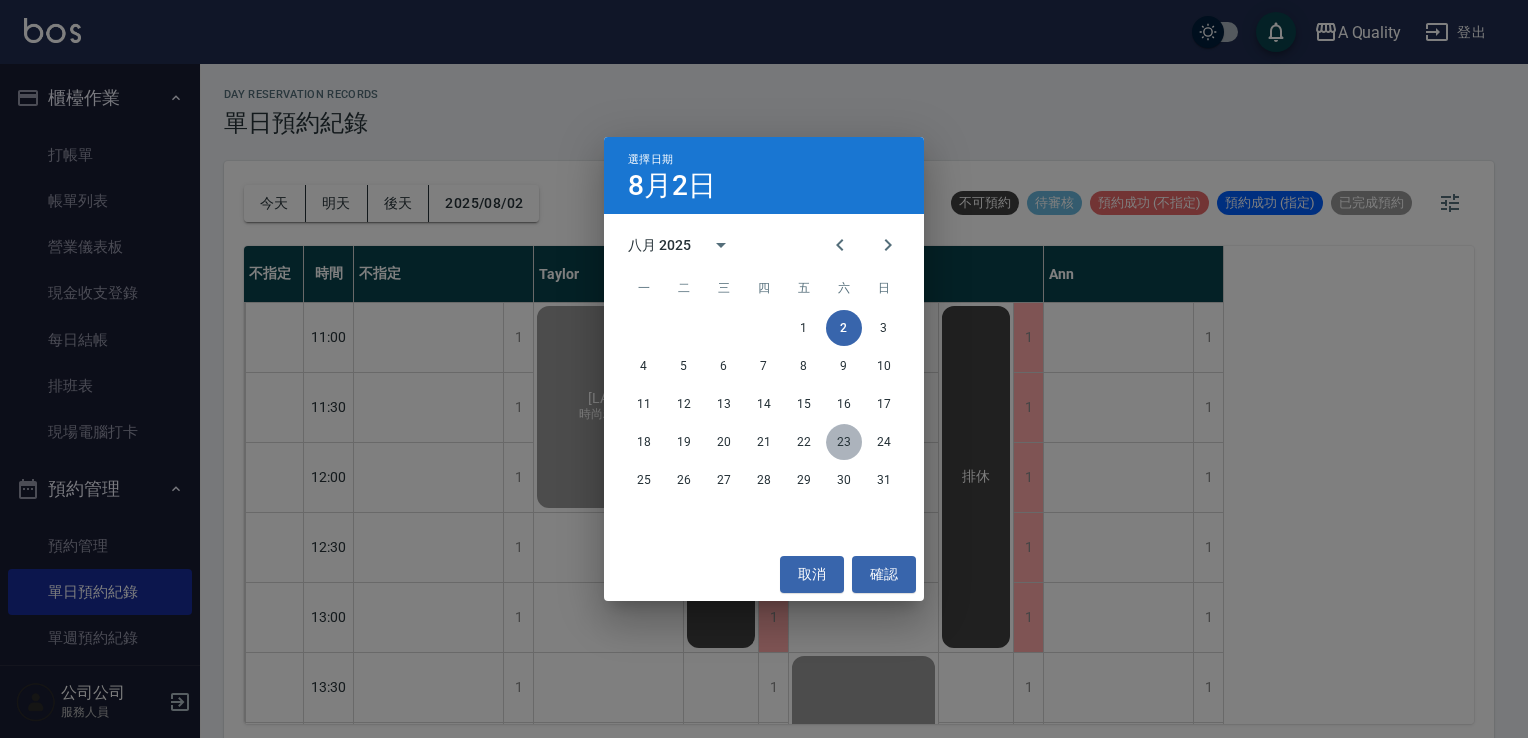 click on "23" at bounding box center (844, 442) 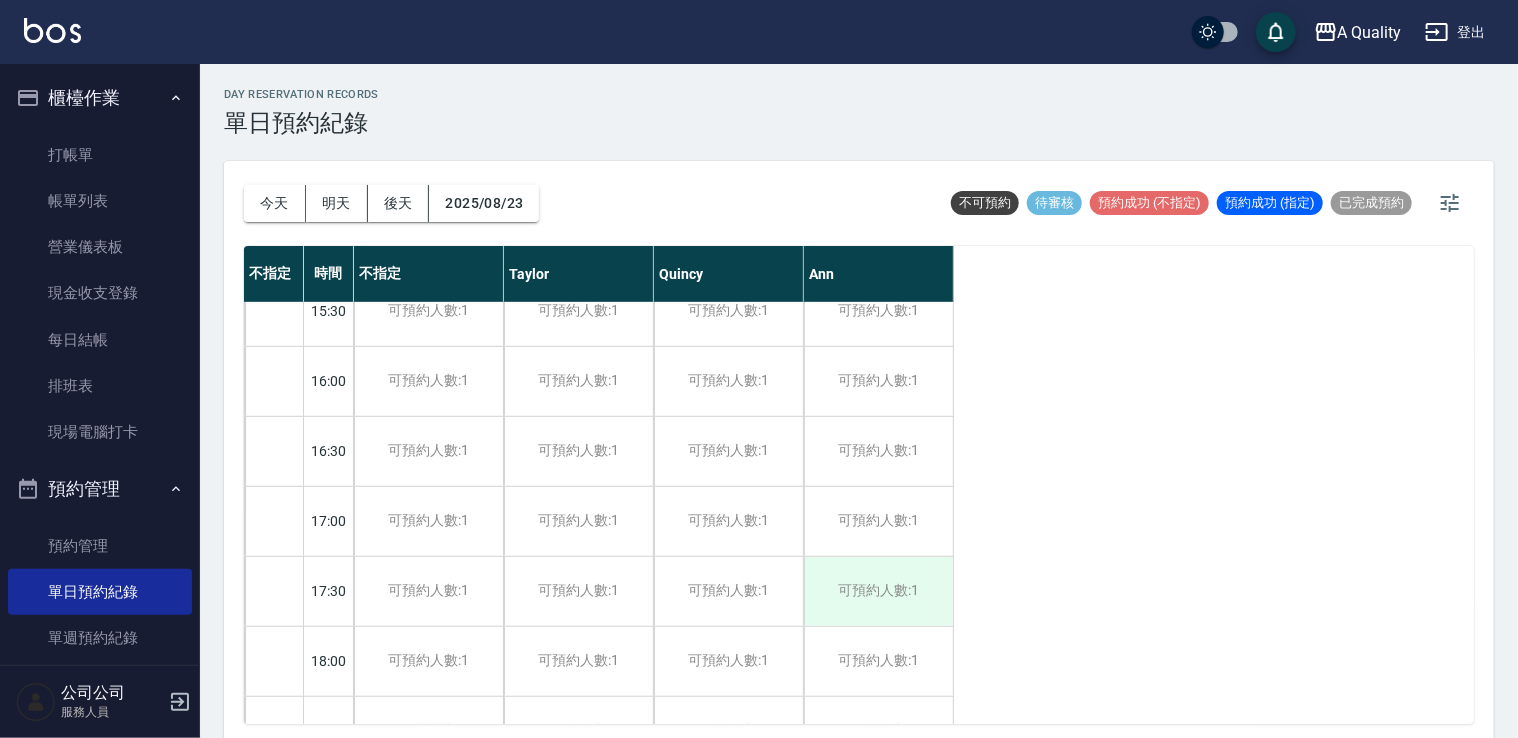 scroll, scrollTop: 853, scrollLeft: 0, axis: vertical 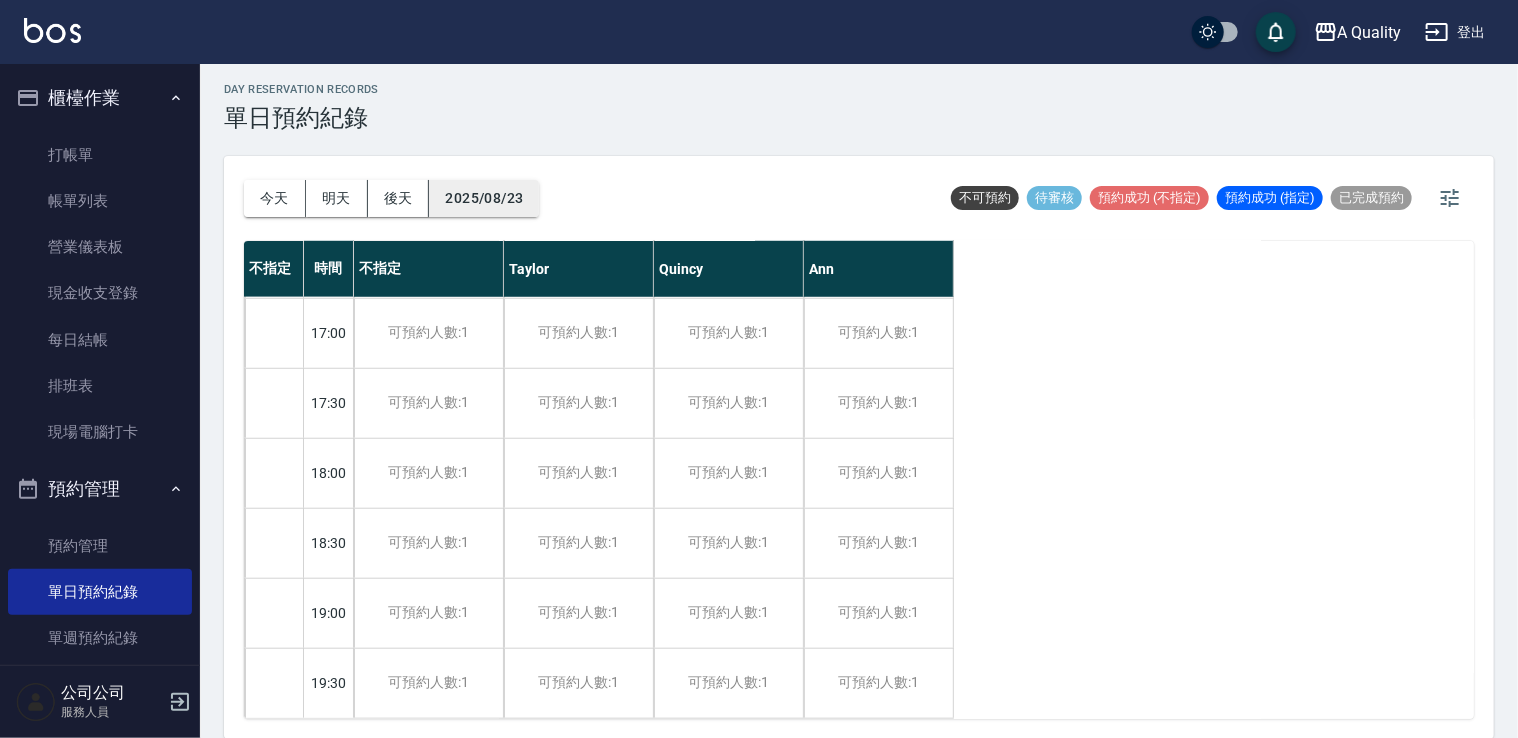 click on "2025/08/23" at bounding box center [484, 198] 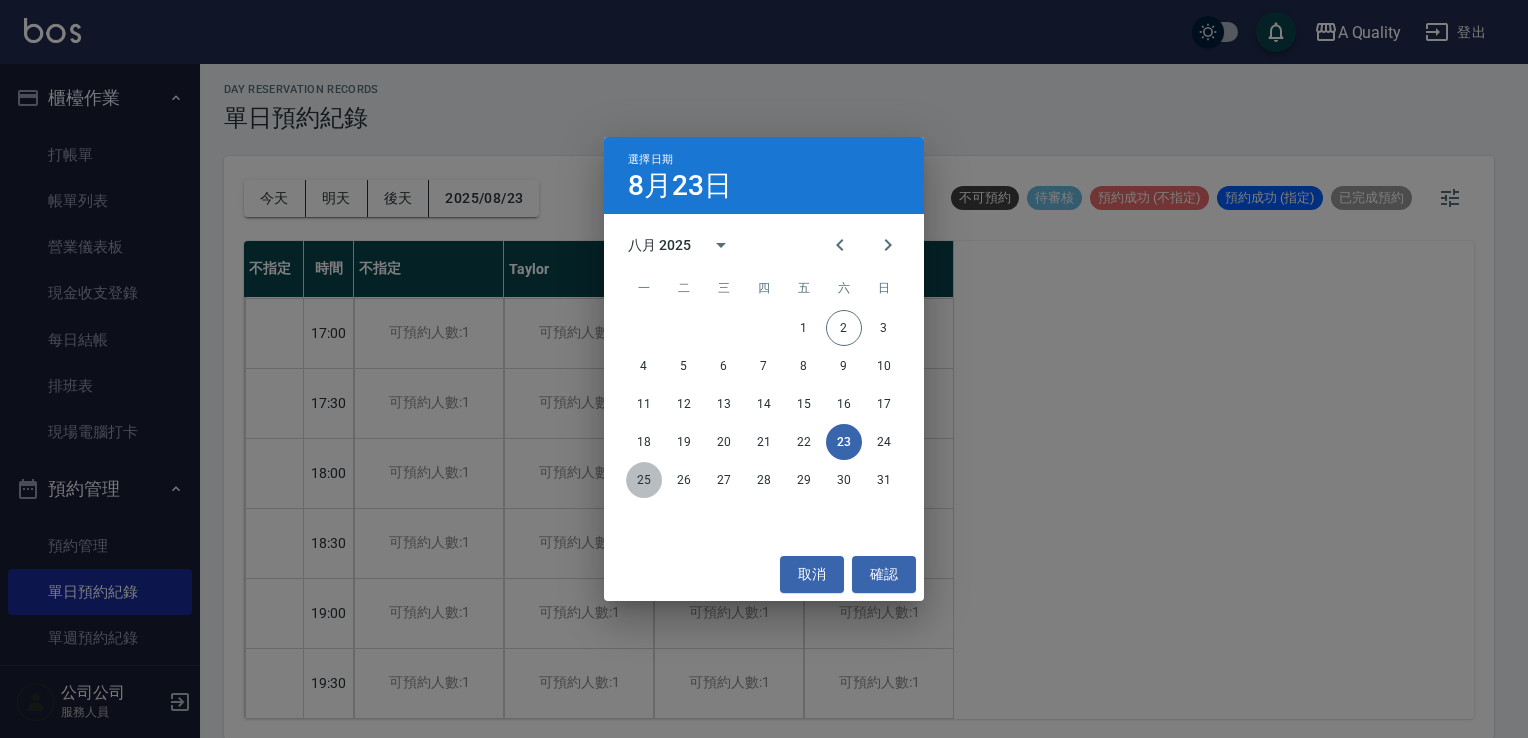 click on "25" at bounding box center (644, 480) 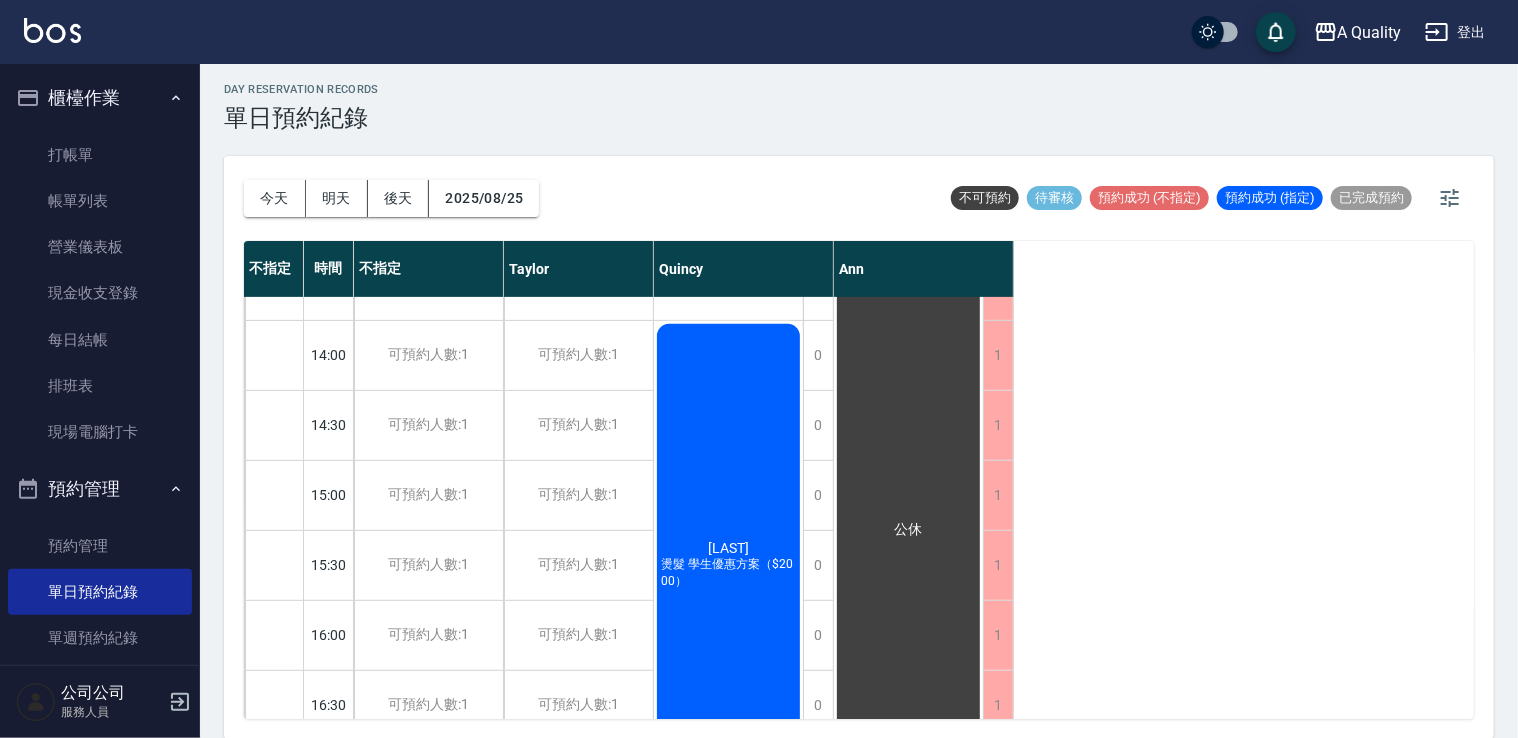 scroll, scrollTop: 353, scrollLeft: 0, axis: vertical 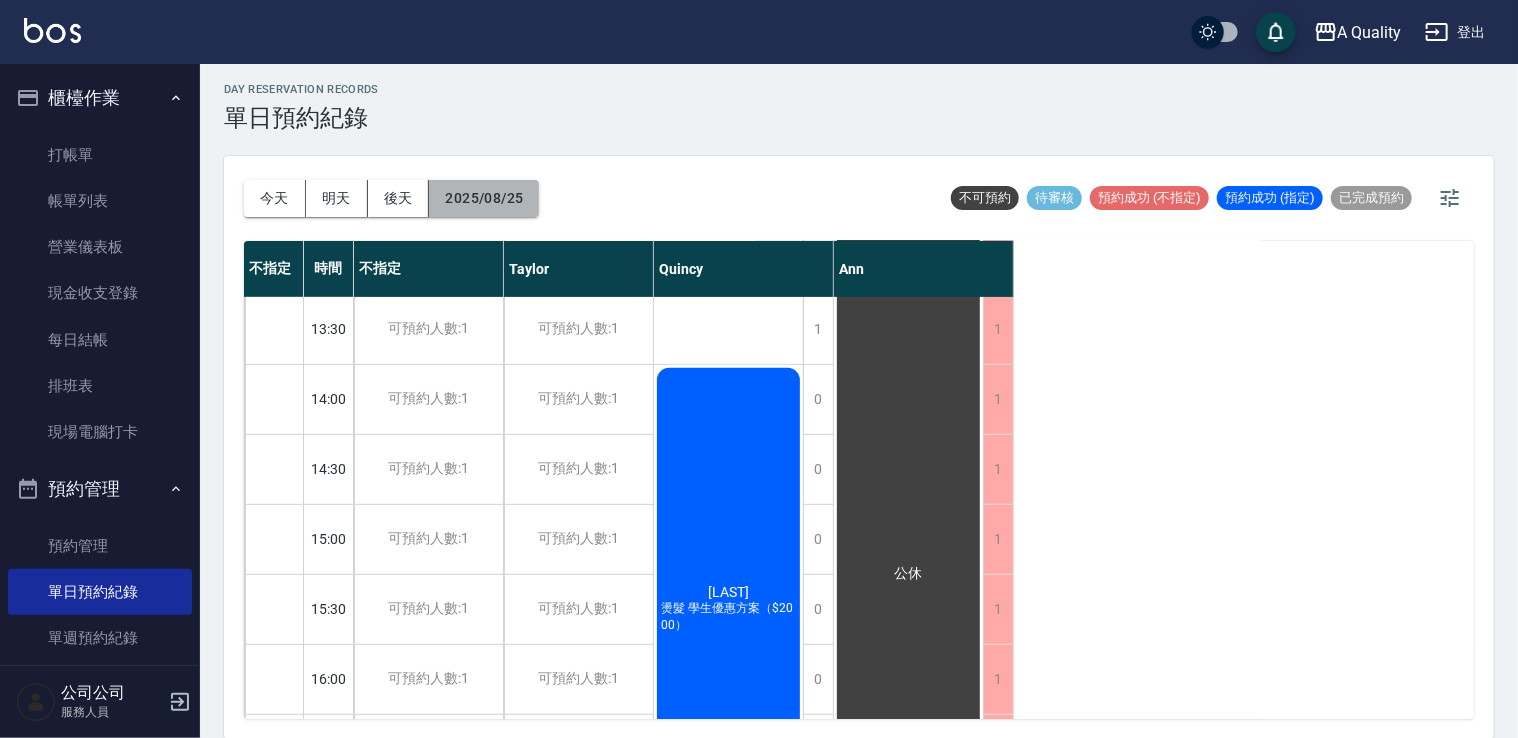click on "2025/08/25" at bounding box center [484, 198] 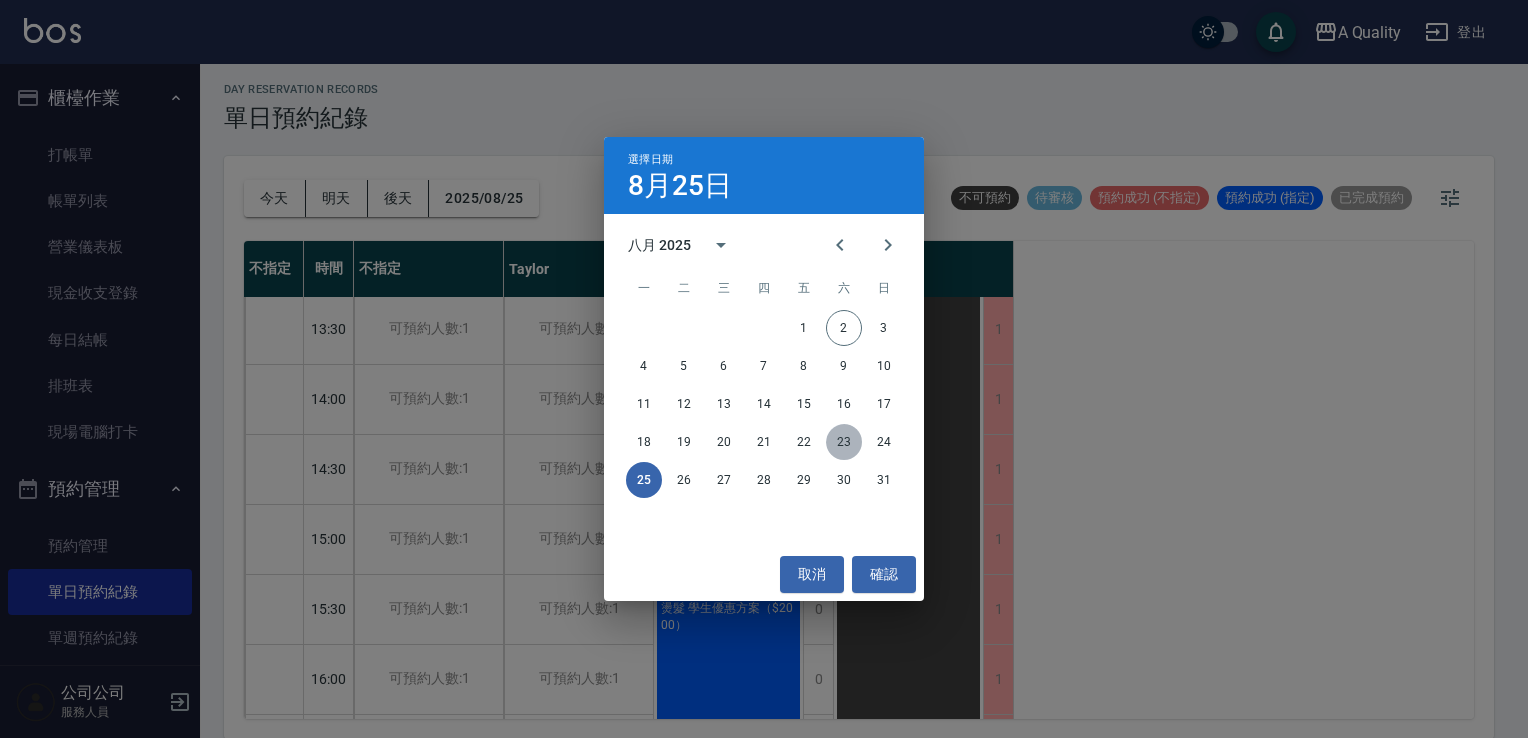 click on "23" at bounding box center [844, 442] 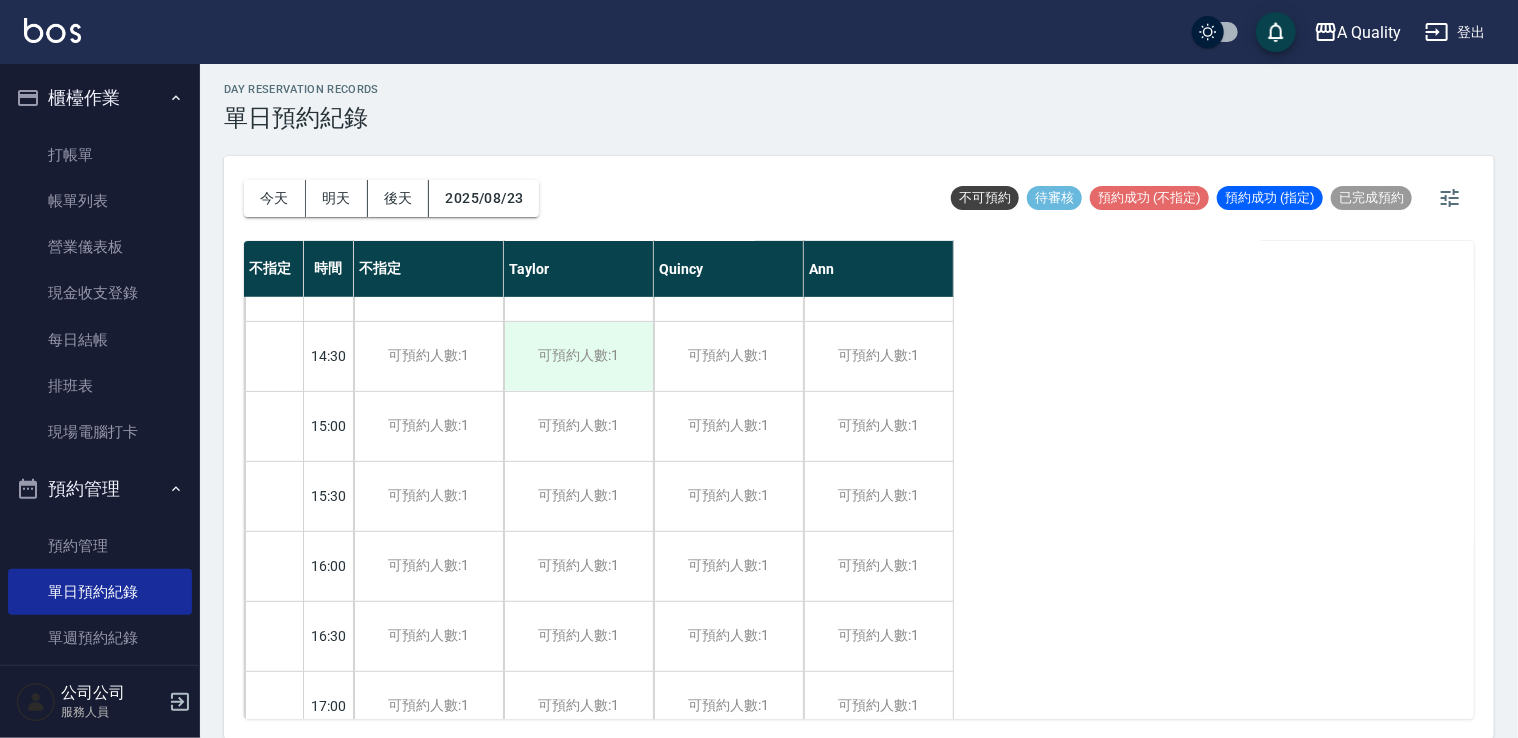 scroll, scrollTop: 453, scrollLeft: 0, axis: vertical 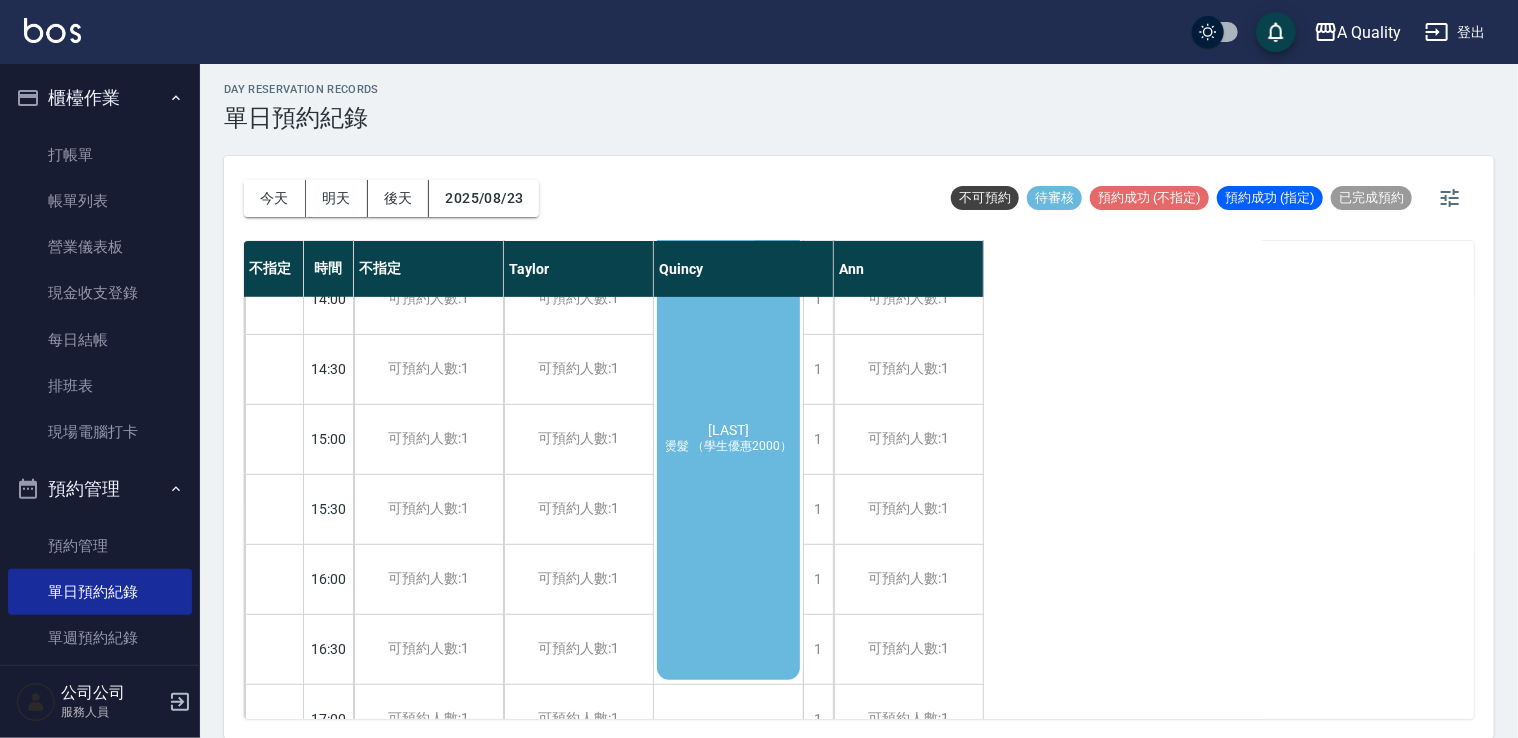click on "今天 明天 後天 2025/08/23" at bounding box center [391, 198] 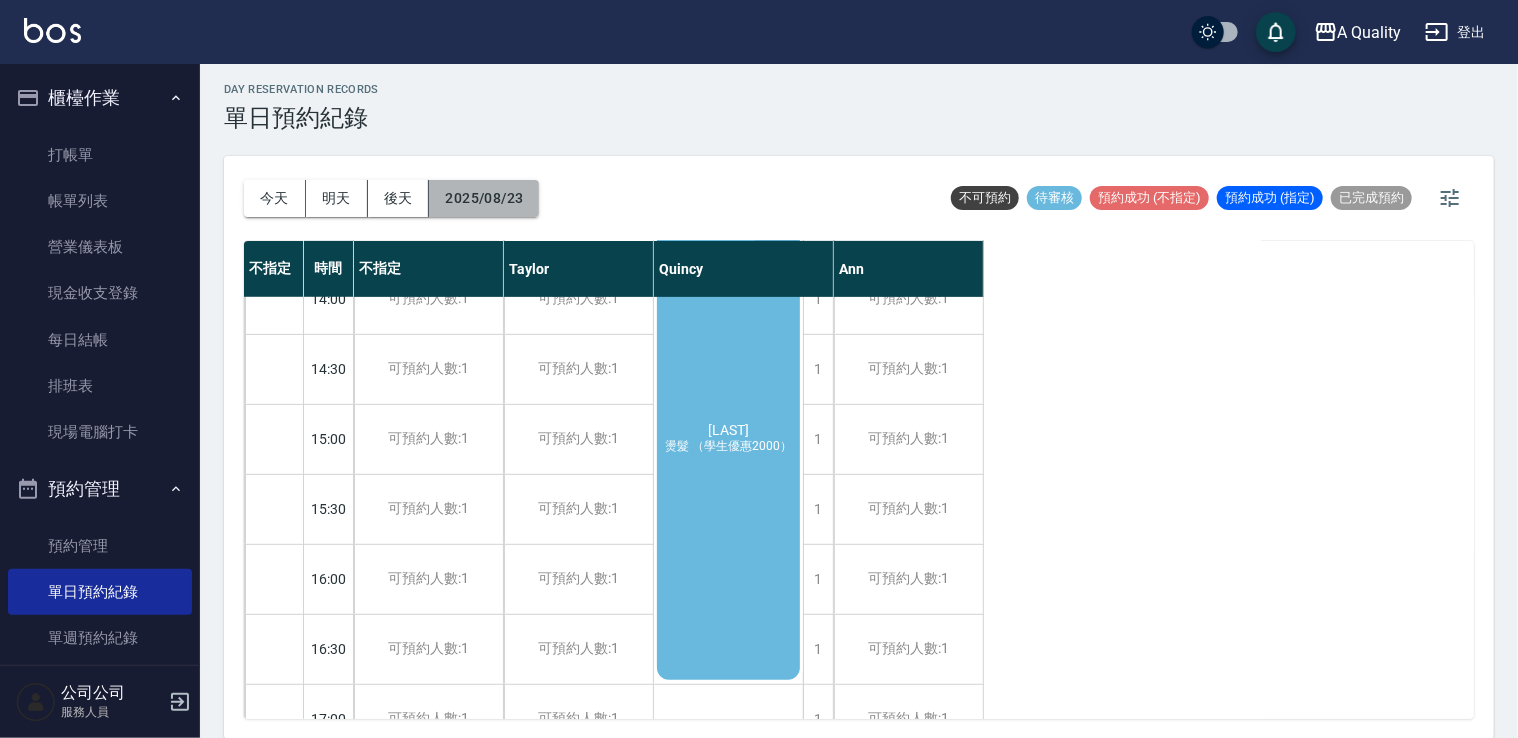 click on "2025/08/23" at bounding box center (484, 198) 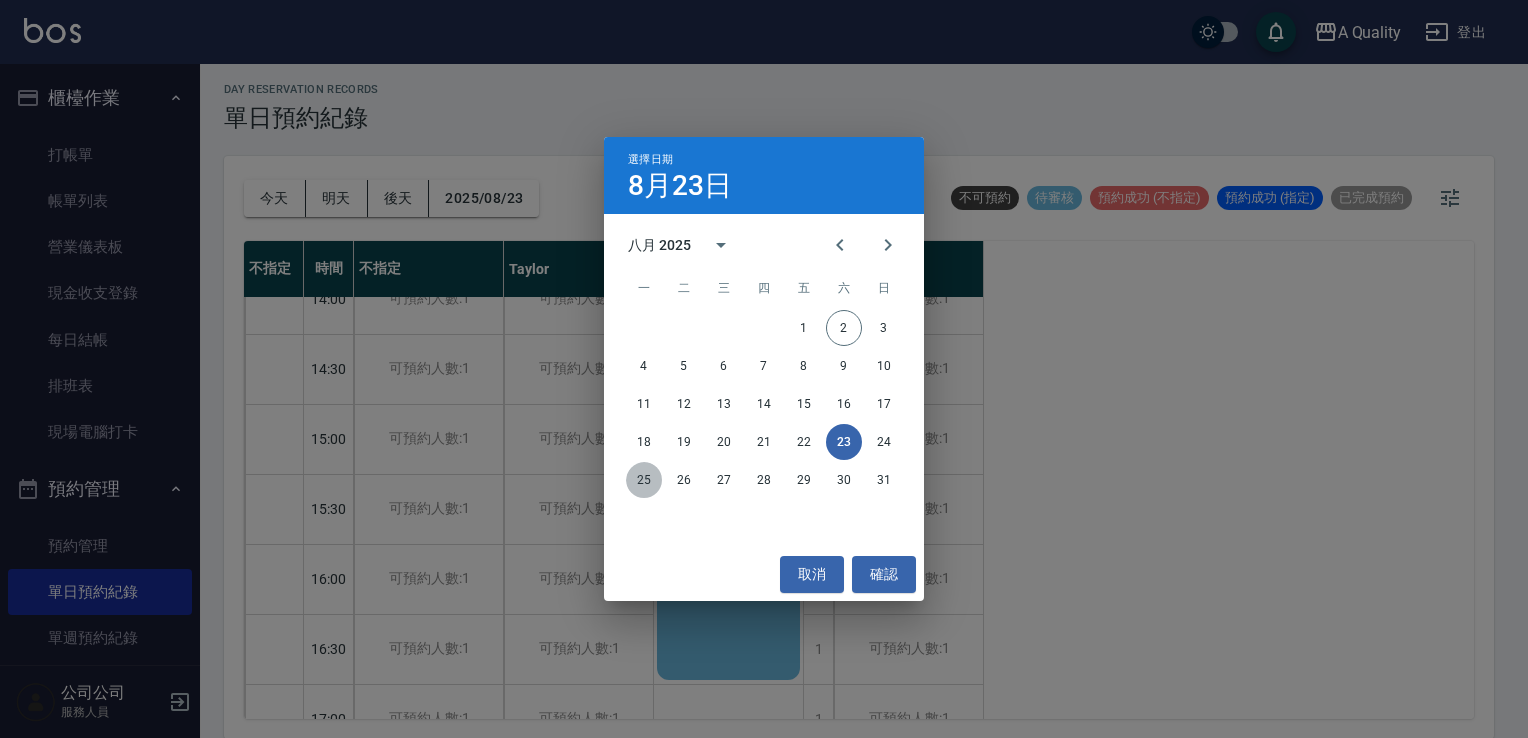 click on "25" at bounding box center [644, 480] 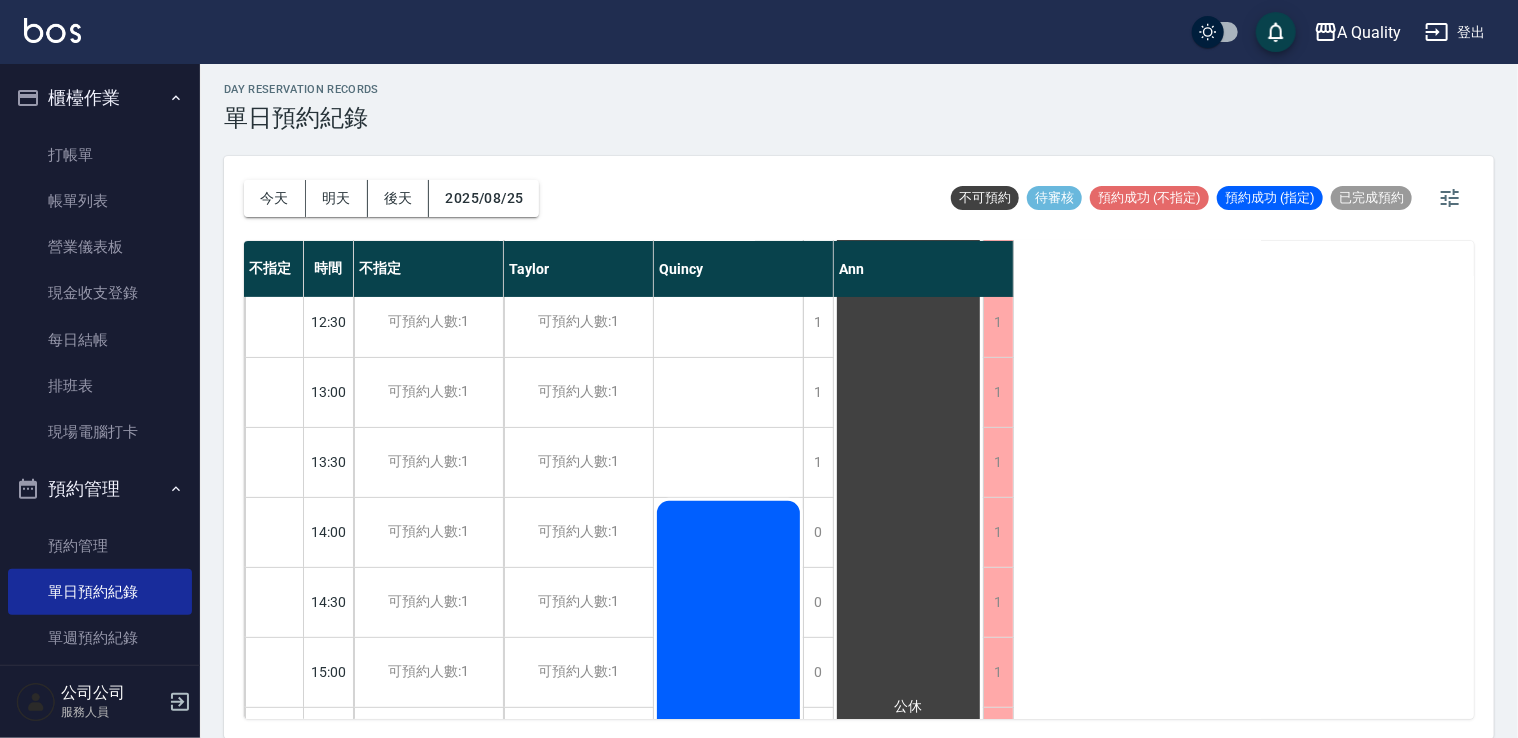 scroll, scrollTop: 0, scrollLeft: 0, axis: both 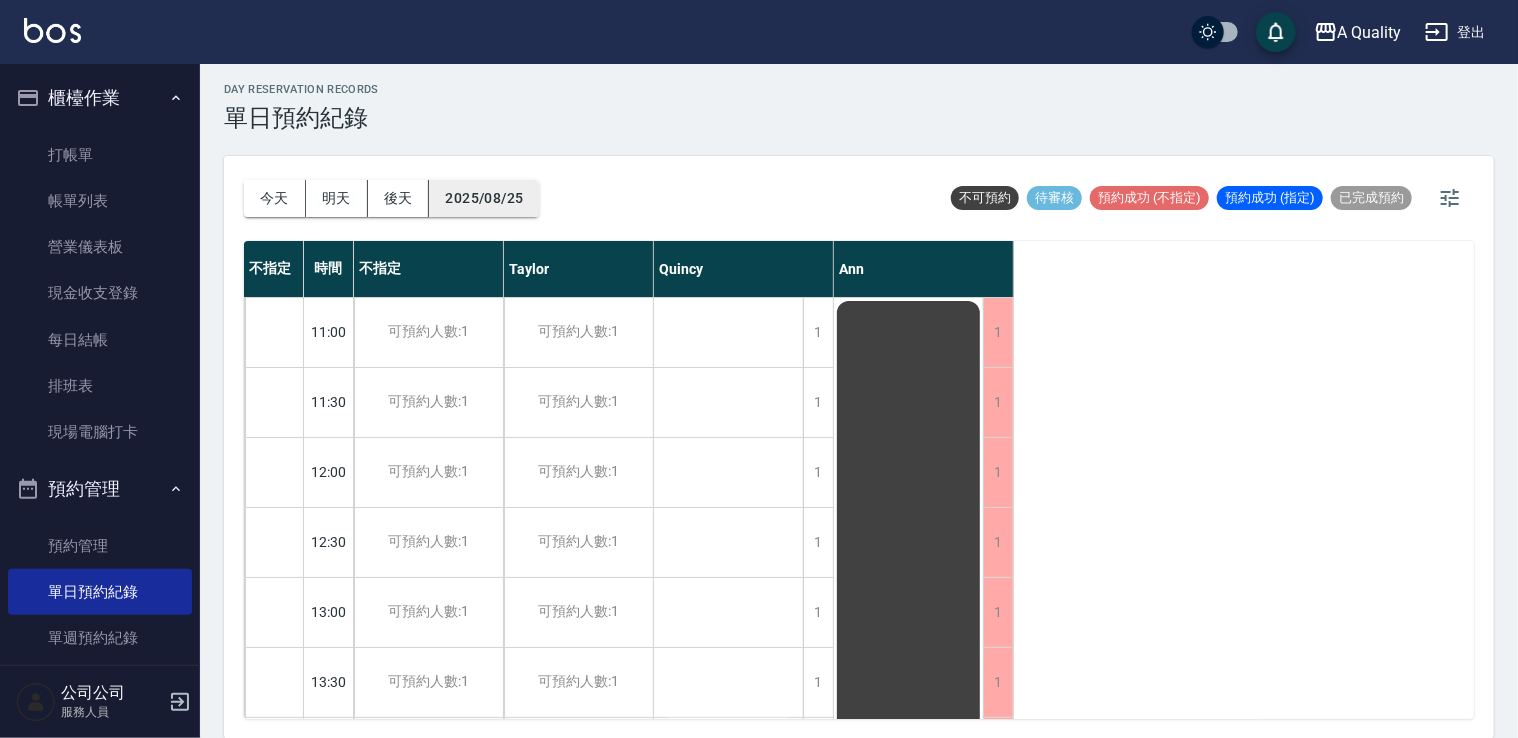 click on "2025/08/25" at bounding box center [484, 198] 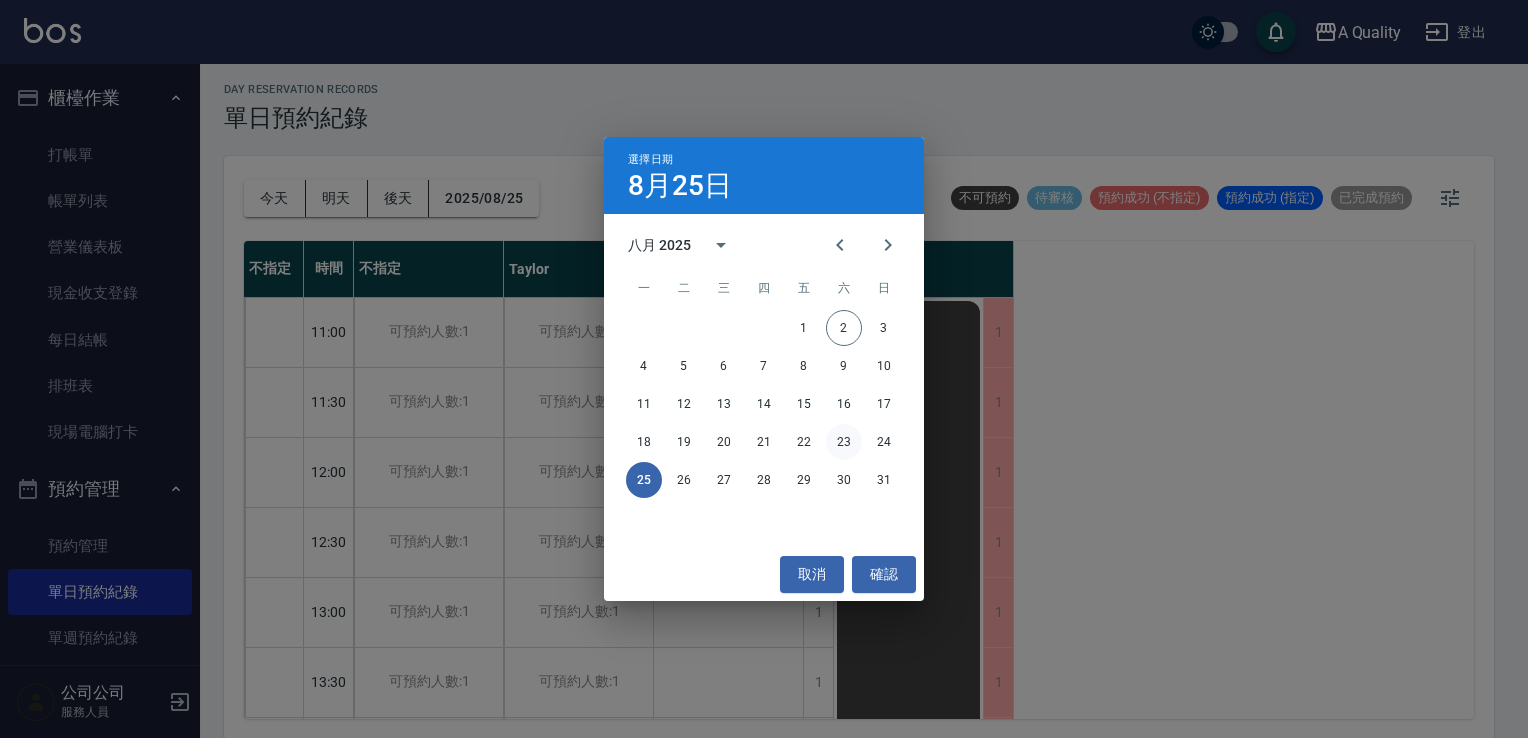click on "23" at bounding box center (844, 442) 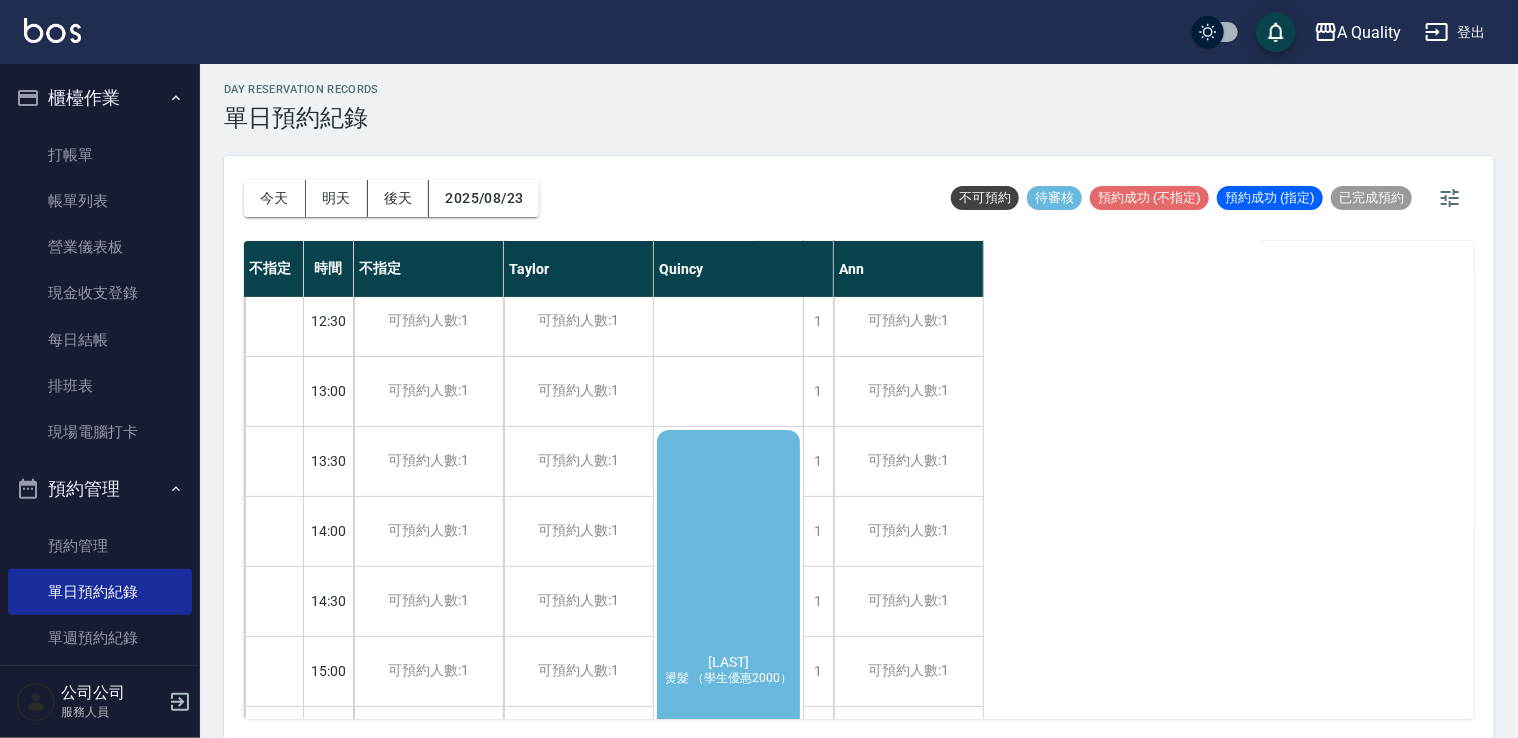 scroll, scrollTop: 100, scrollLeft: 0, axis: vertical 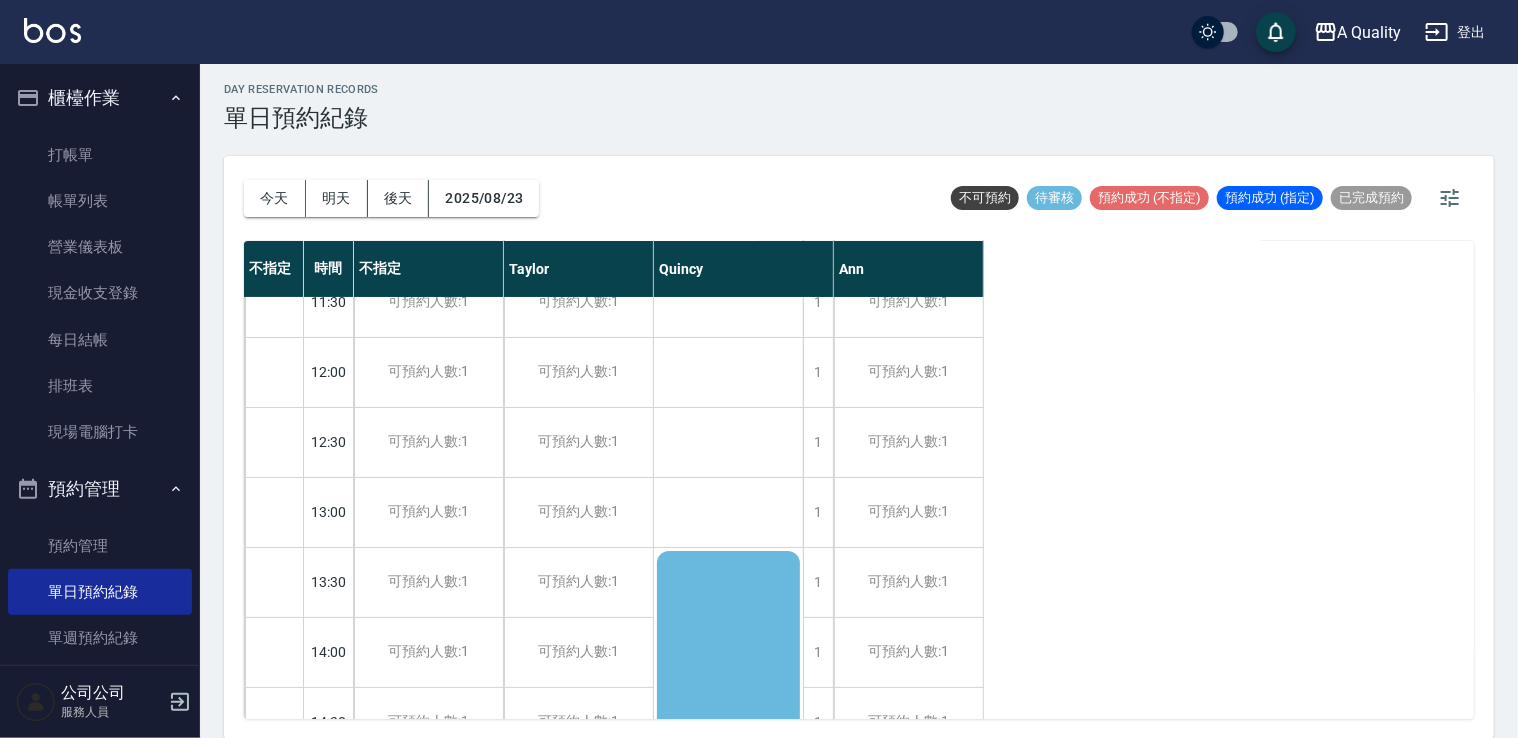 click on "游凱鈞 燙髮 （學生優惠2000）" at bounding box center [728, 792] 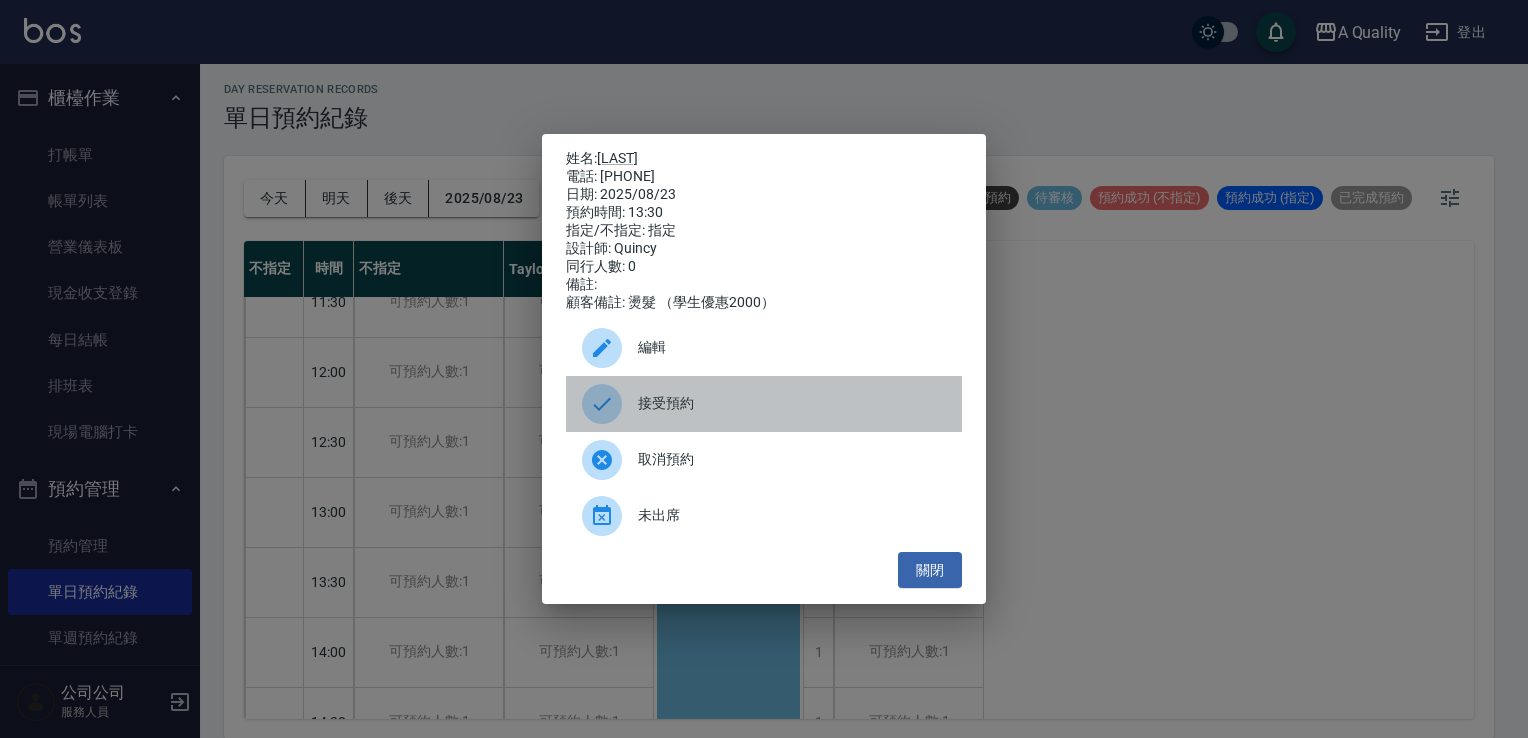 click at bounding box center (610, 404) 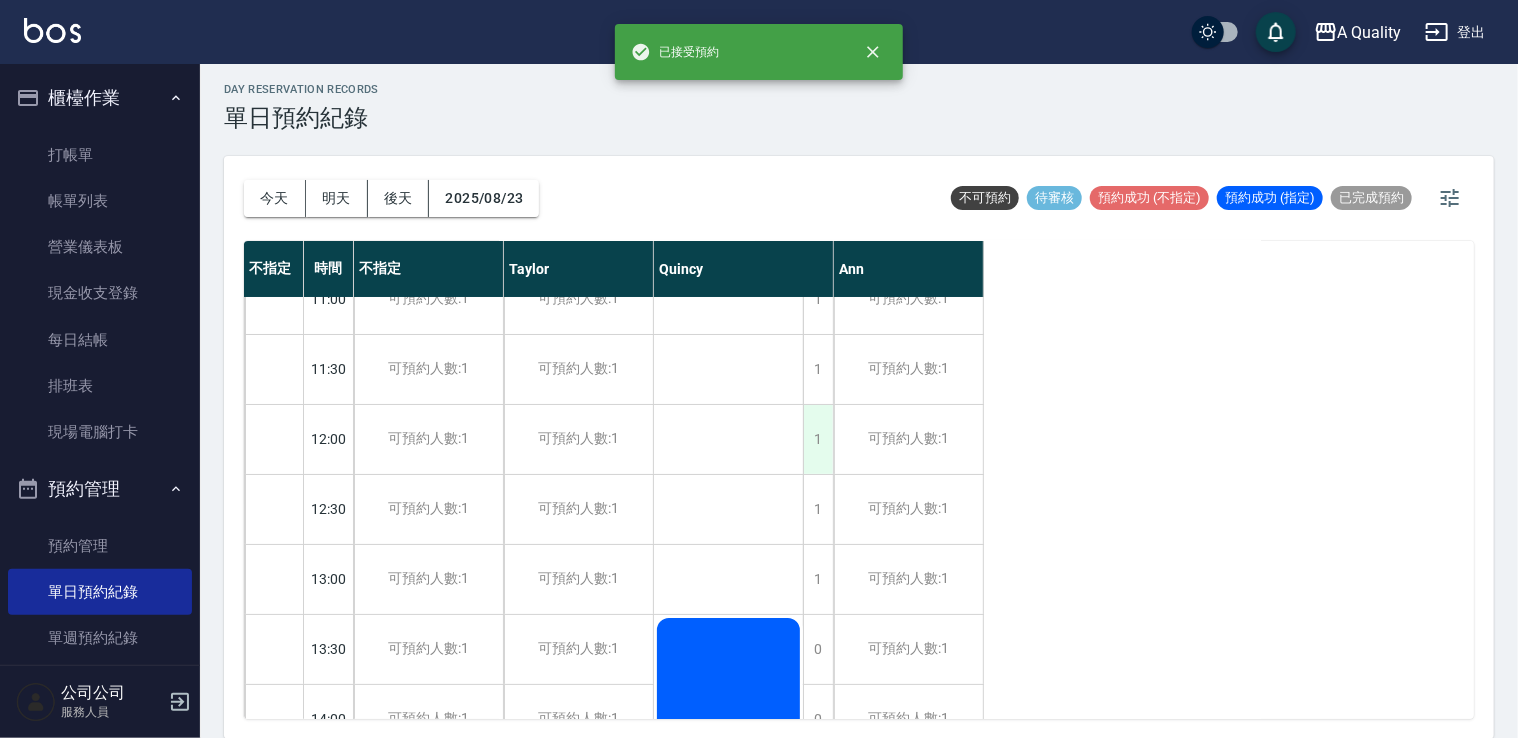 scroll, scrollTop: 0, scrollLeft: 0, axis: both 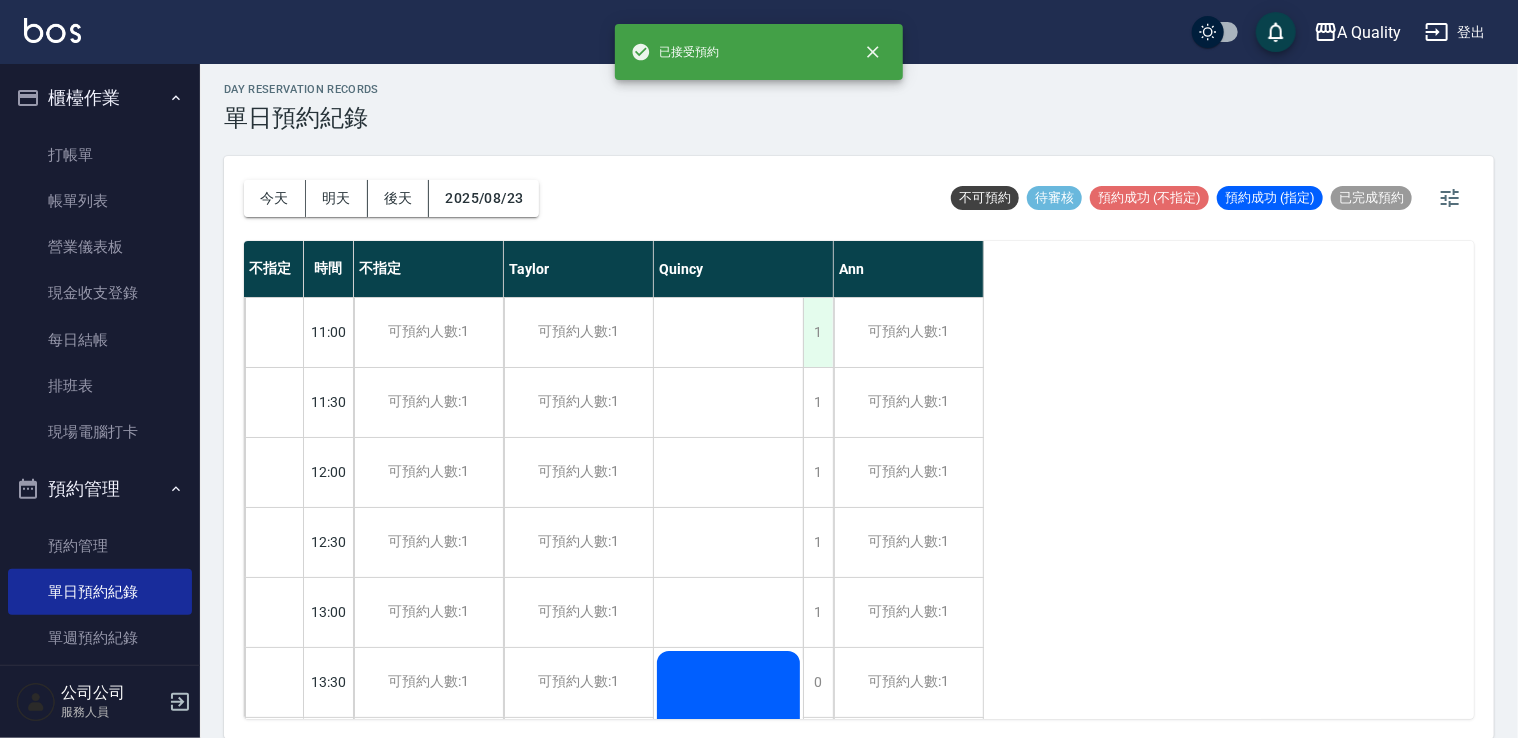 click on "1" at bounding box center [818, 332] 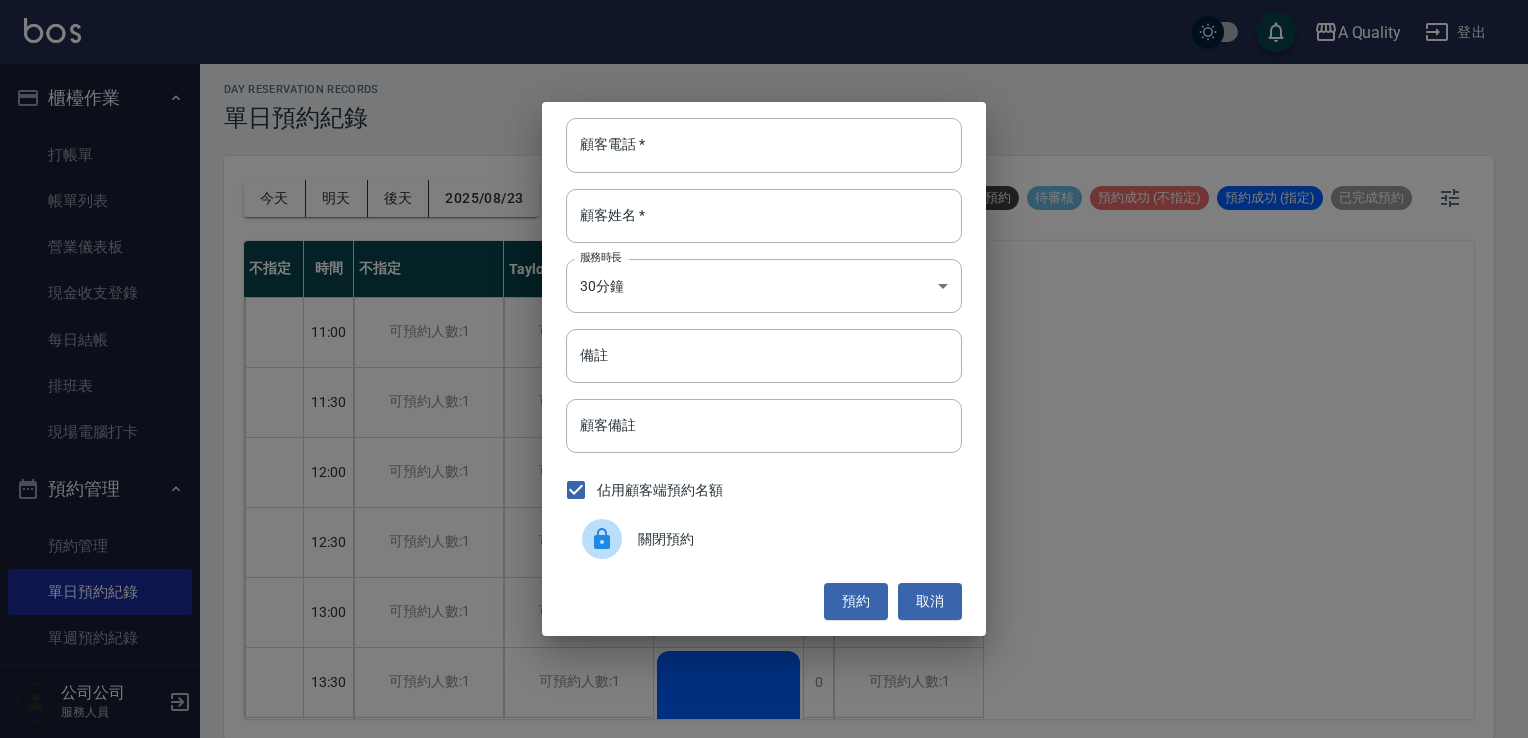 click on "關閉預約" at bounding box center (764, 539) 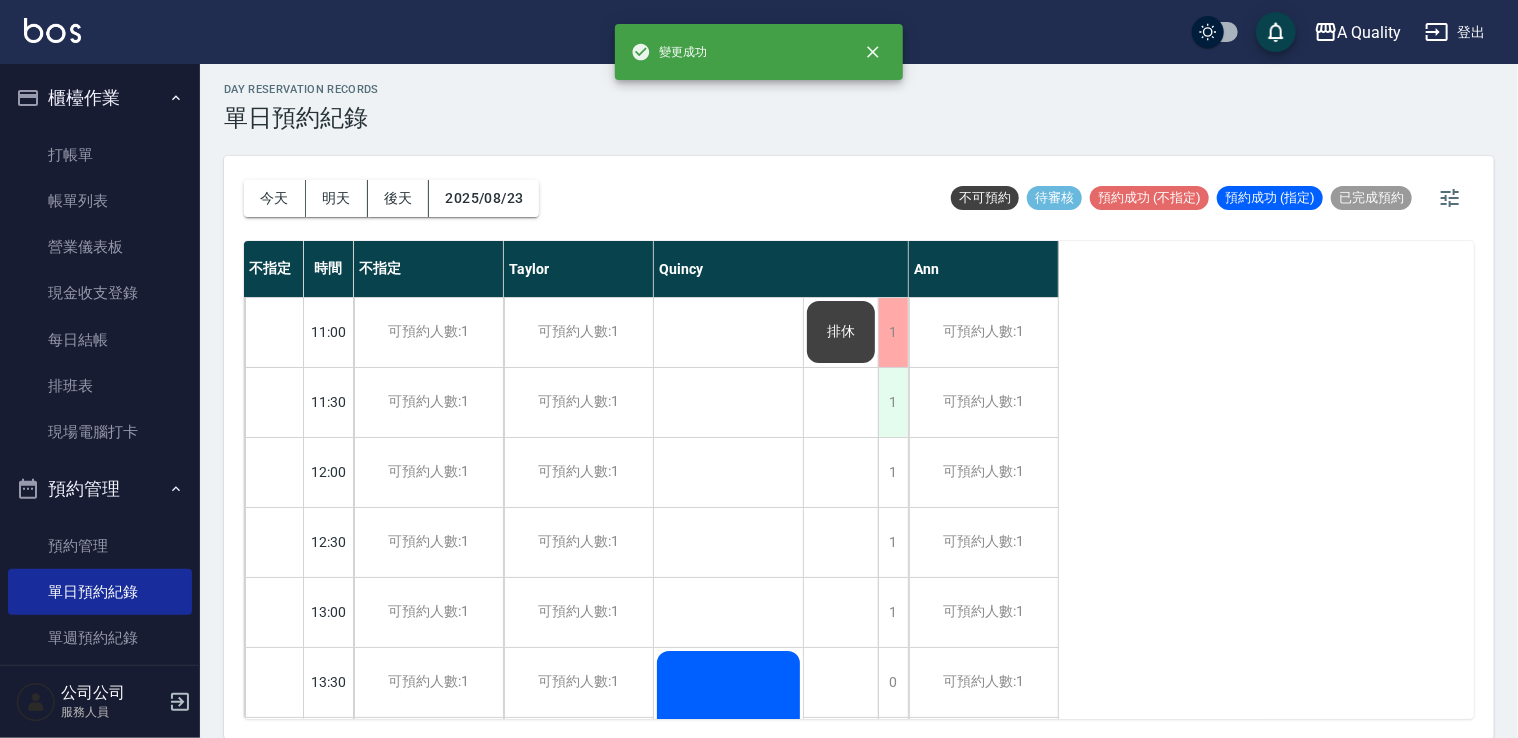 click on "1" at bounding box center (893, 402) 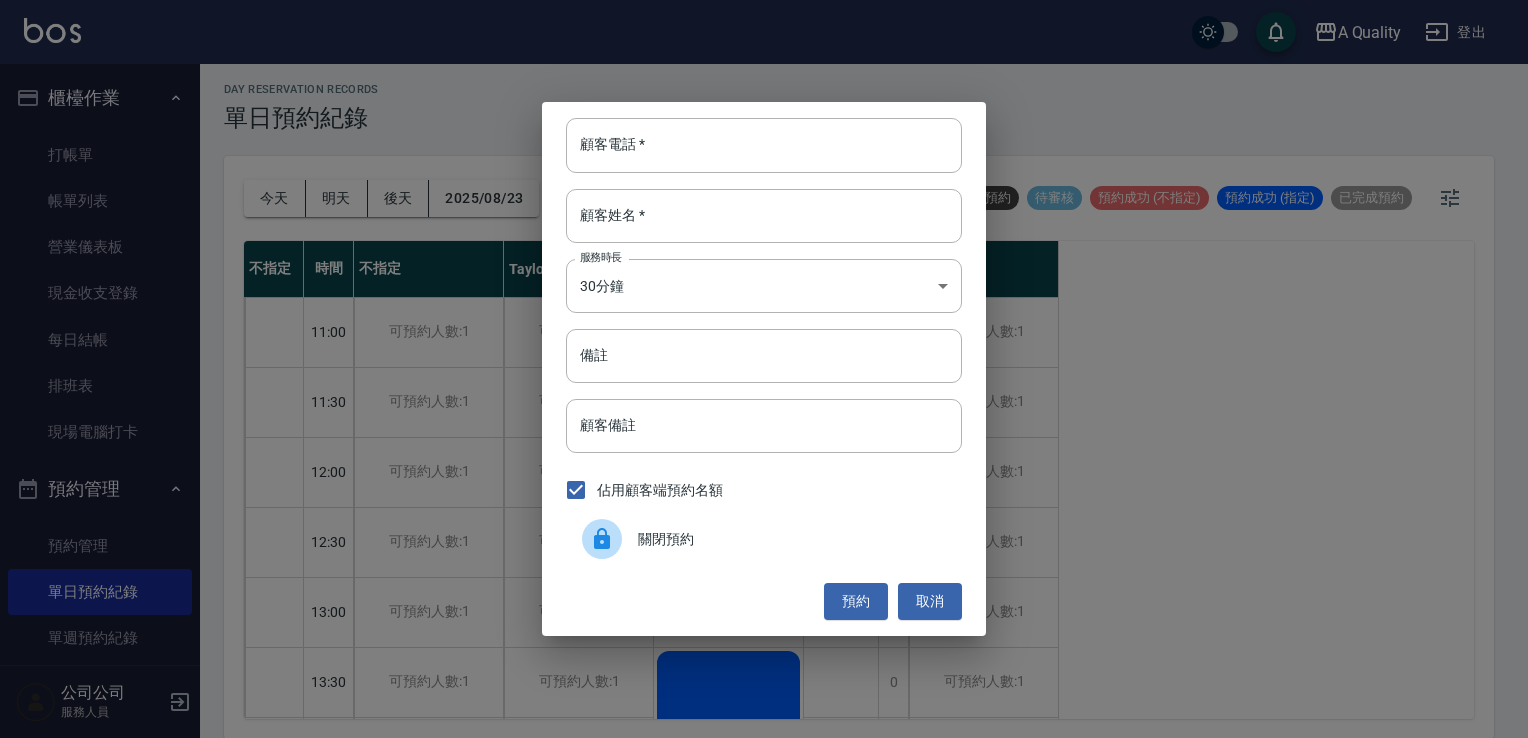 click on "關閉預約" at bounding box center [792, 539] 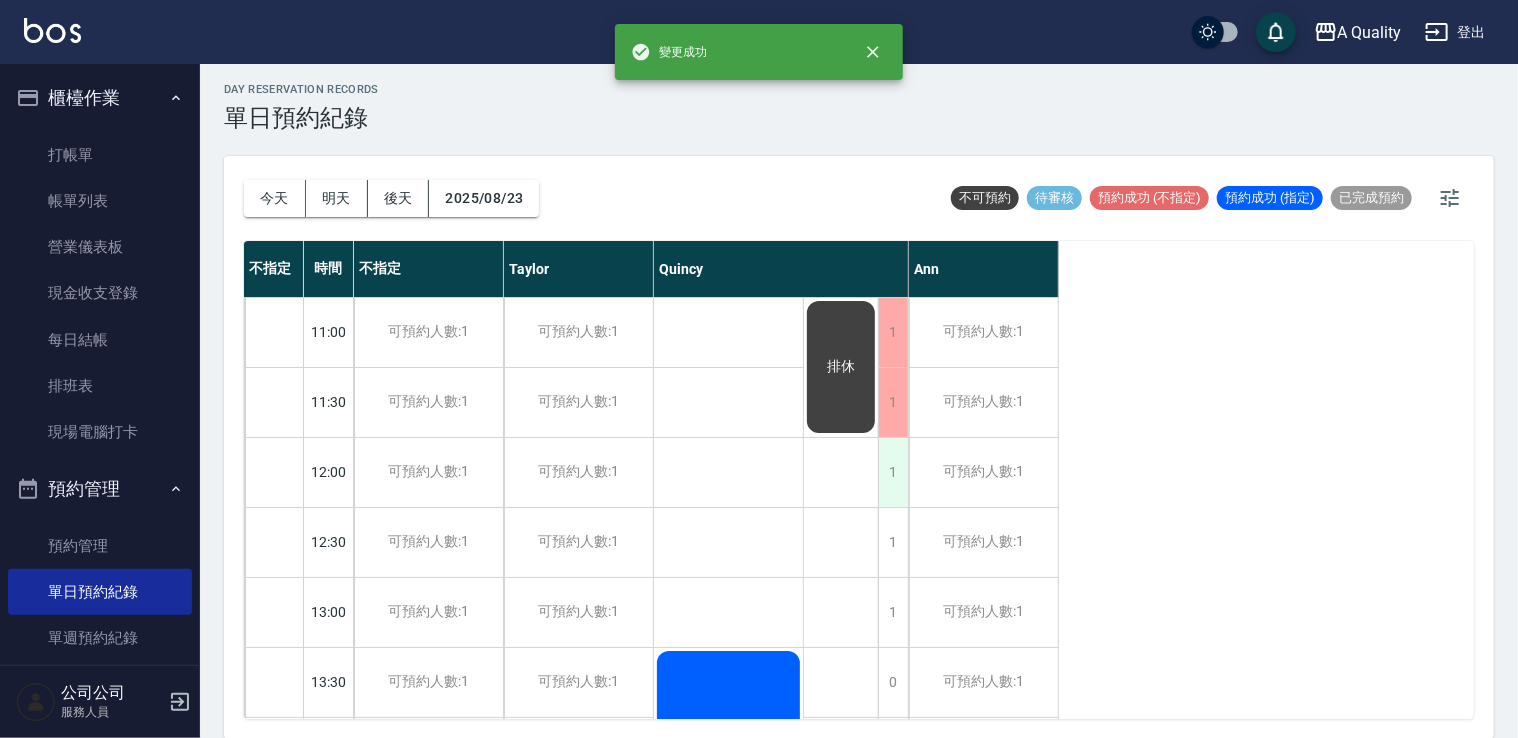 click on "1" at bounding box center (893, 472) 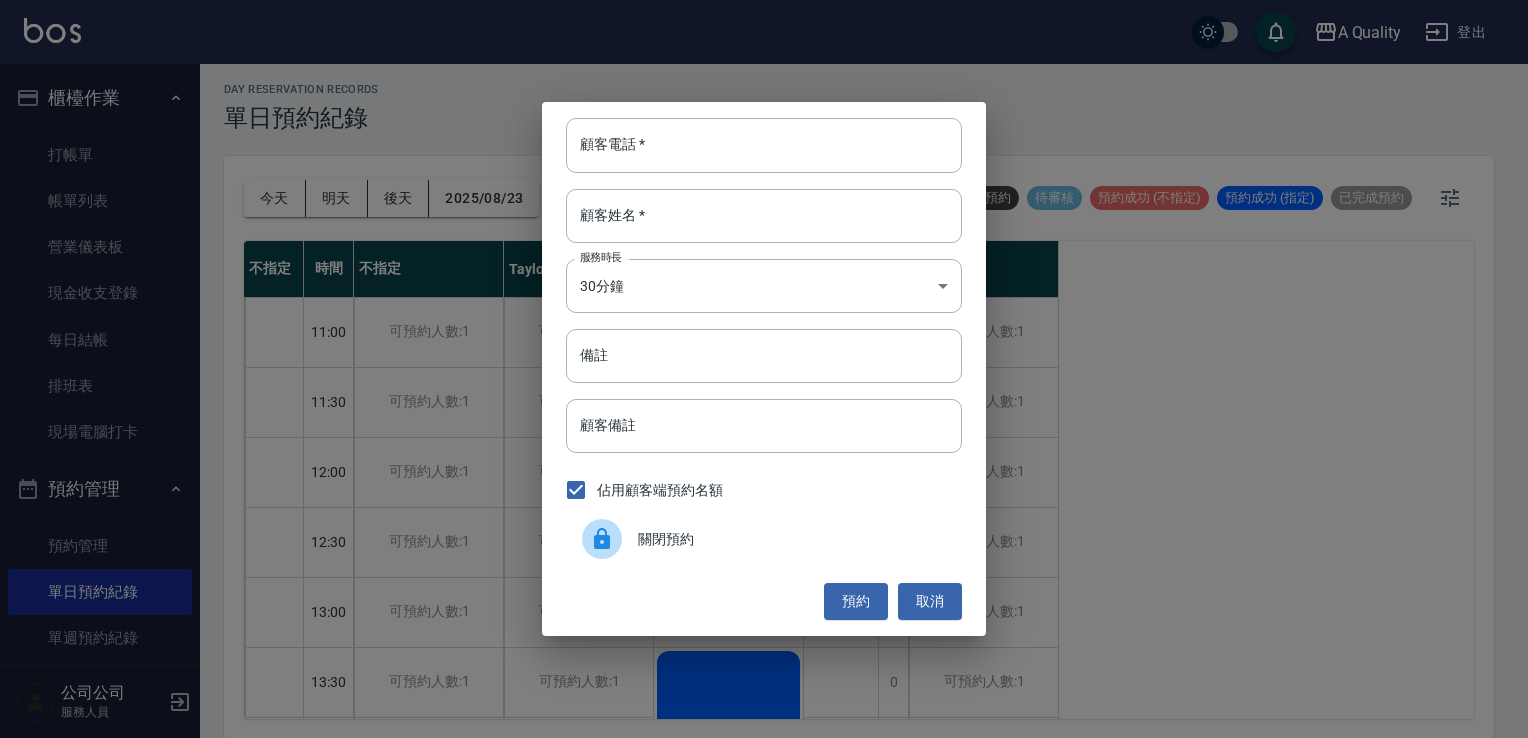click on "關閉預約" at bounding box center [764, 539] 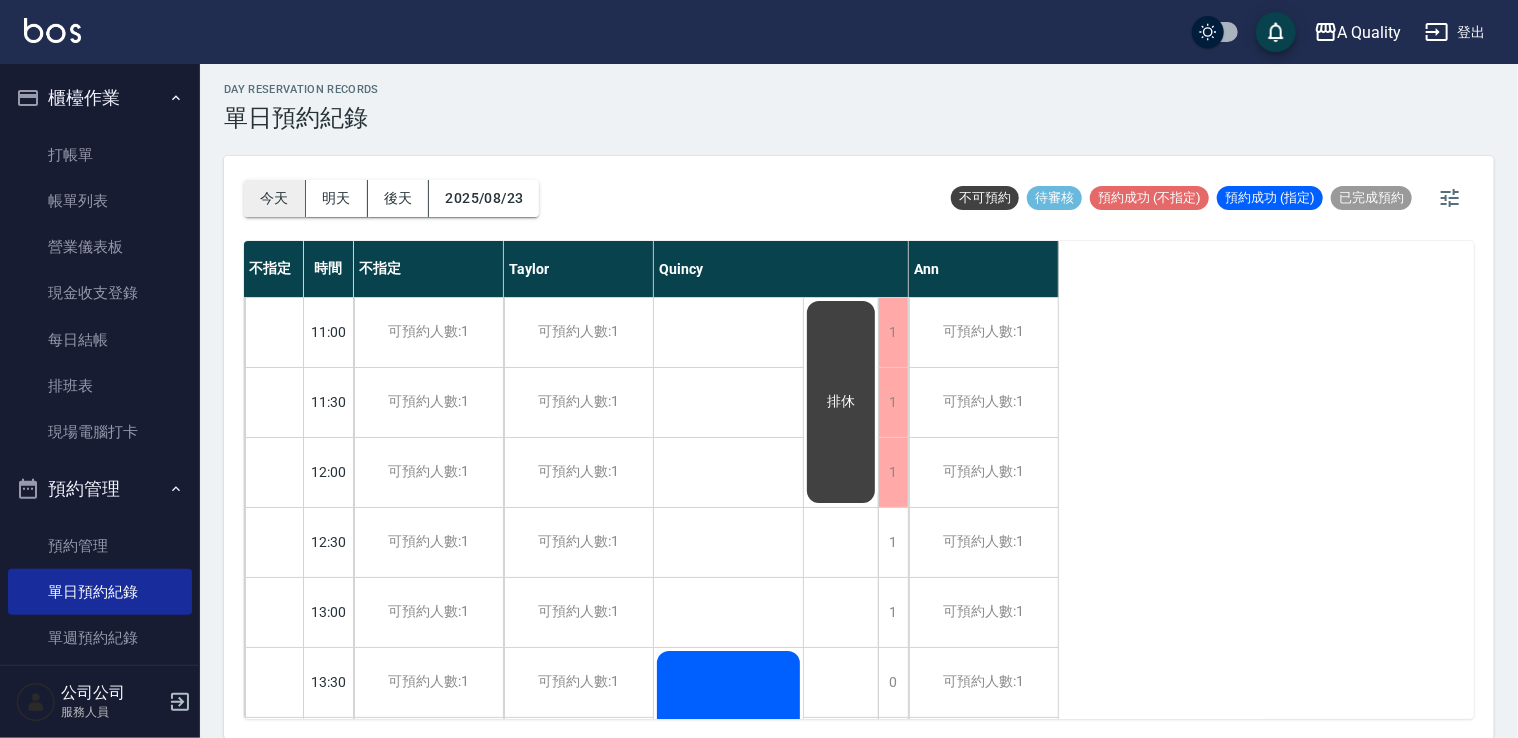 click on "今天" at bounding box center (275, 198) 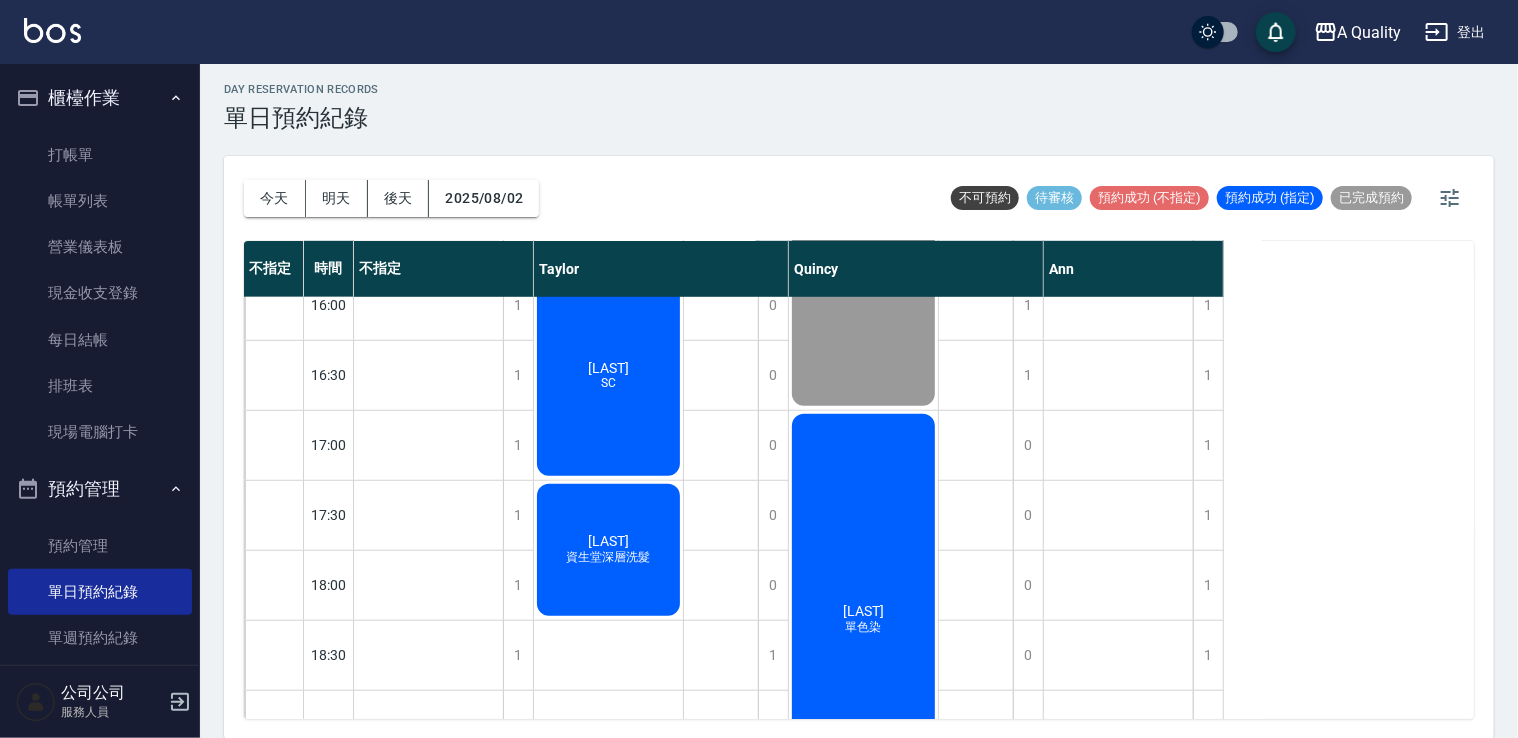 scroll, scrollTop: 853, scrollLeft: 0, axis: vertical 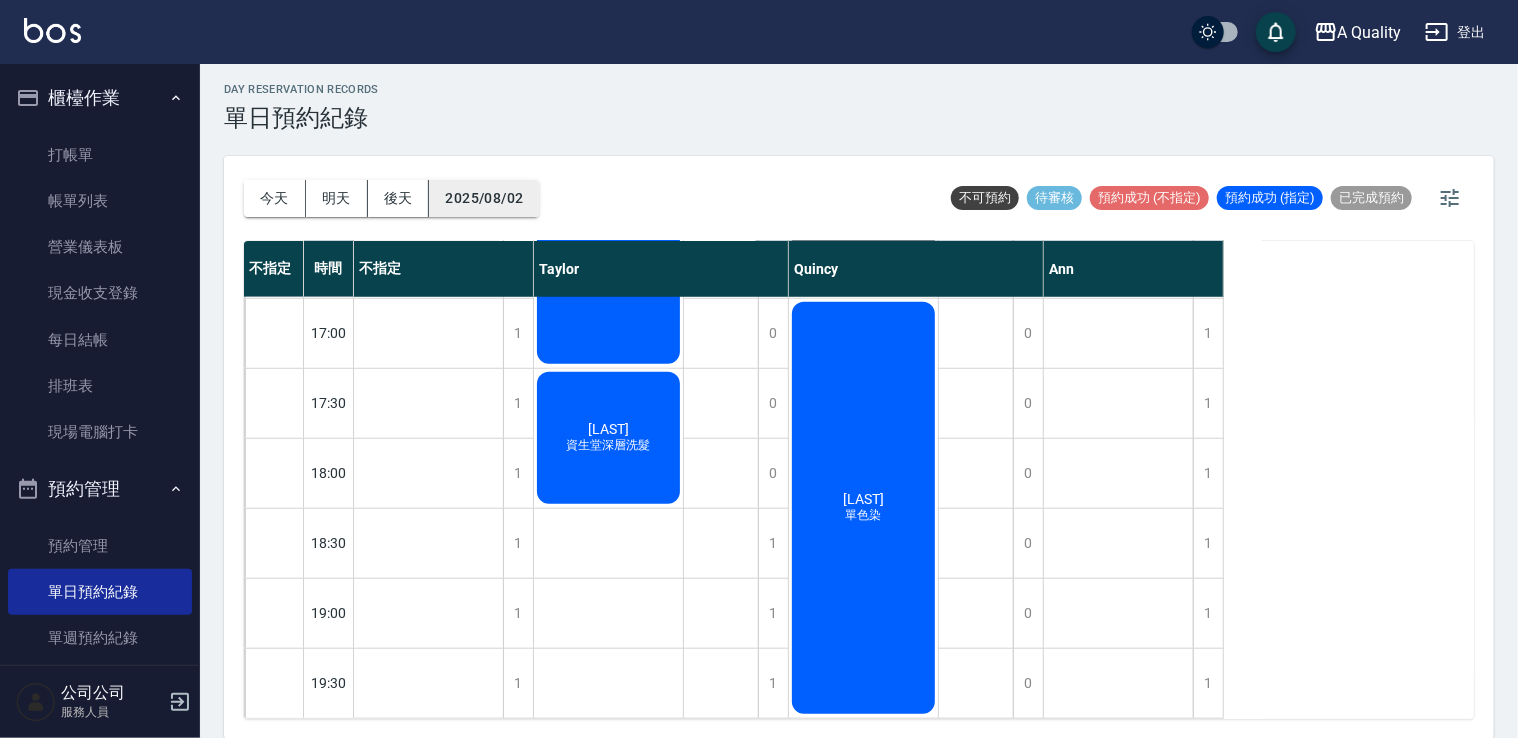 click on "2025/08/02" at bounding box center (484, 198) 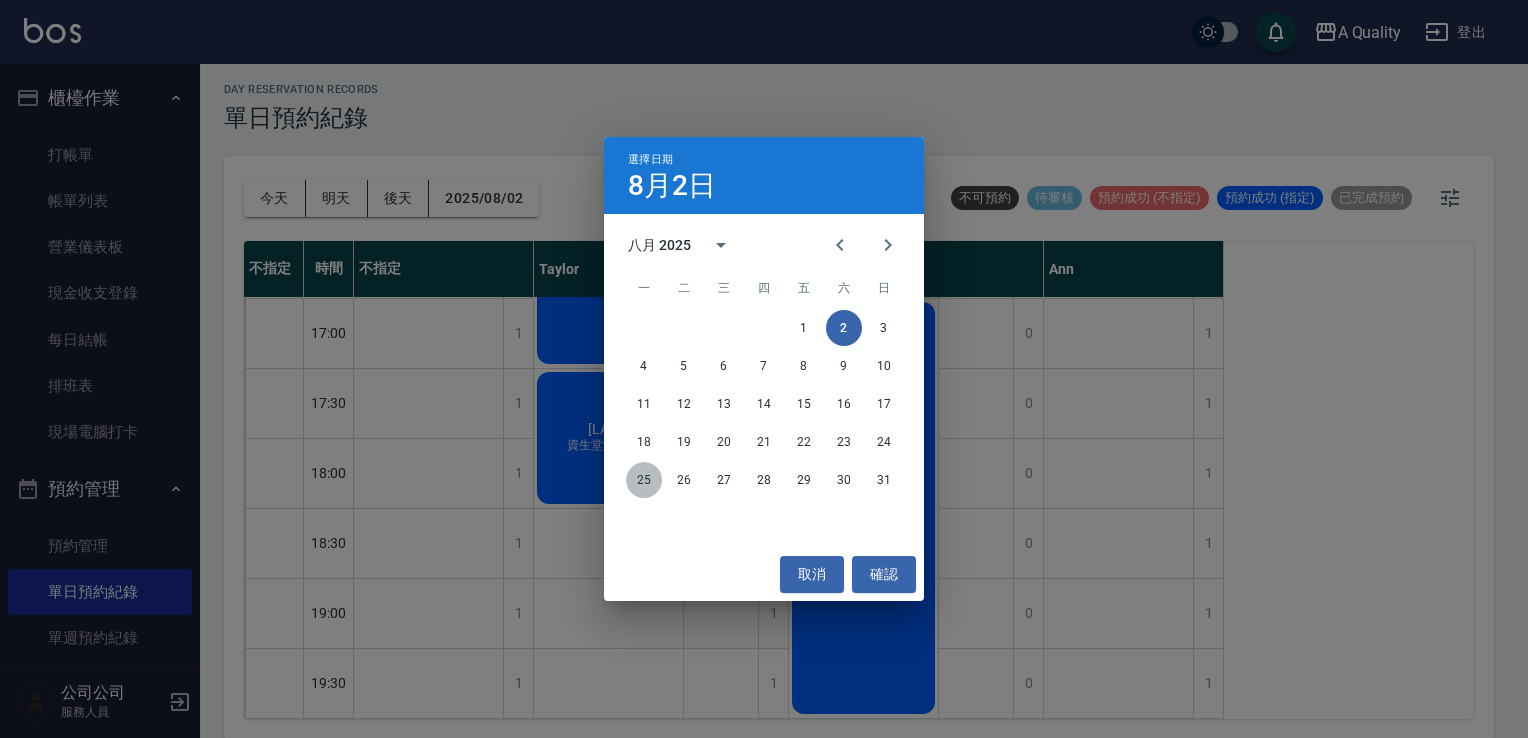 click on "25" at bounding box center [644, 480] 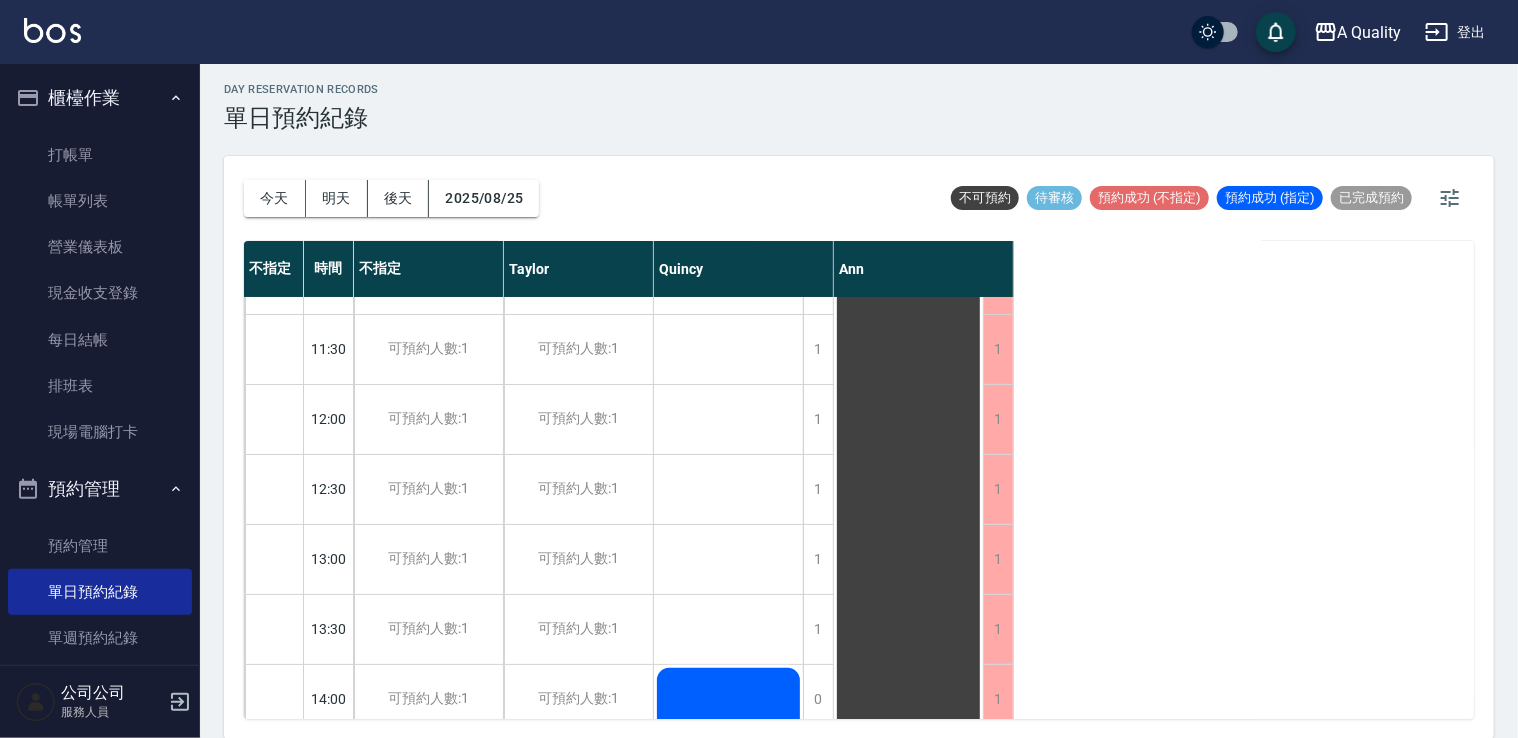 scroll, scrollTop: 453, scrollLeft: 0, axis: vertical 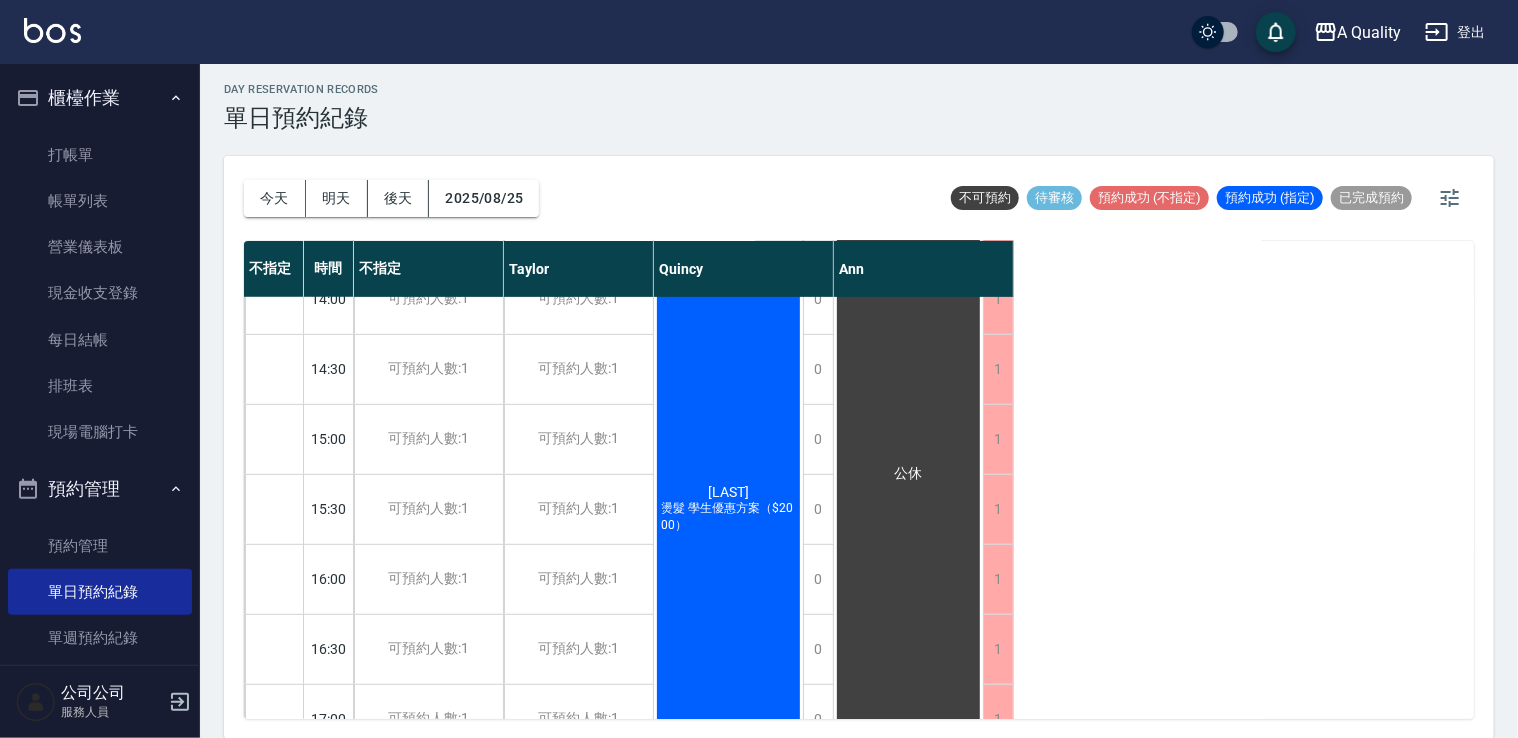 click on "游凱鈞 燙髮 學生優惠方案（$2000）" at bounding box center (728, 509) 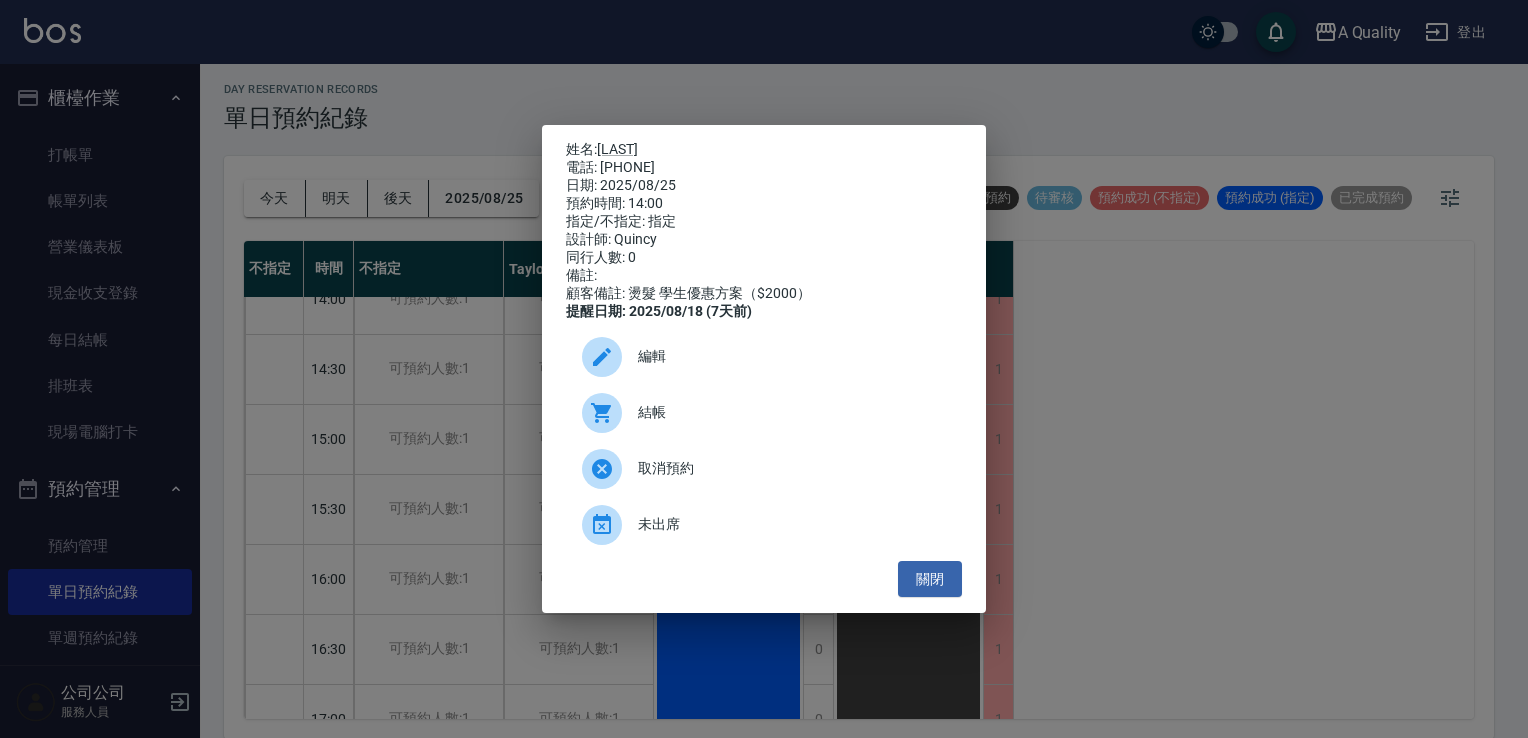 click on "編輯" at bounding box center (792, 356) 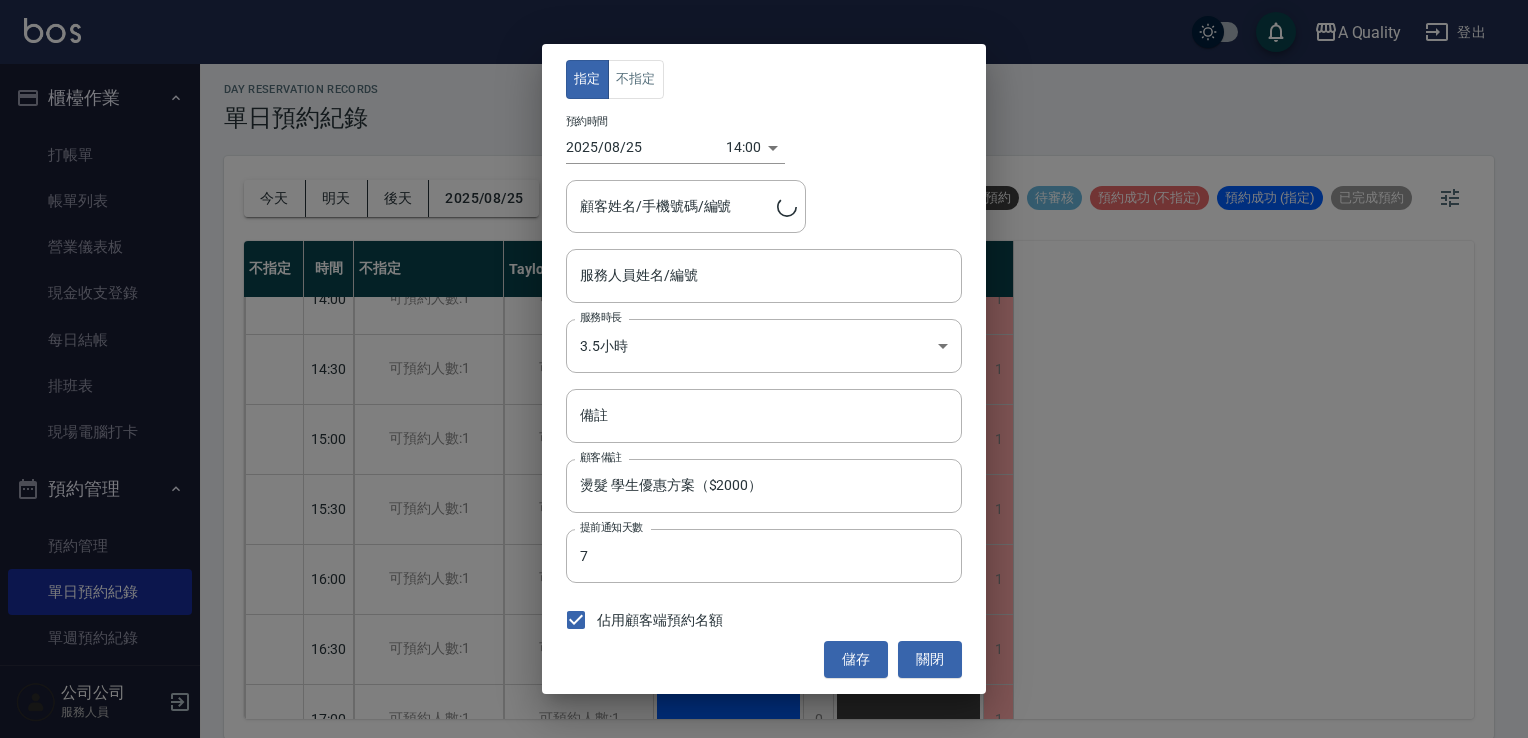 type on "Quincy(無代號)" 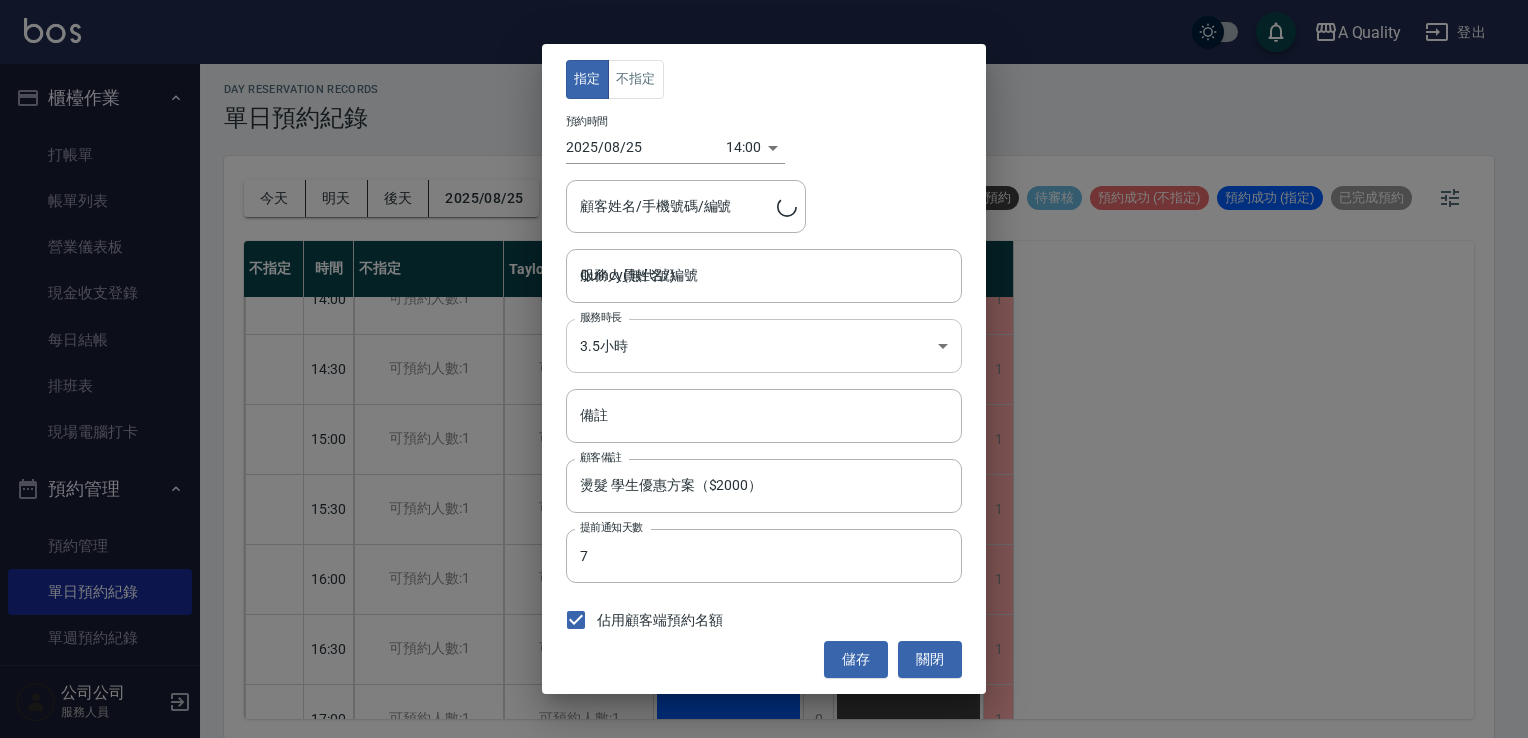type on "游凱鈞/0963591421" 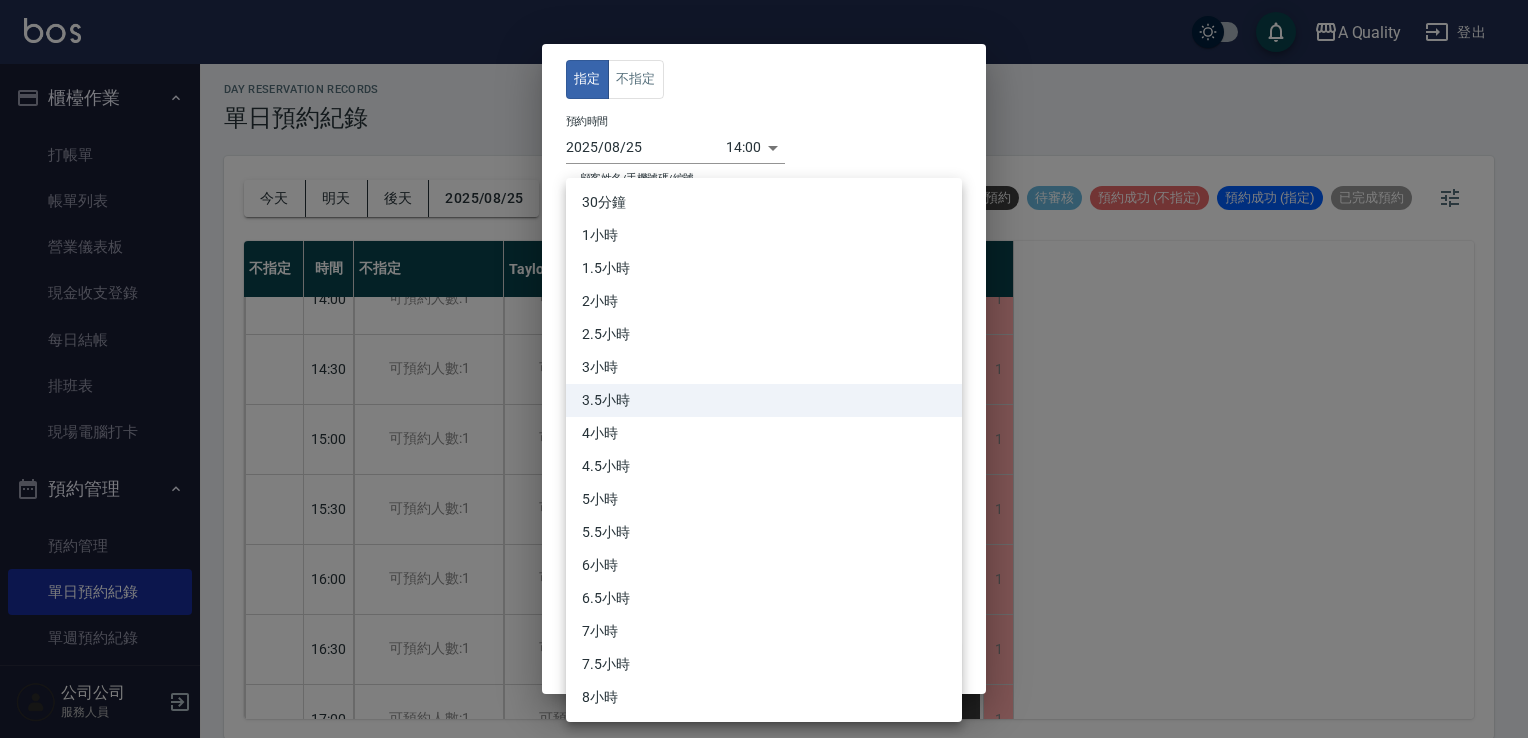 click on "A Quality 登出 櫃檯作業 打帳單 帳單列表 營業儀表板 現金收支登錄 每日結帳 排班表 現場電腦打卡 預約管理 預約管理 單日預約紀錄 單週預約紀錄 報表及分析 報表目錄 店家日報表 互助日報表 互助排行榜 互助點數明細 設計師日報表 設計師業績分析表 設計師排行榜 店販抽成明細 每日非現金明細 客戶管理 客戶列表 卡券管理 入金管理 公司公司 服務人員 day Reservation records 單日預約紀錄 今天 明天 後天 2025/08/25 不可預約 待審核 預約成功 (不指定) 預約成功 (指定) 已完成預約 不指定 時間 不指定 Taylor Quincy Ann 11:00 11:30 12:00 12:30 13:00 13:30 14:00 14:30 15:00 15:30 16:00 16:30 17:00 17:30 18:00 18:30 19:00 19:30 可預約人數:1 可預約人數:1 可預約人數:1 可預約人數:1 可預約人數:1 可預約人數:1 可預約人數:1 可預約人數:1 可預約人數:1 可預約人數:1 可預約人數:1 可預約人數:1 可預約人數:1 1 1" at bounding box center (764, 367) 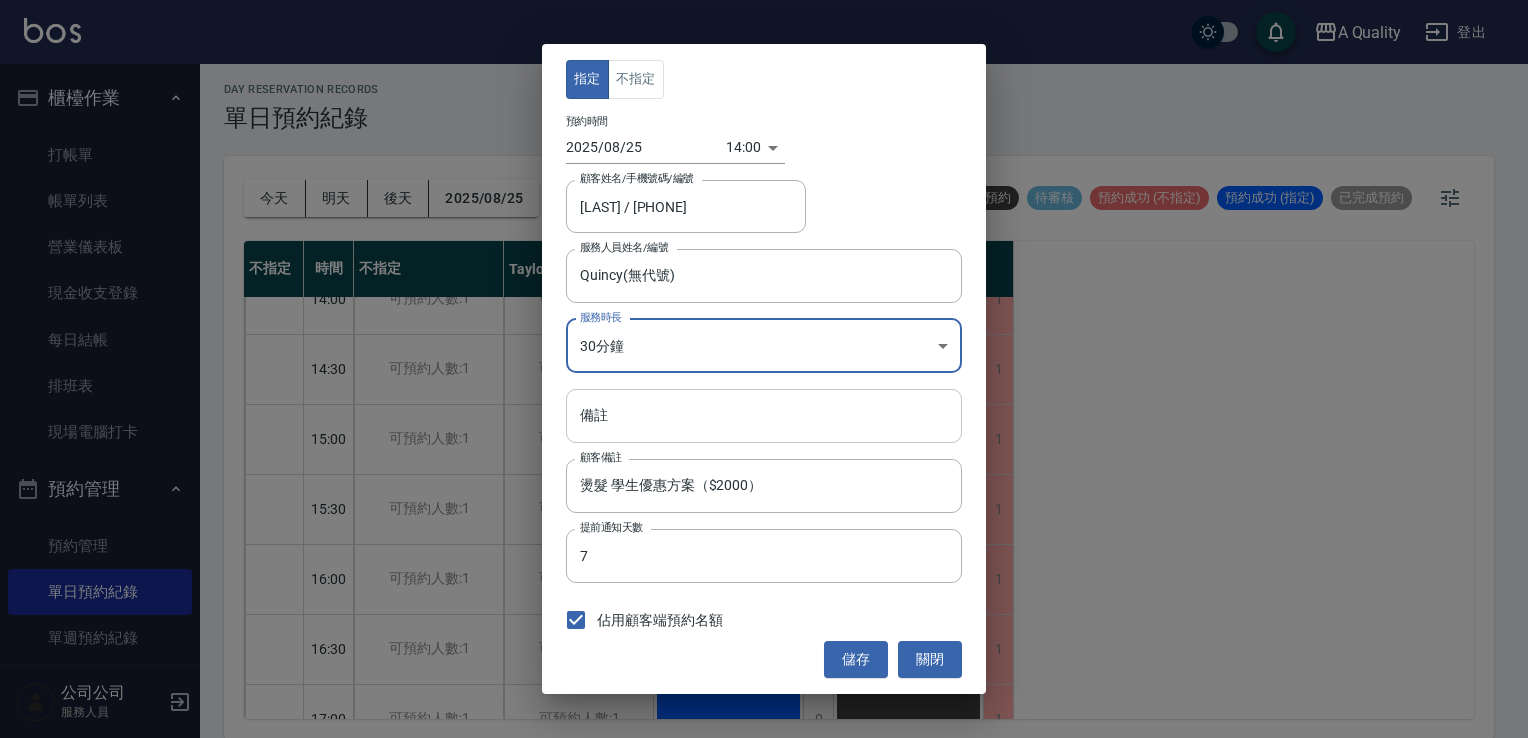click on "備註" at bounding box center (764, 416) 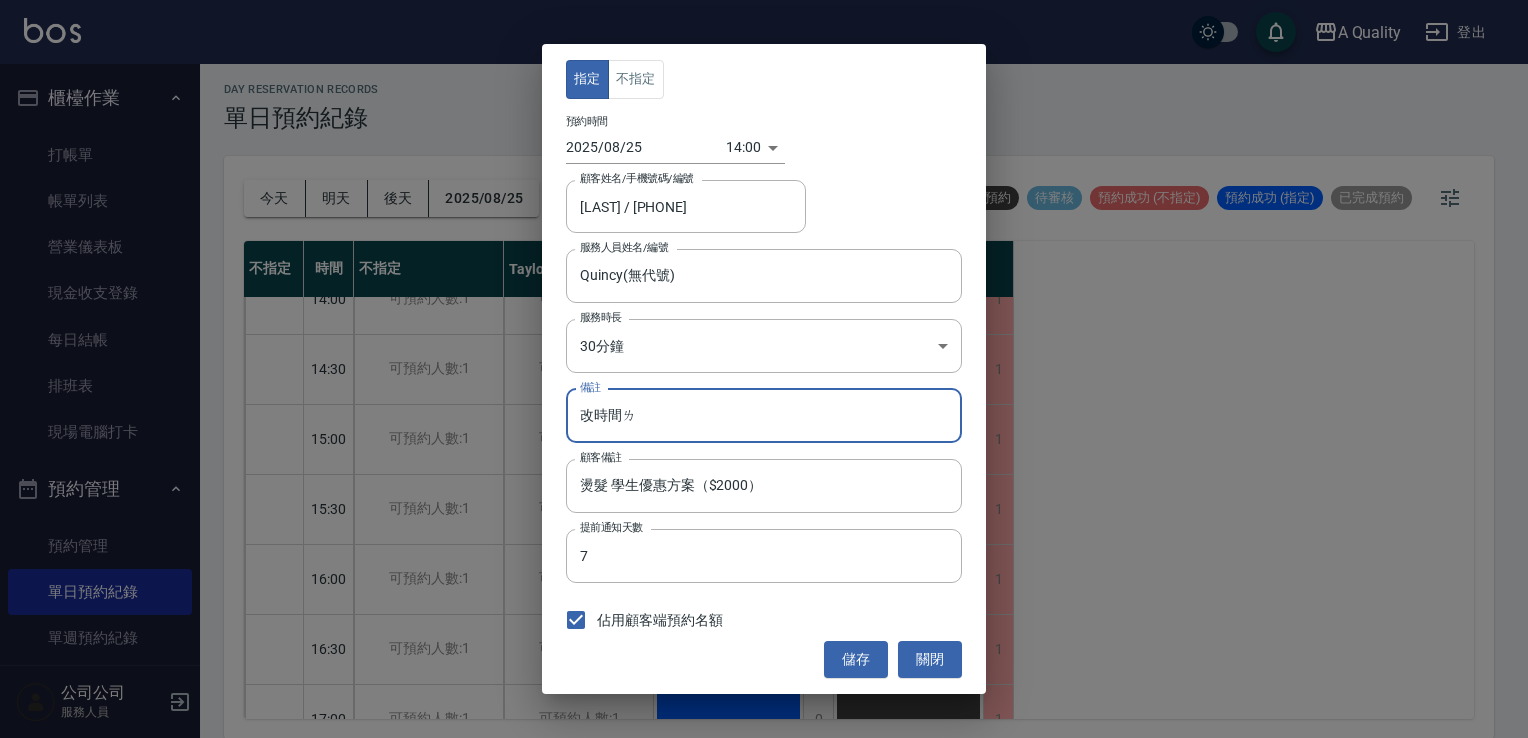 type on "改時間ㄌ" 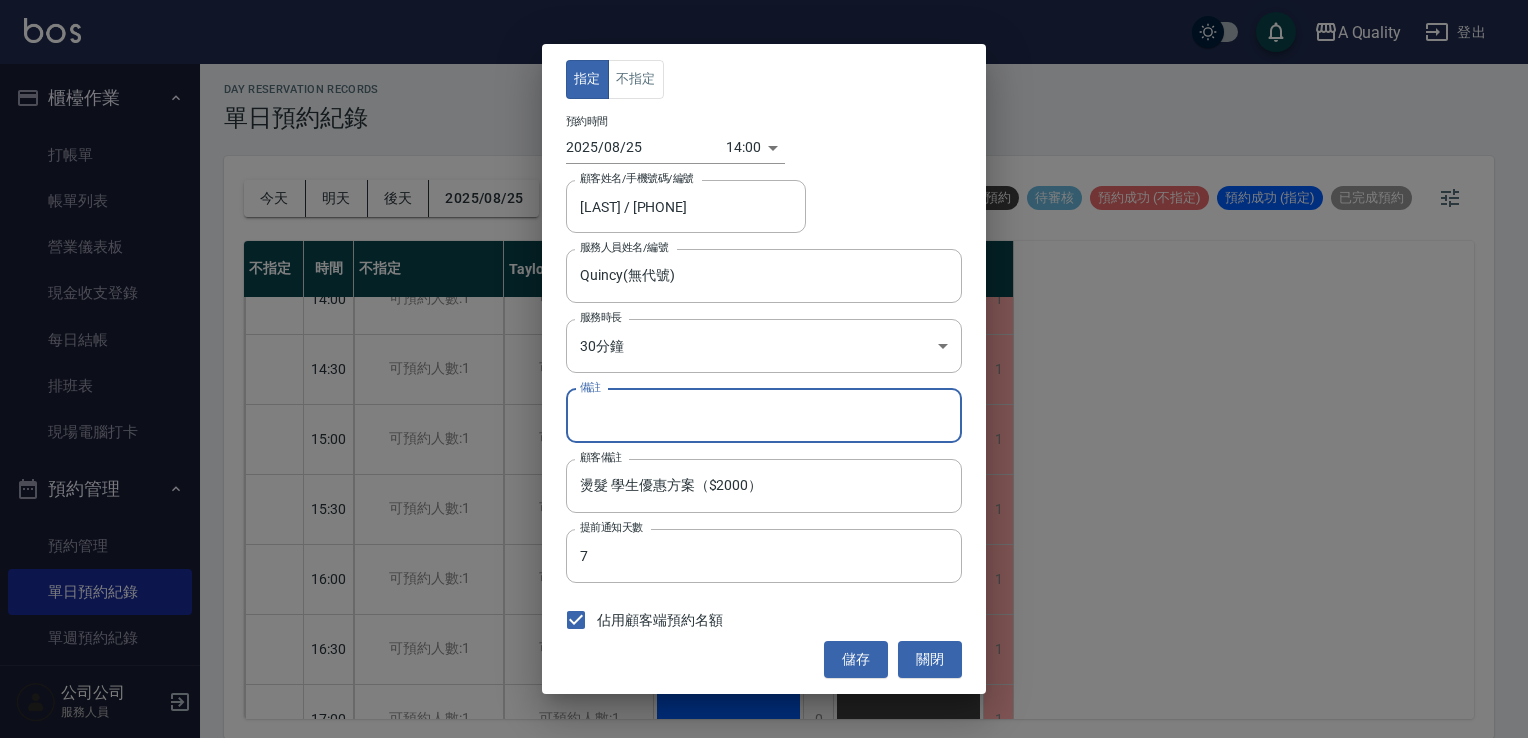 click on "備註" at bounding box center (764, 416) 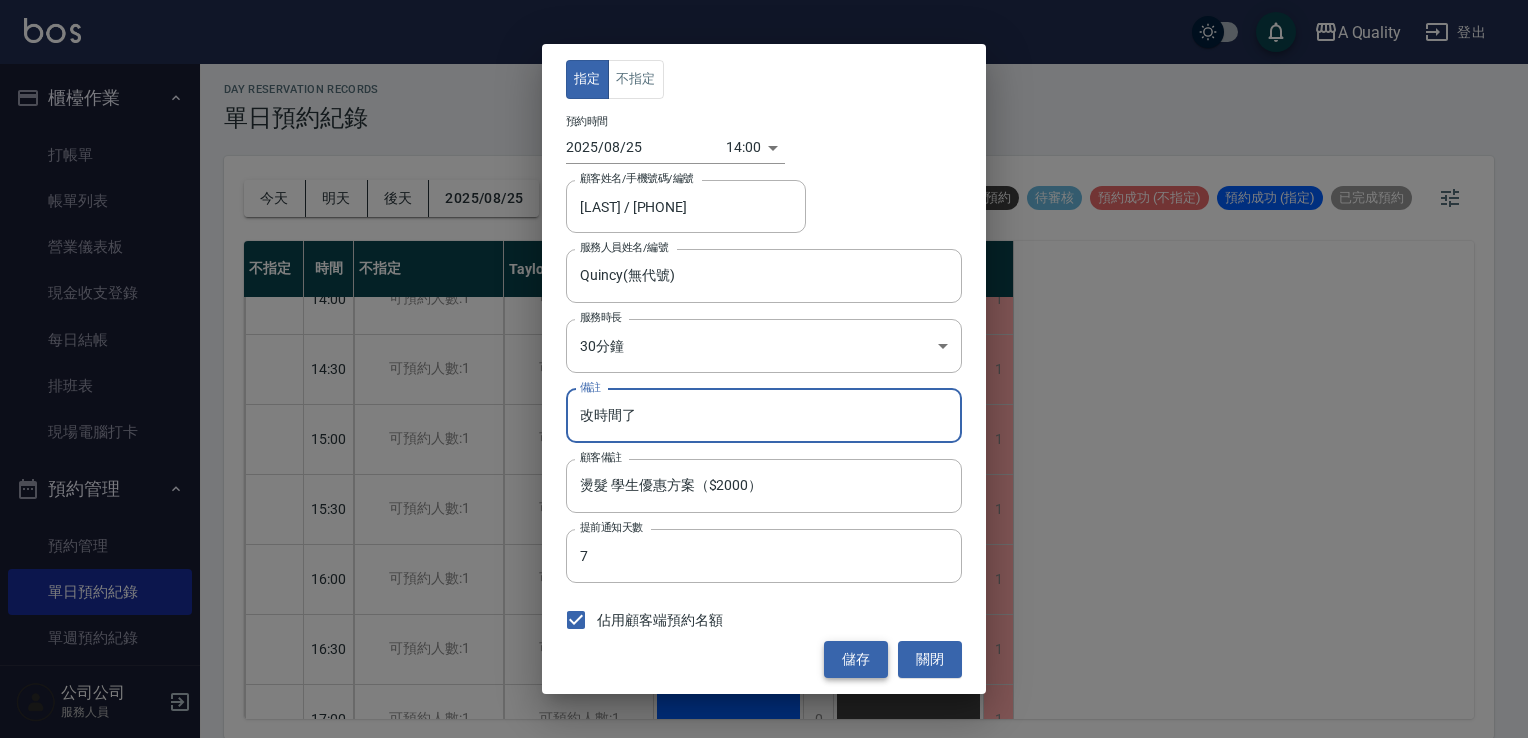 type on "改時間了" 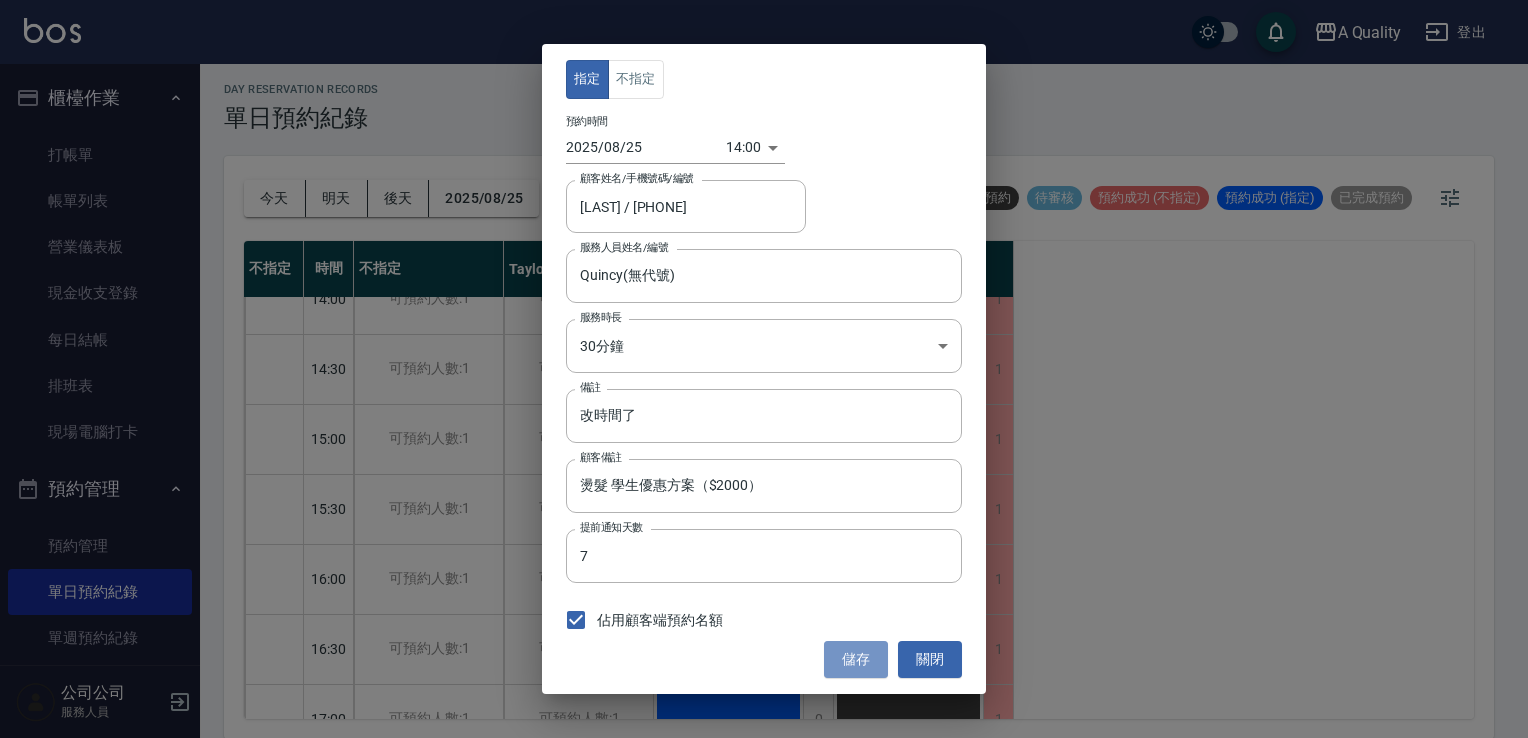 click on "儲存" at bounding box center (856, 659) 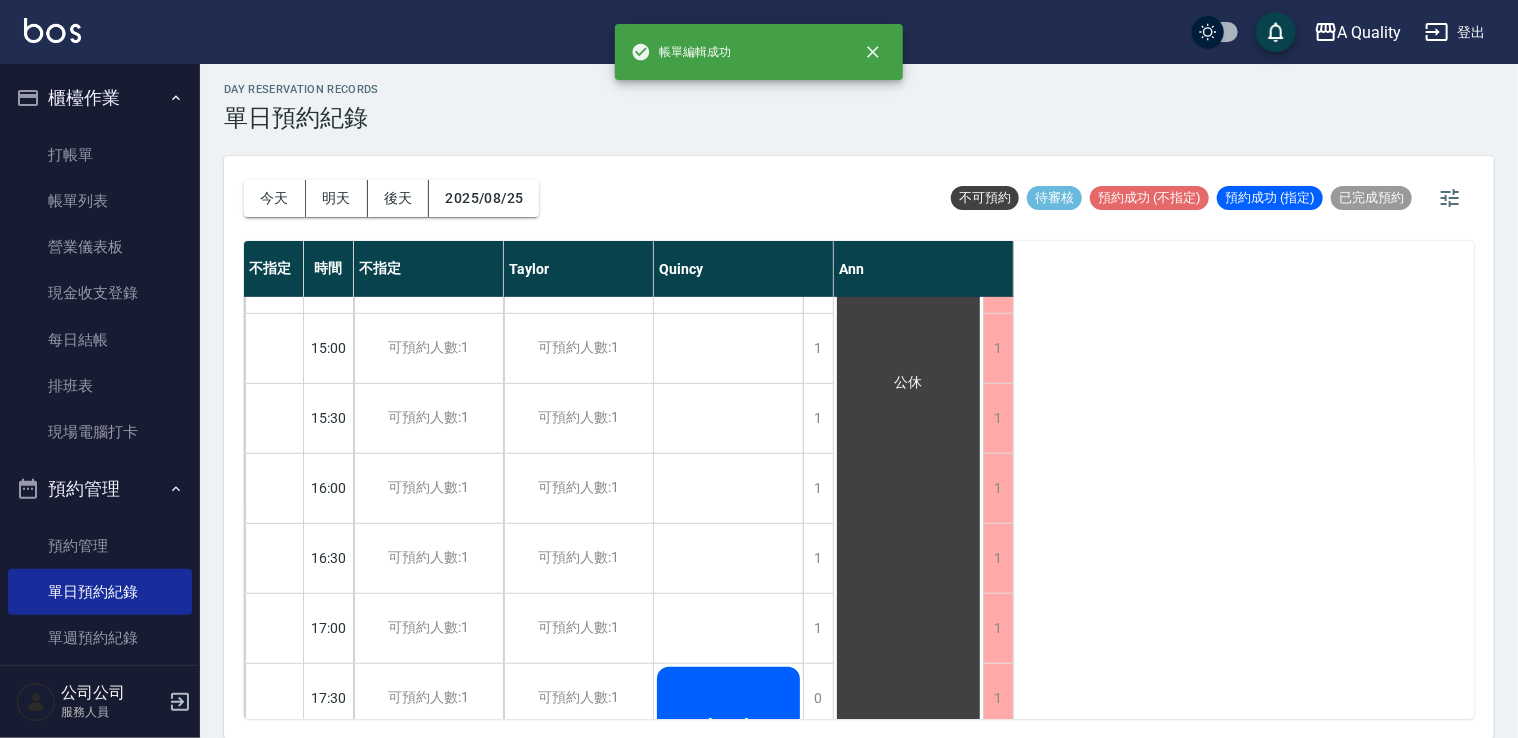 scroll, scrollTop: 653, scrollLeft: 0, axis: vertical 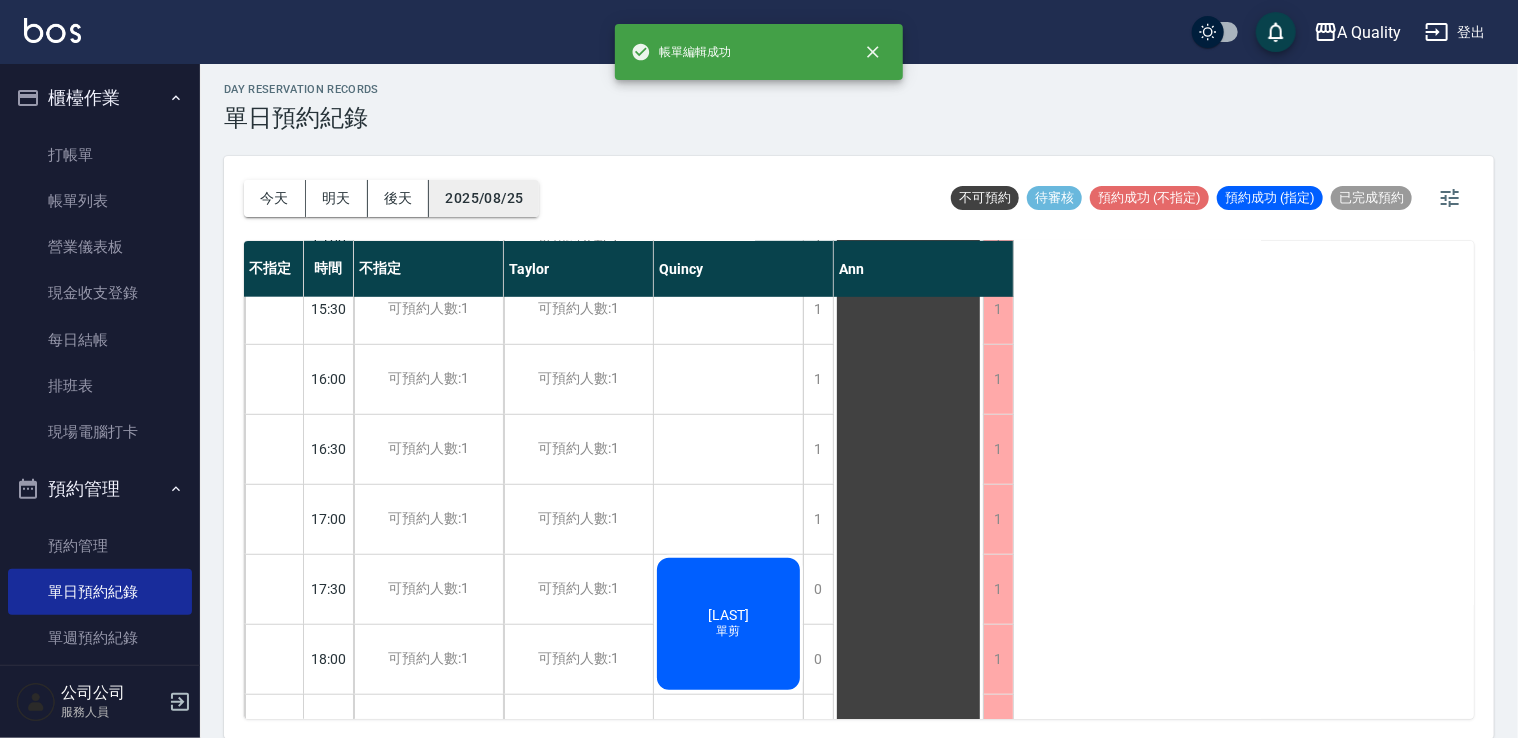click on "2025/08/25" at bounding box center [484, 198] 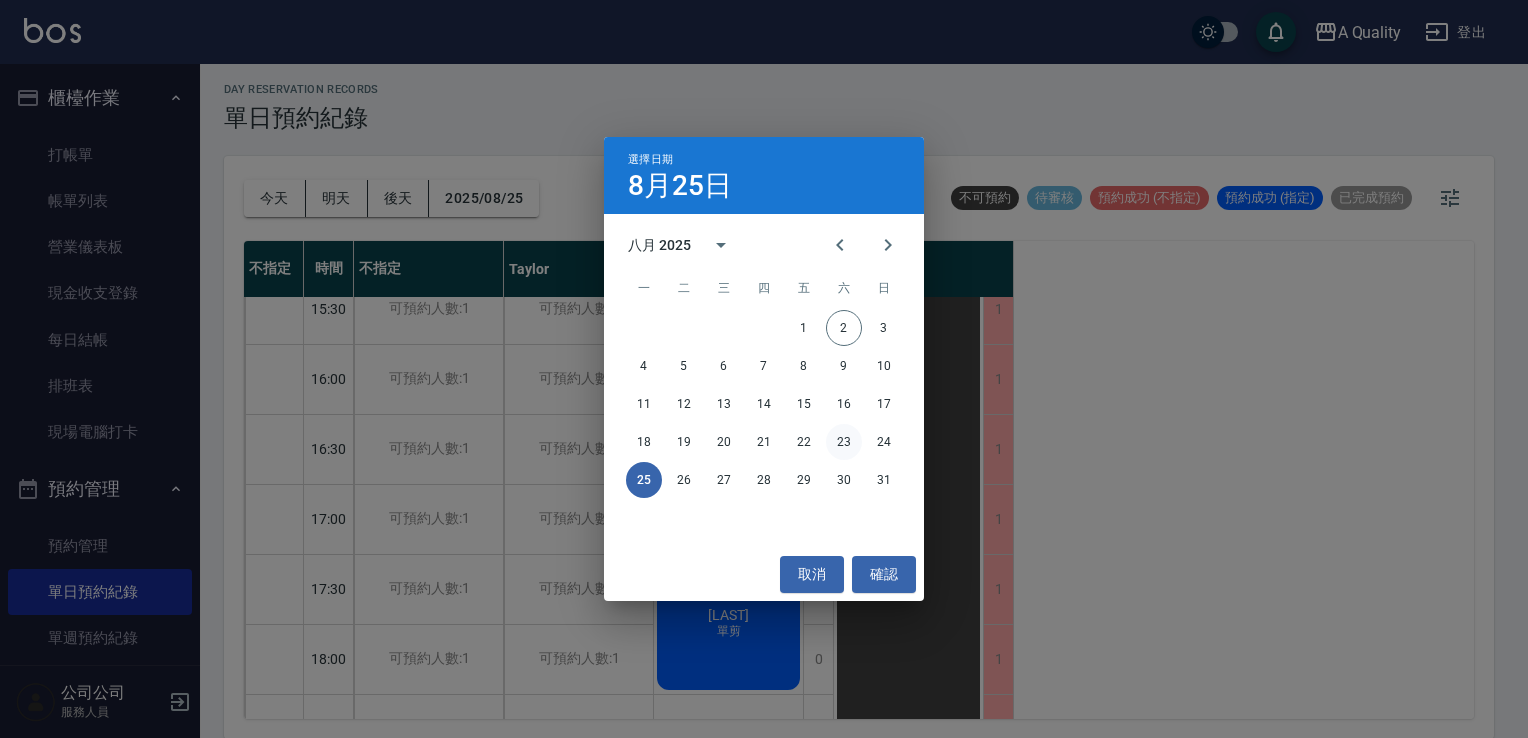 click on "23" at bounding box center (844, 442) 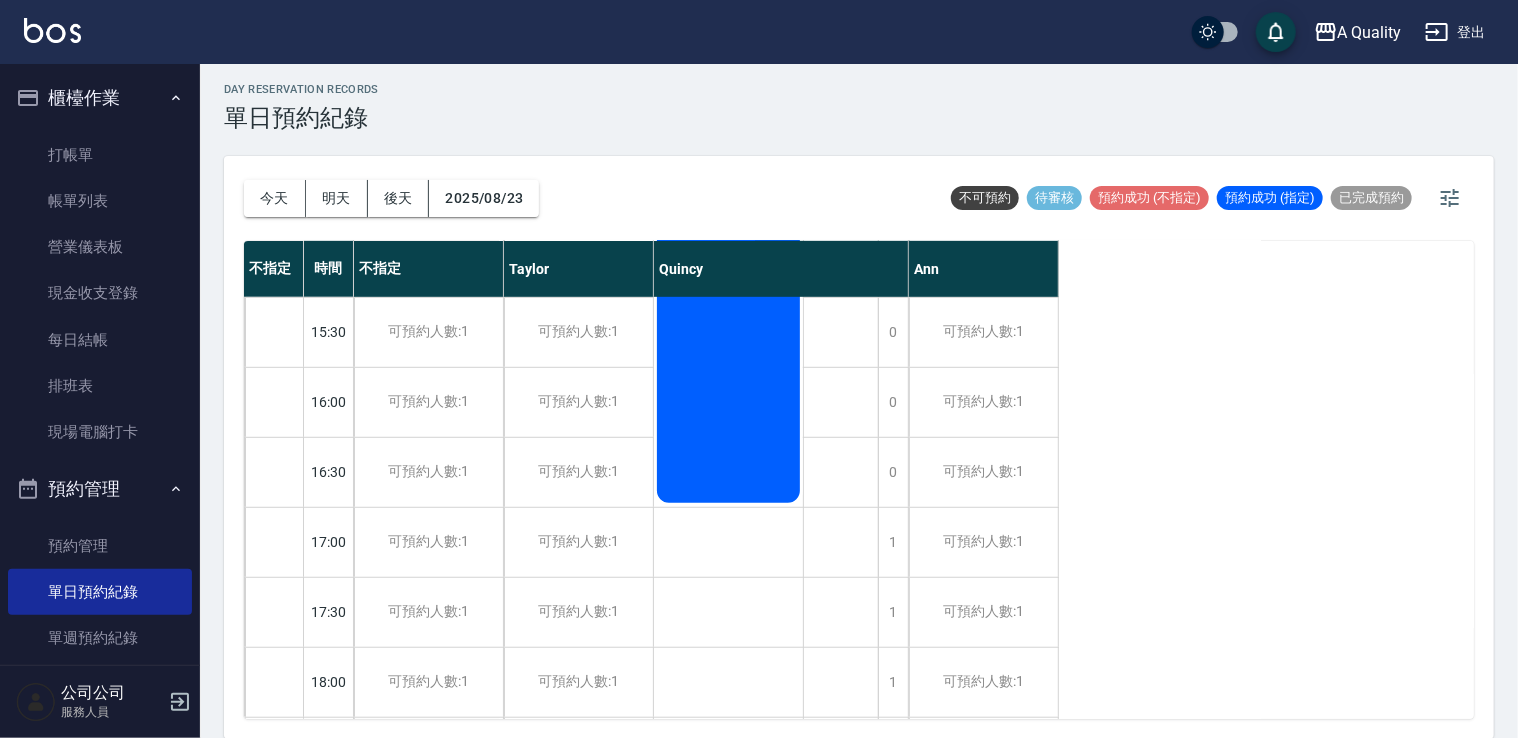 scroll, scrollTop: 453, scrollLeft: 0, axis: vertical 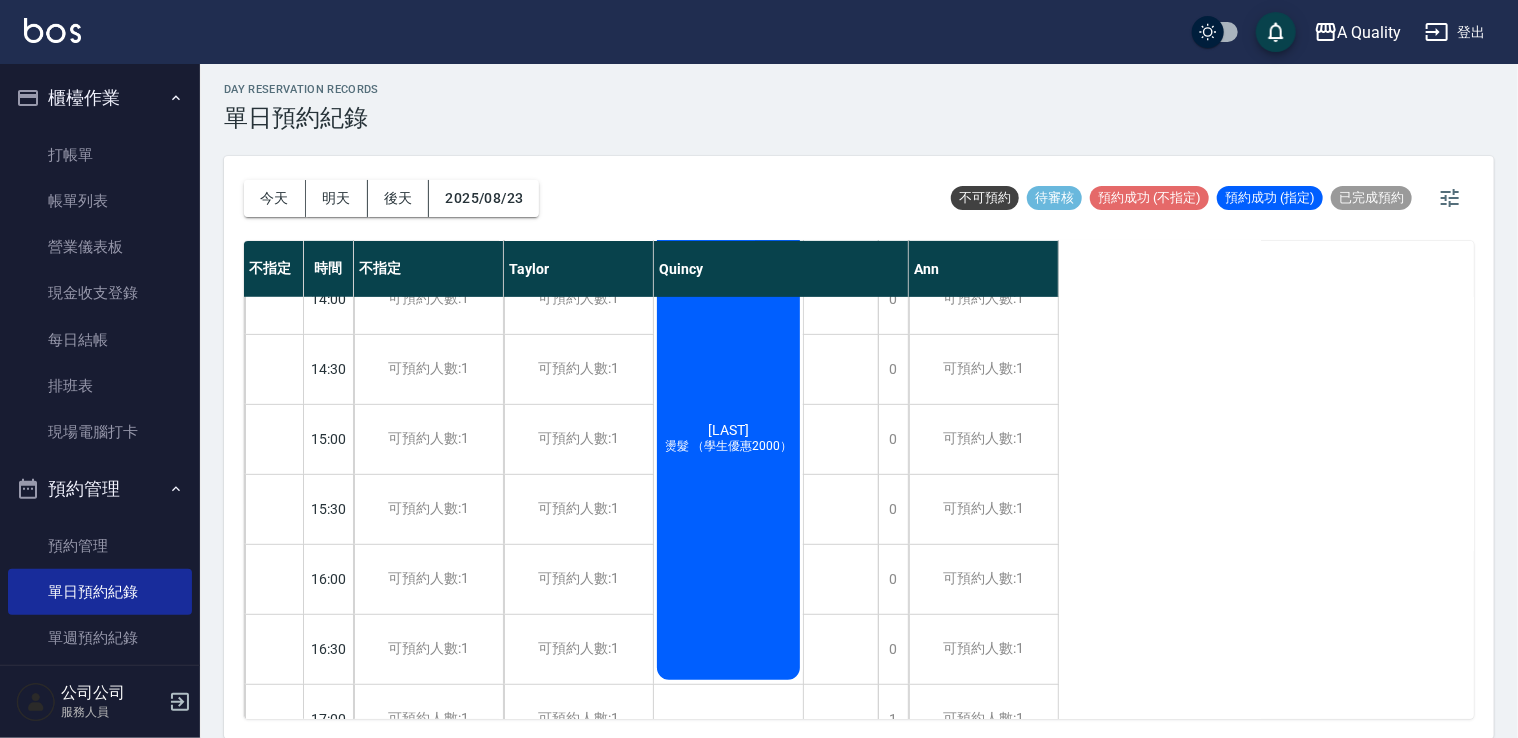 click on "今天" at bounding box center (275, 198) 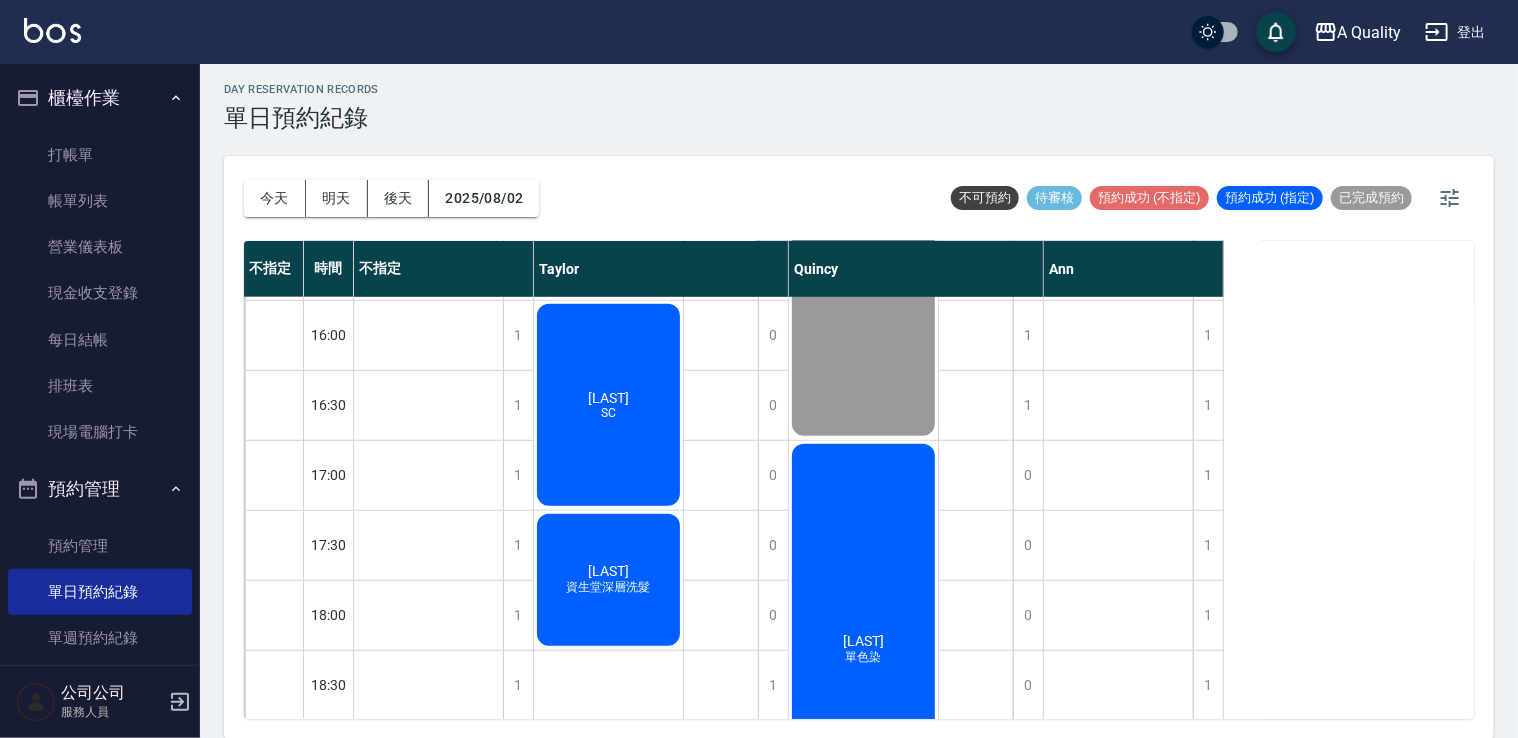 scroll, scrollTop: 653, scrollLeft: 0, axis: vertical 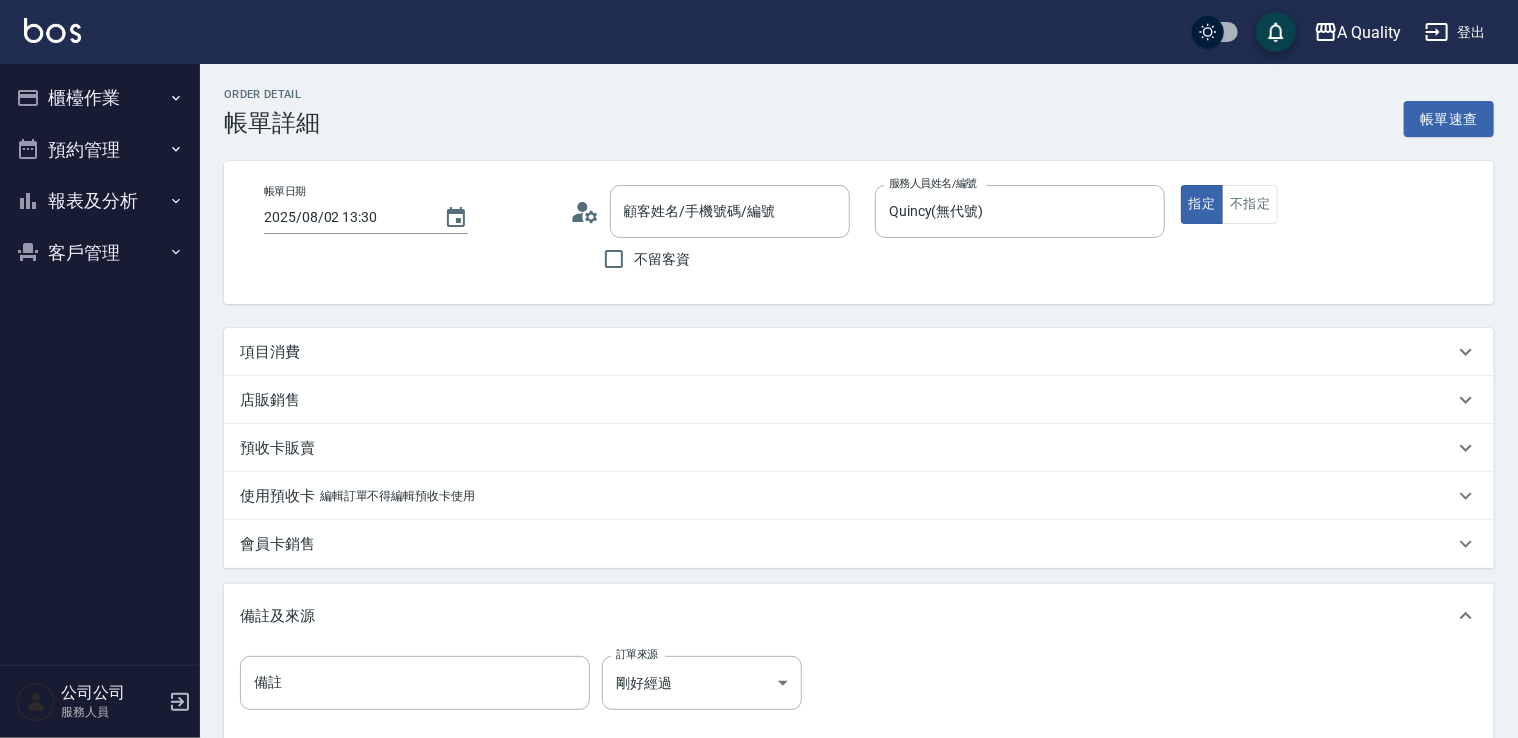 type on "[LAST] / [PHONE] /" 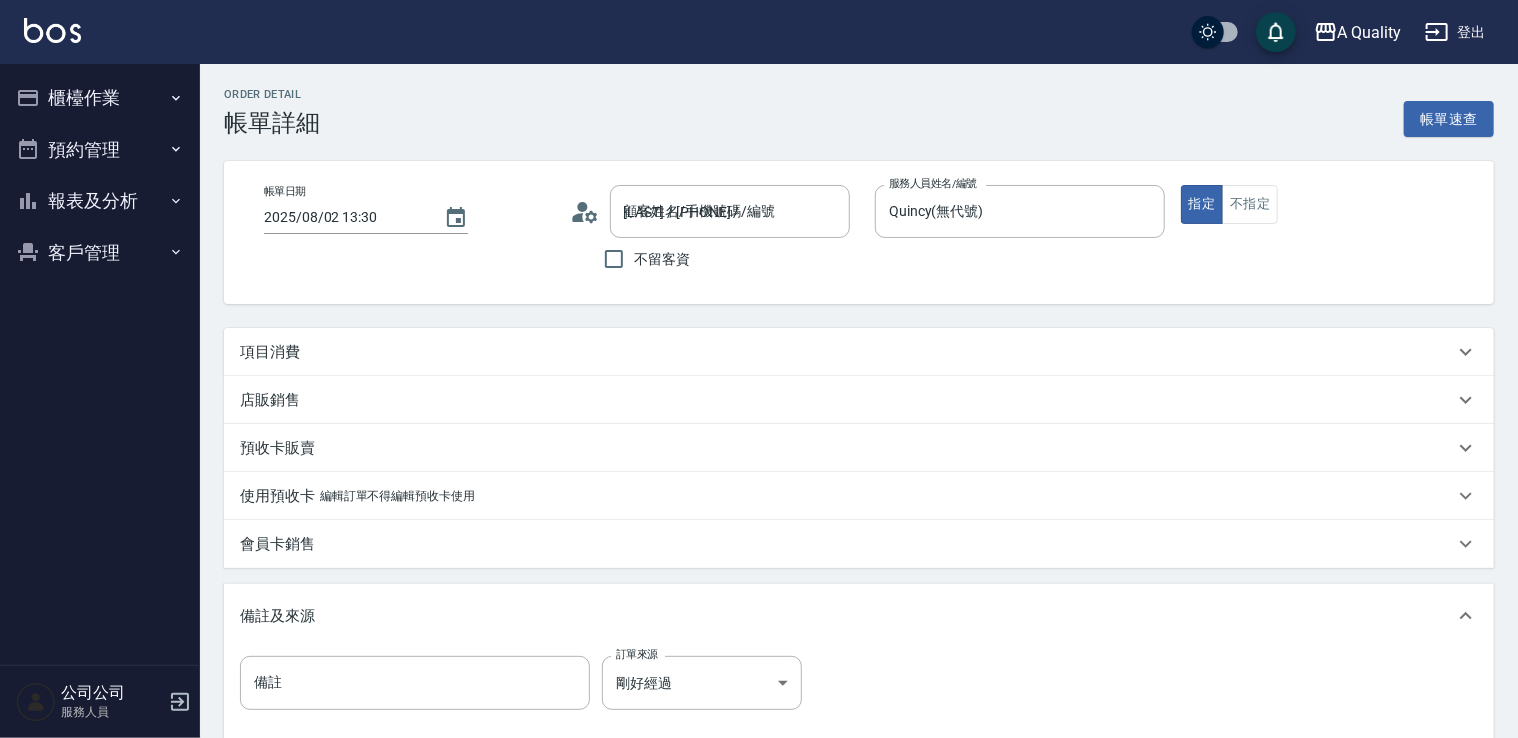 click on "項目消費" at bounding box center [847, 352] 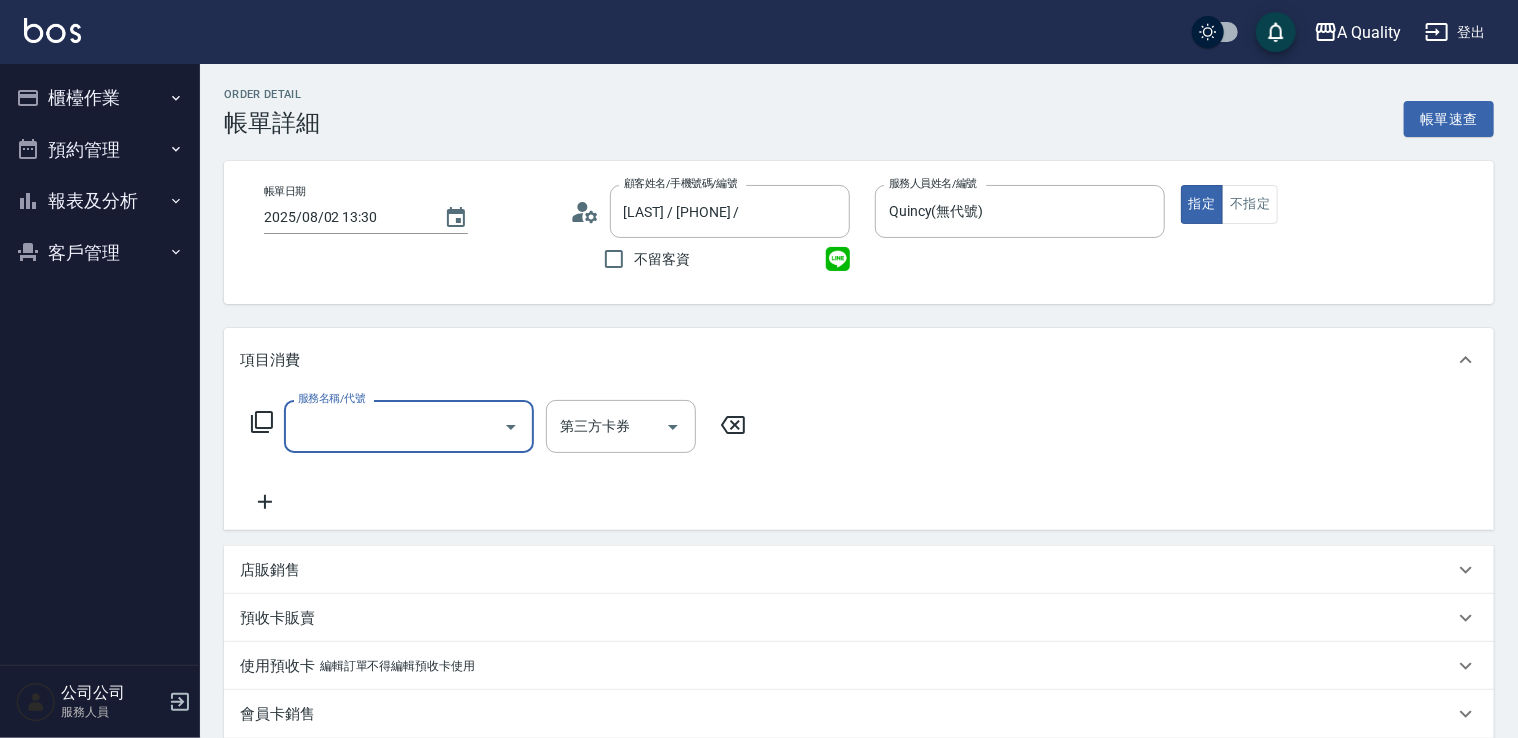 scroll, scrollTop: 0, scrollLeft: 0, axis: both 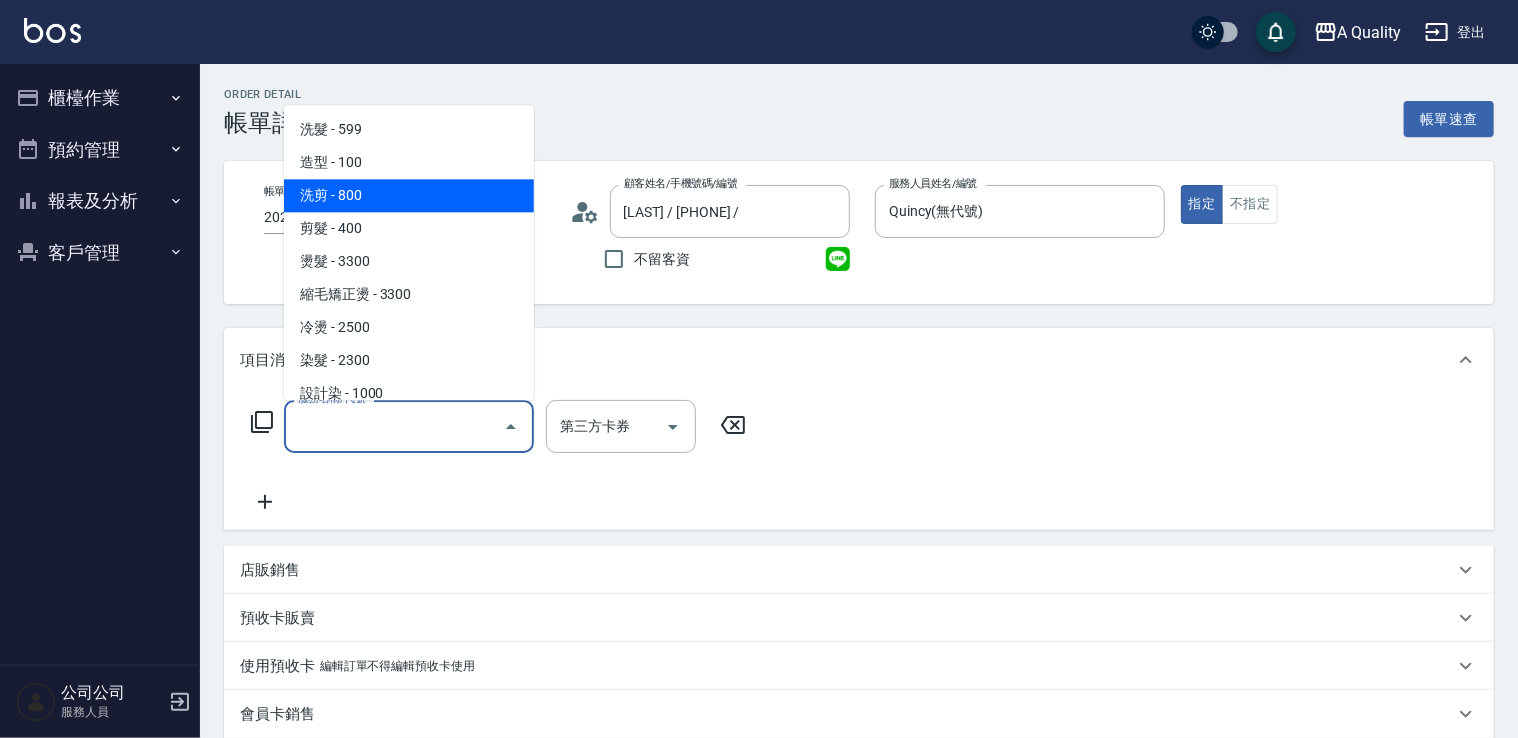 click on "洗剪 - 800" at bounding box center [409, 195] 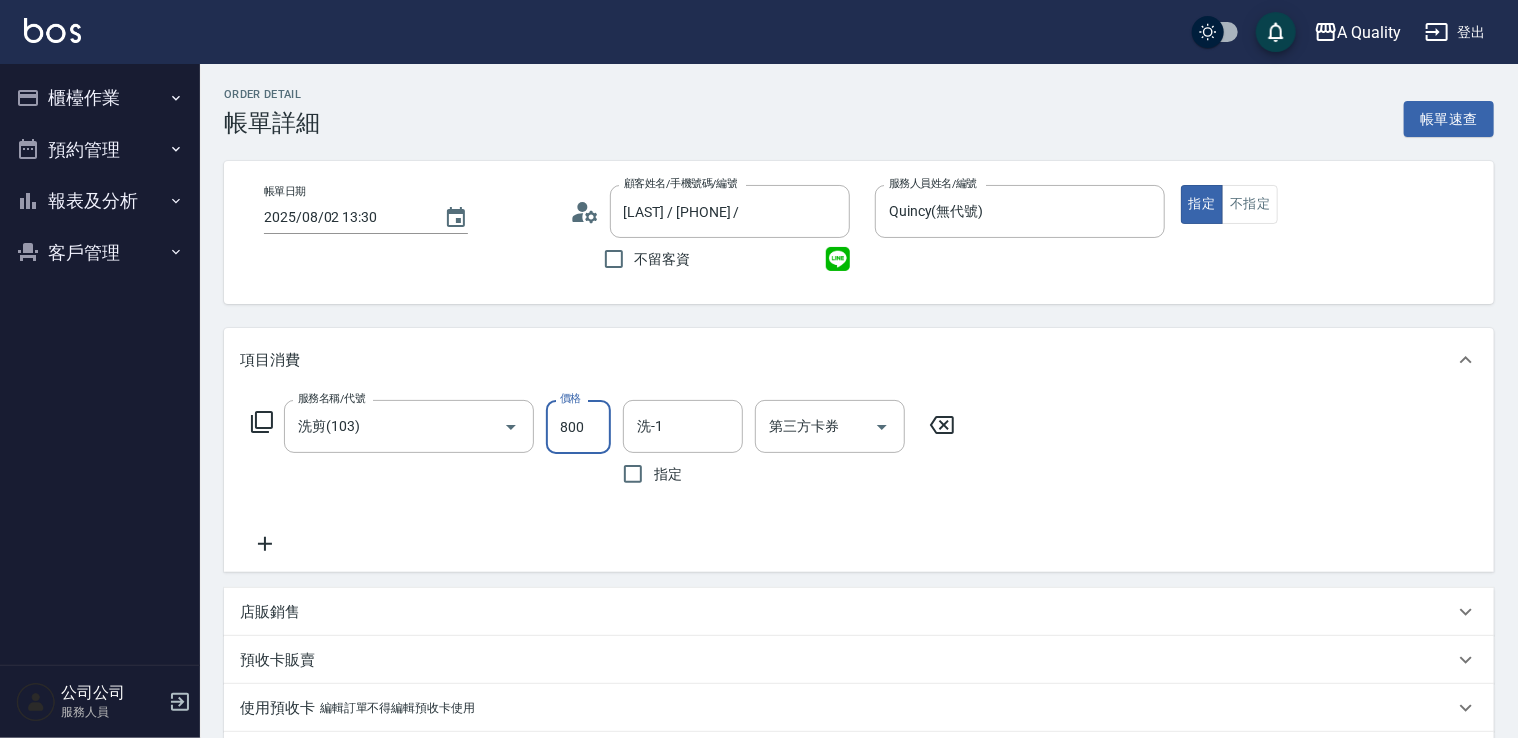 click on "800" at bounding box center (578, 427) 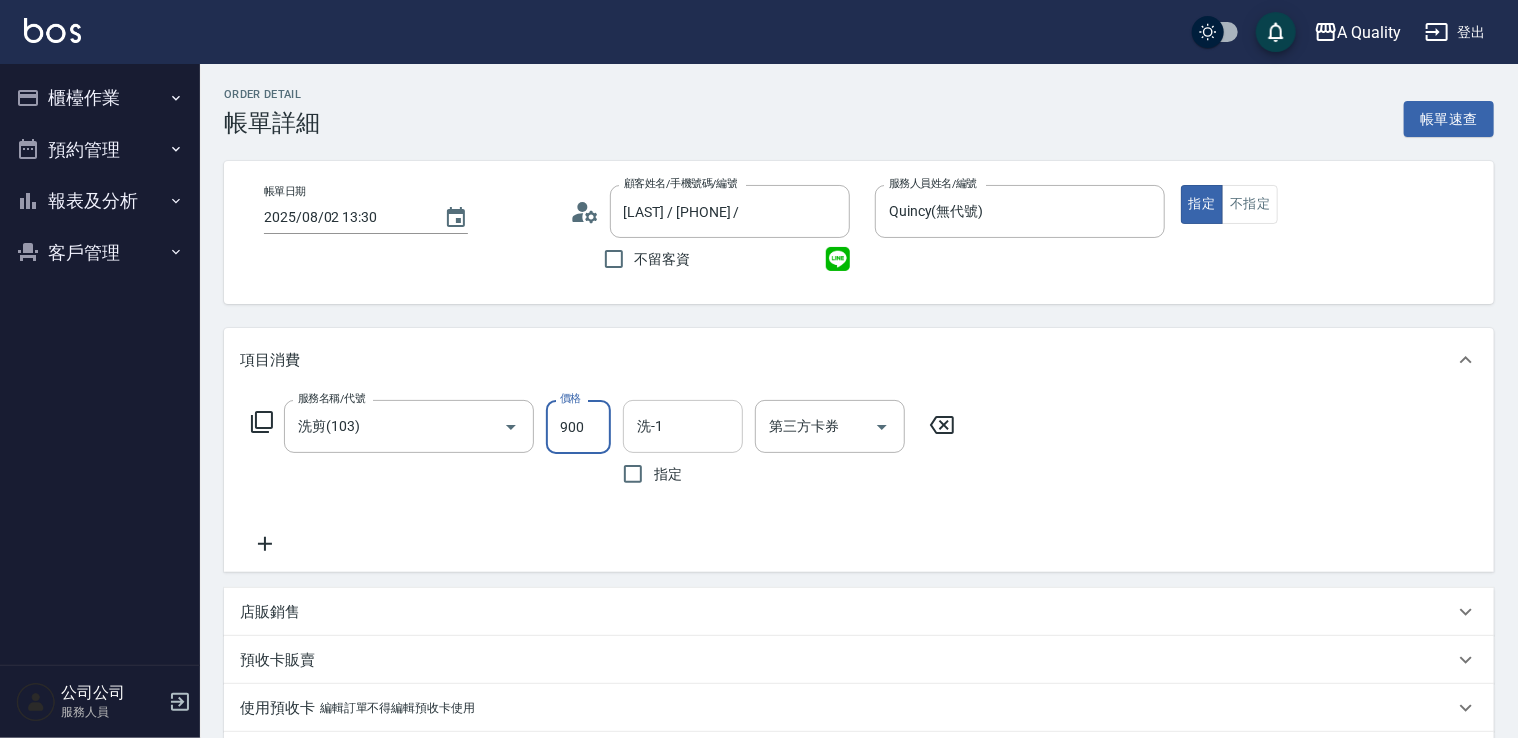 type on "900" 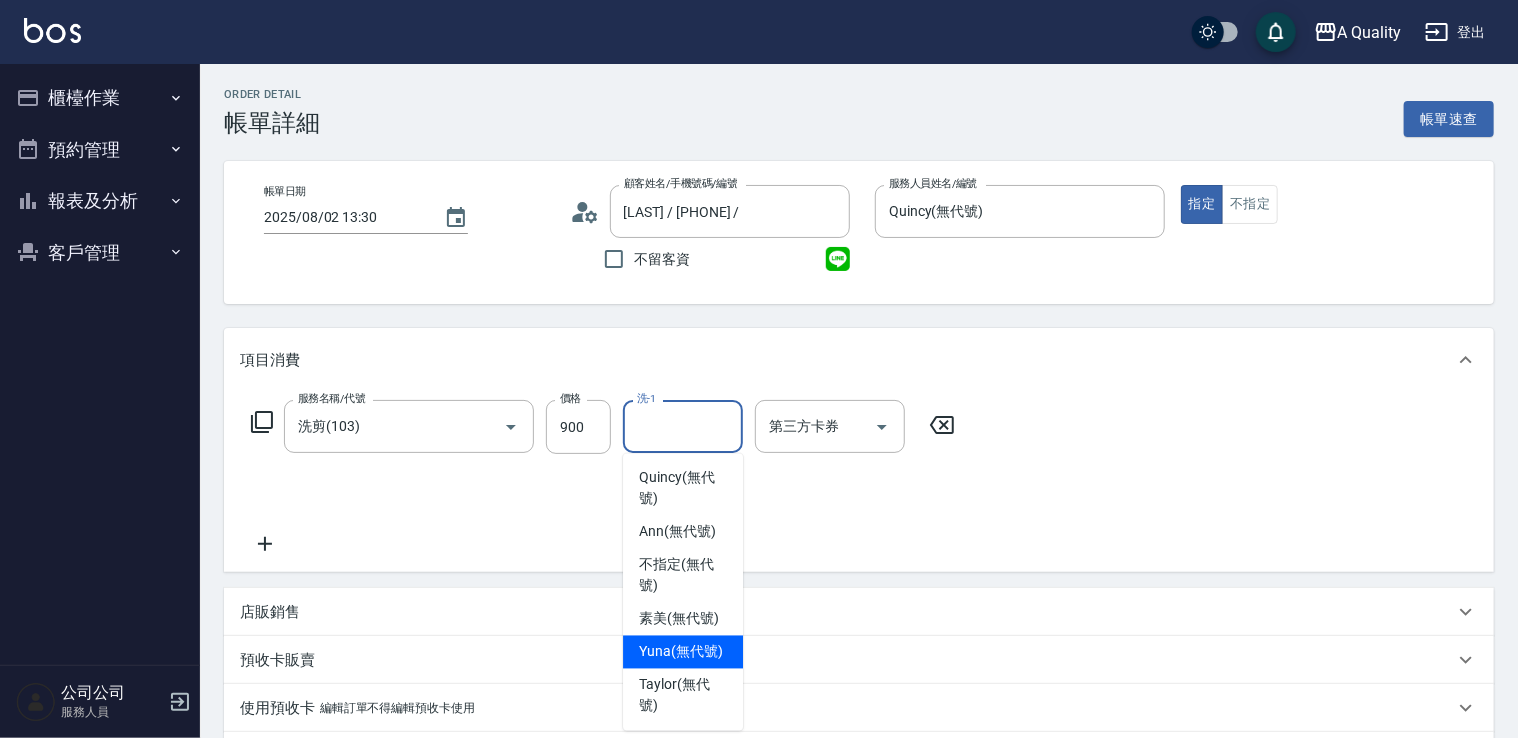 click on "[FIRST] (無代號)" at bounding box center [681, 652] 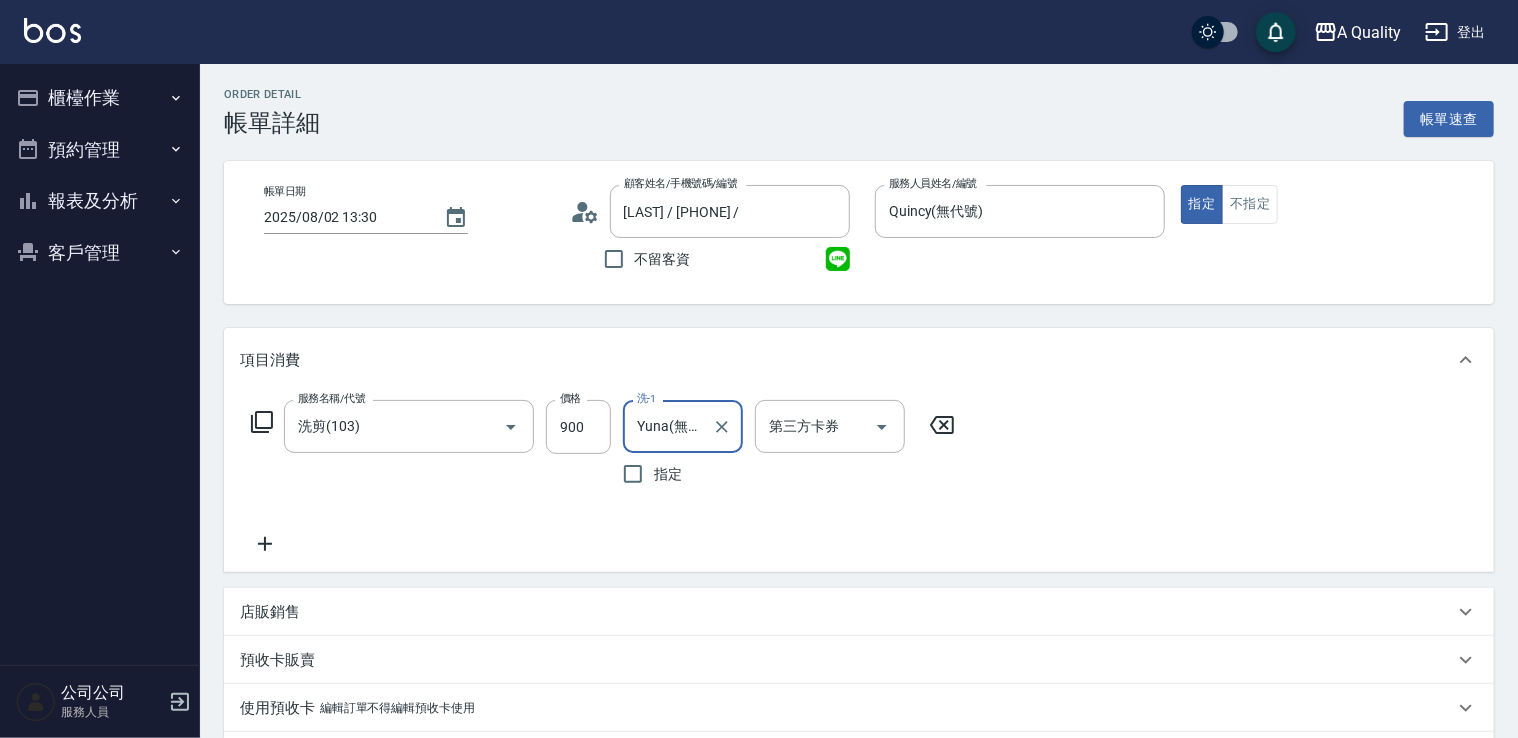 click 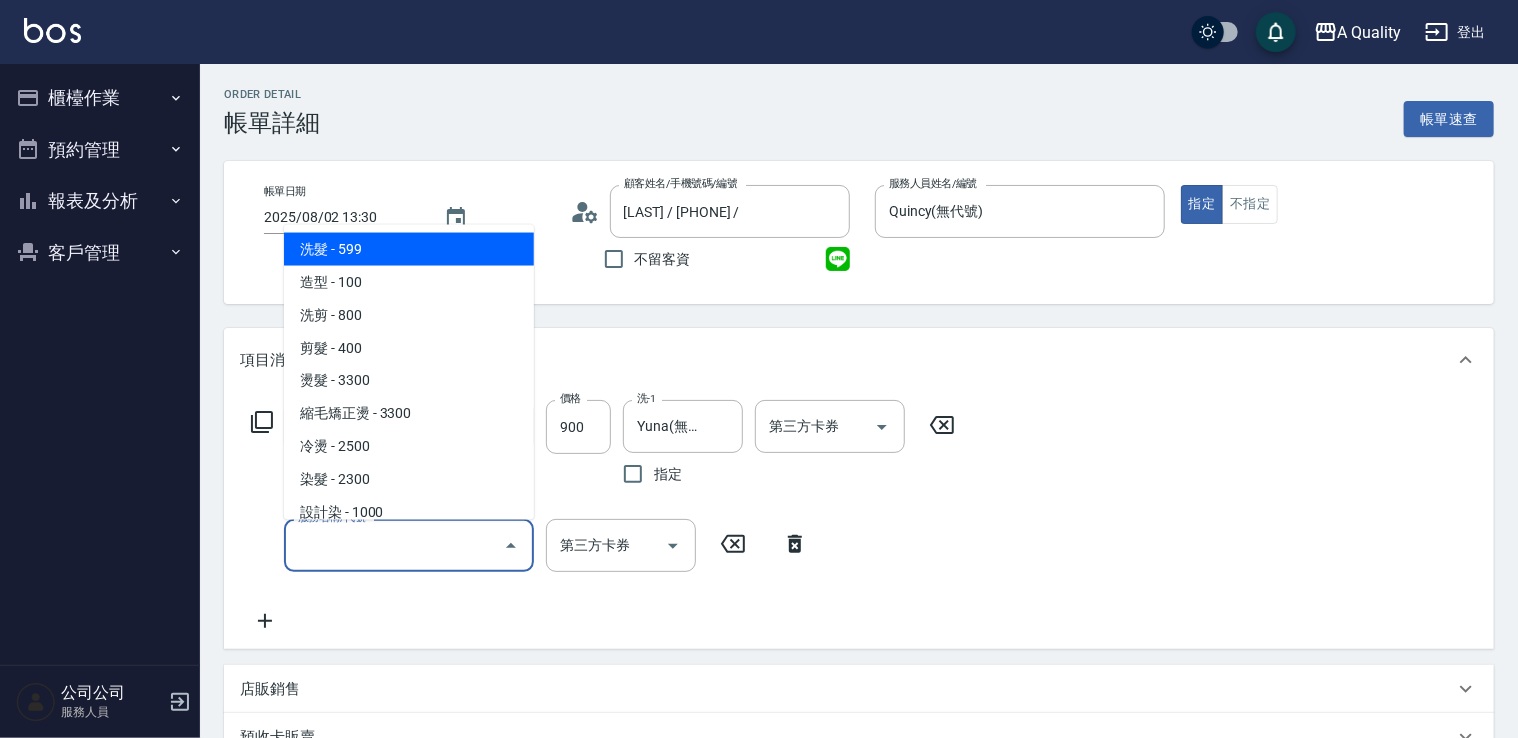 drag, startPoint x: 391, startPoint y: 546, endPoint x: 352, endPoint y: 448, distance: 105.47511 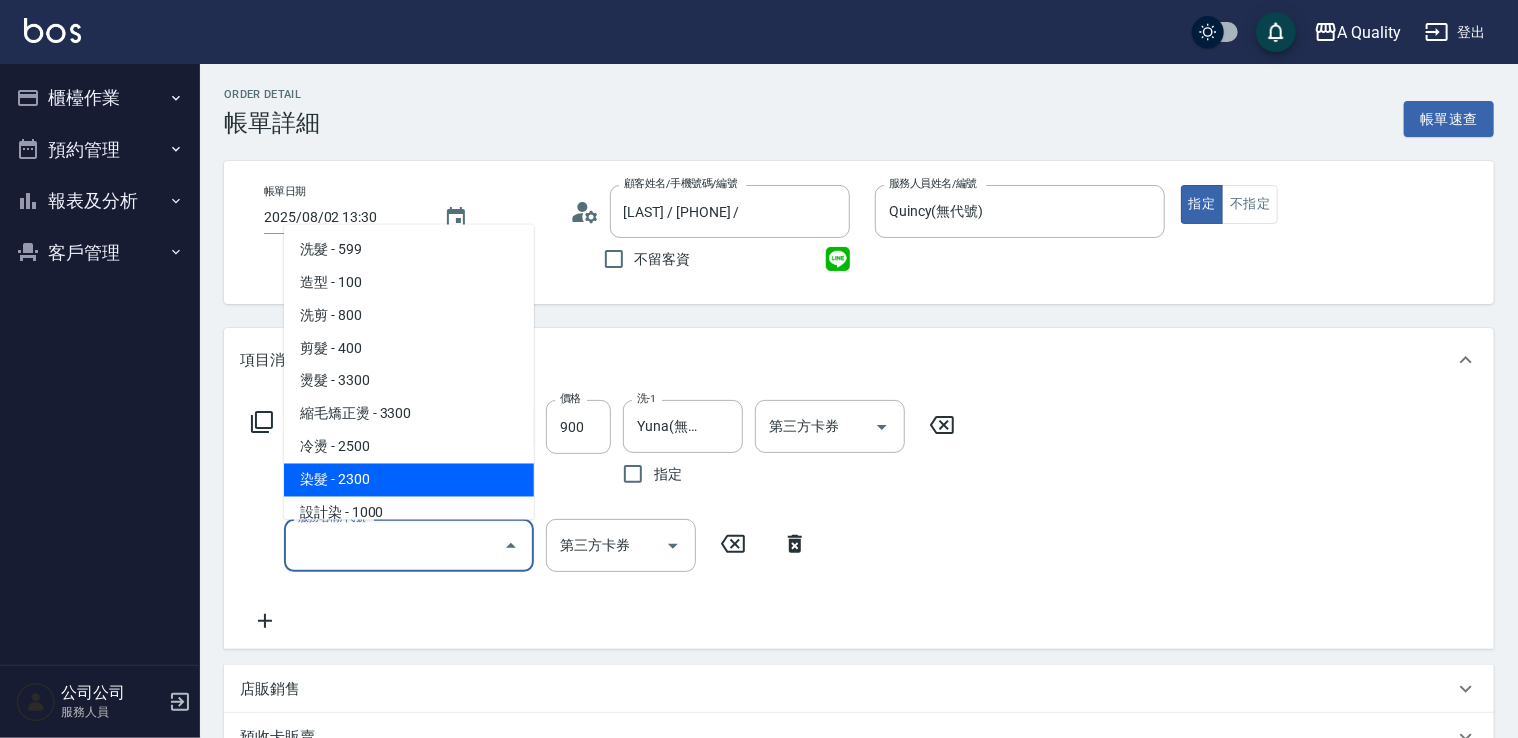 click on "染髮 - 2300" at bounding box center [409, 479] 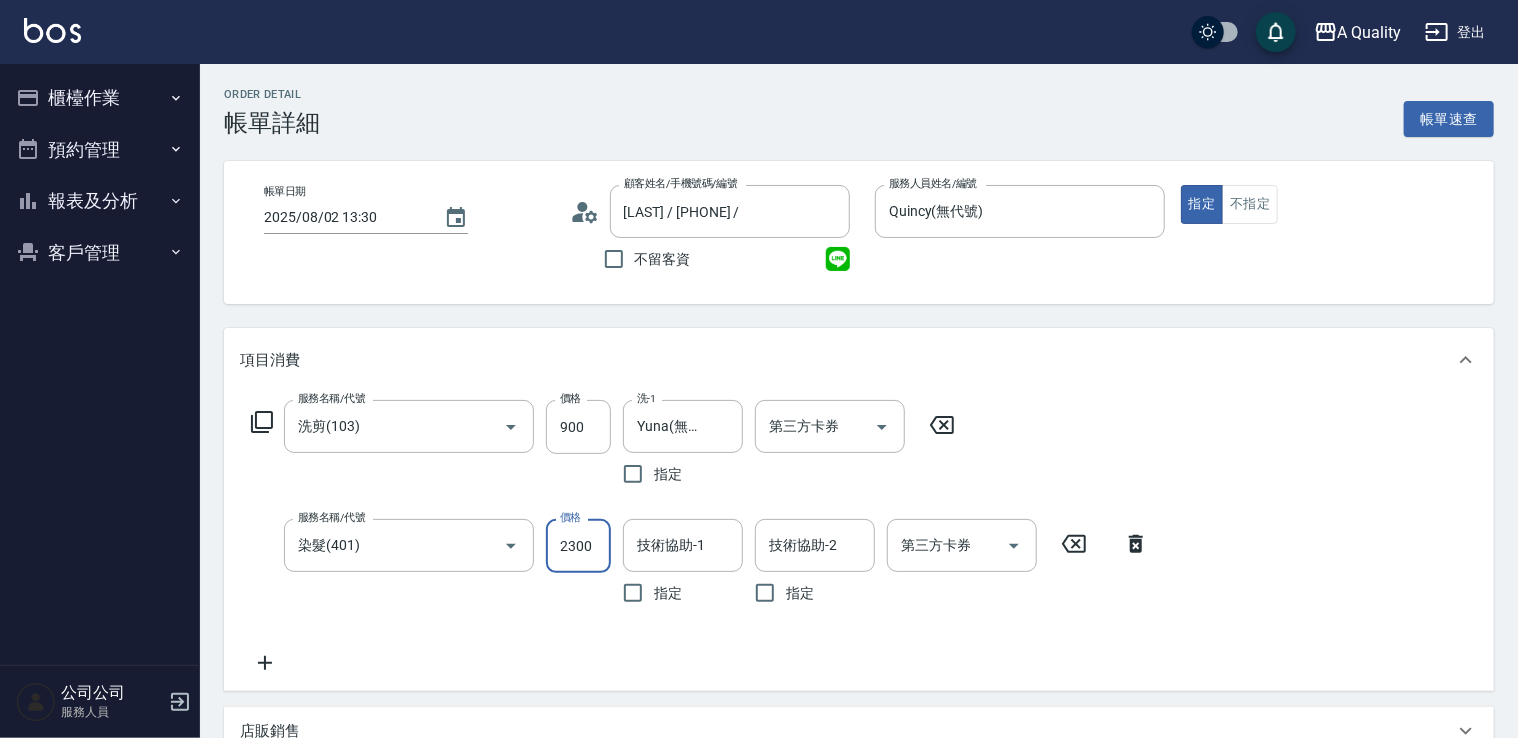 click on "2300" at bounding box center (578, 546) 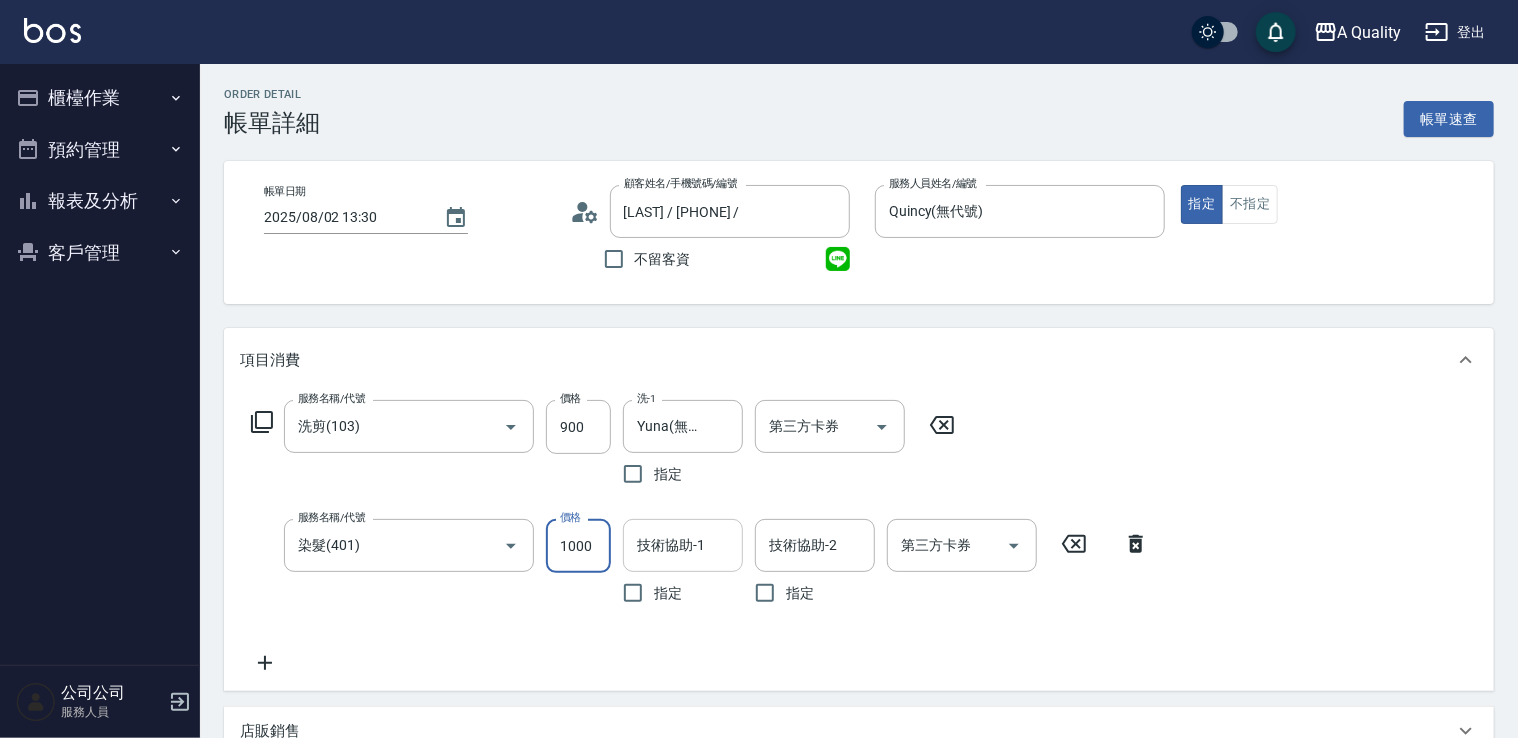 type on "1000" 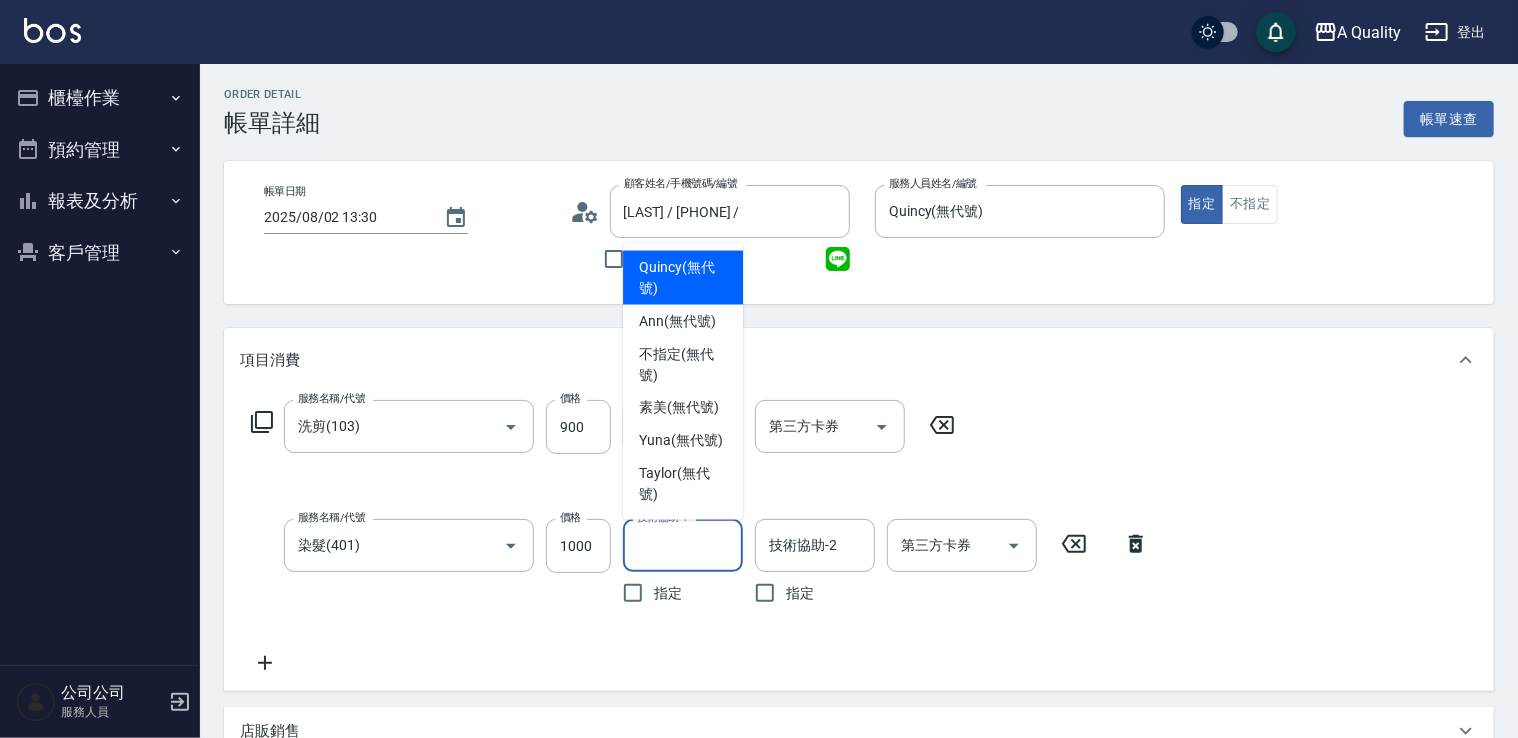 click on "技術協助-1" at bounding box center (683, 545) 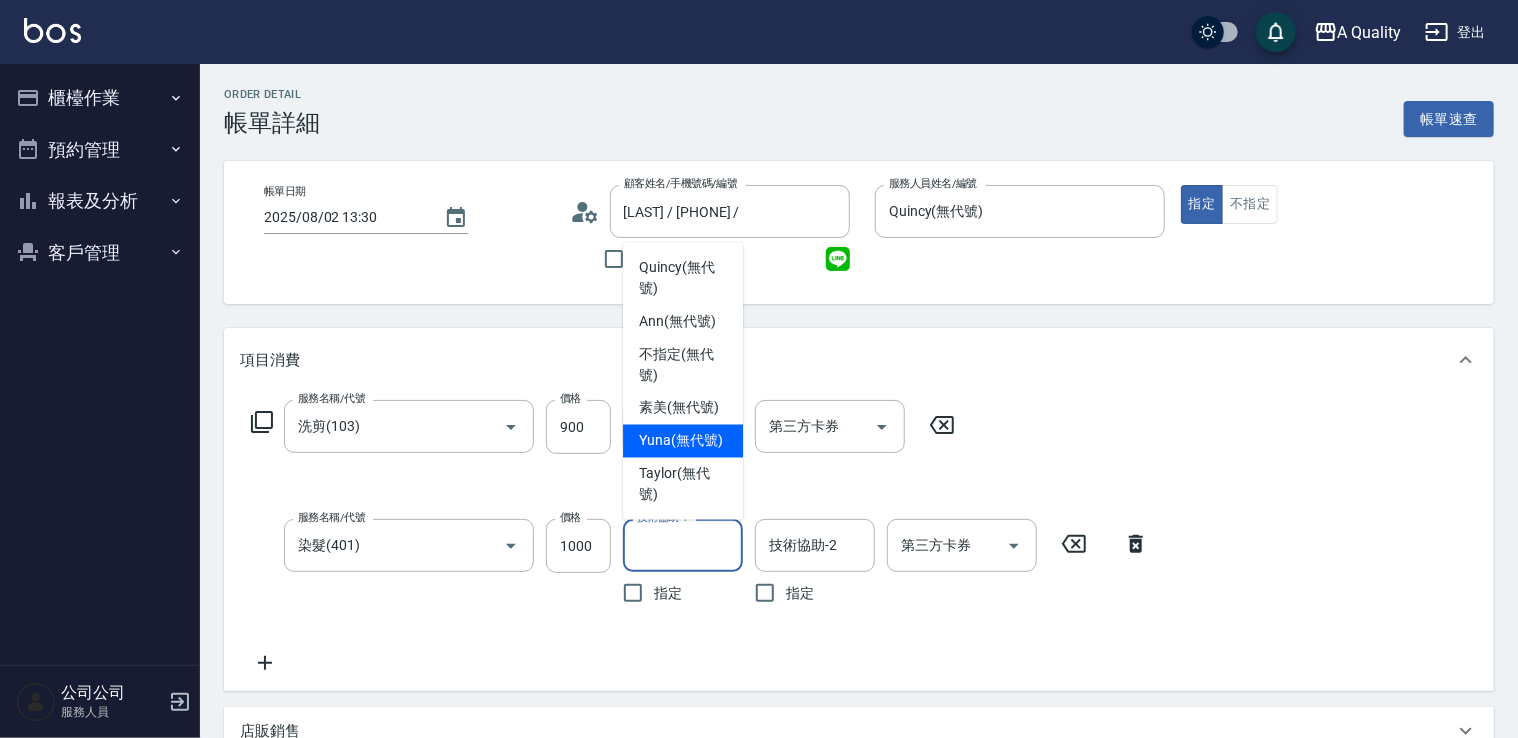 click on "[FIRST] (無代號)" at bounding box center [681, 441] 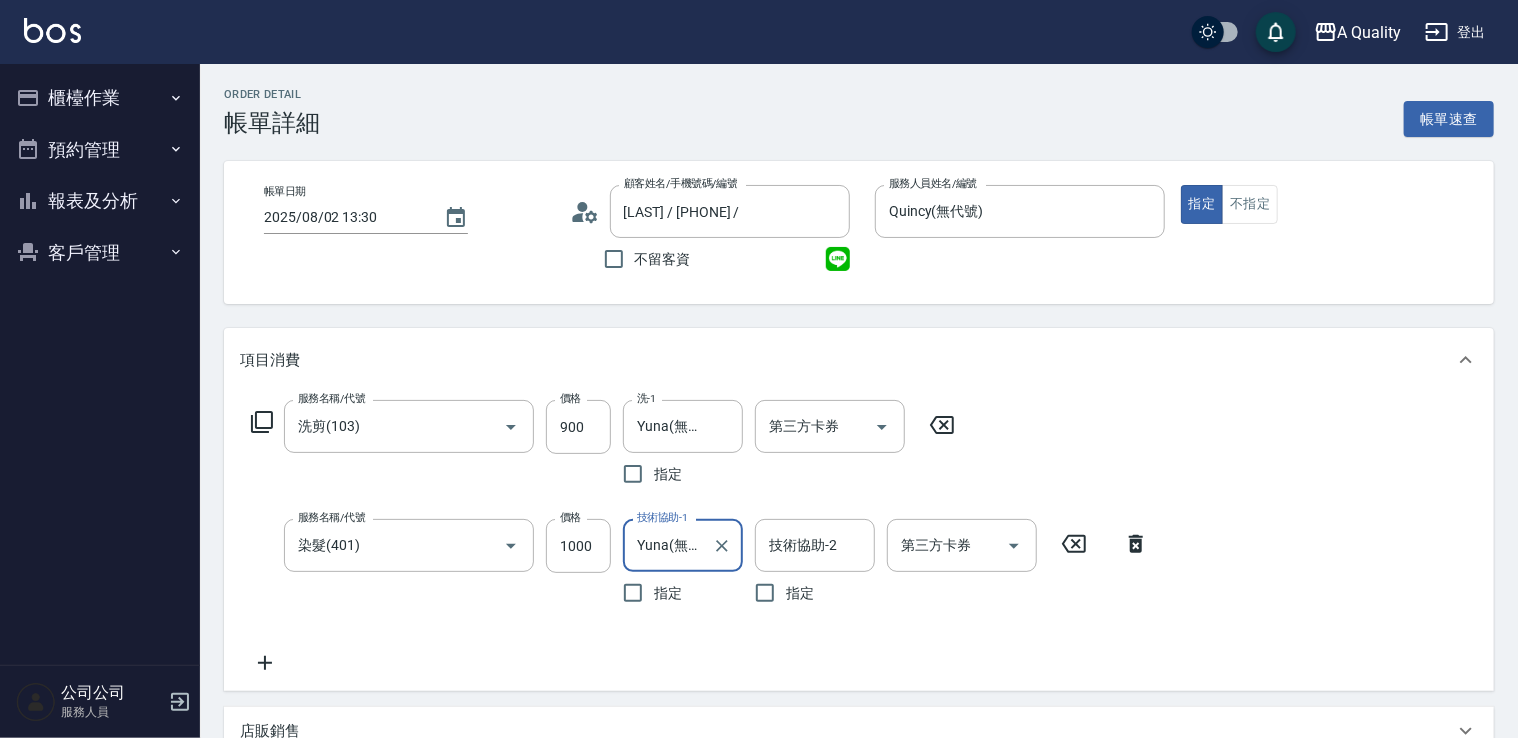 click 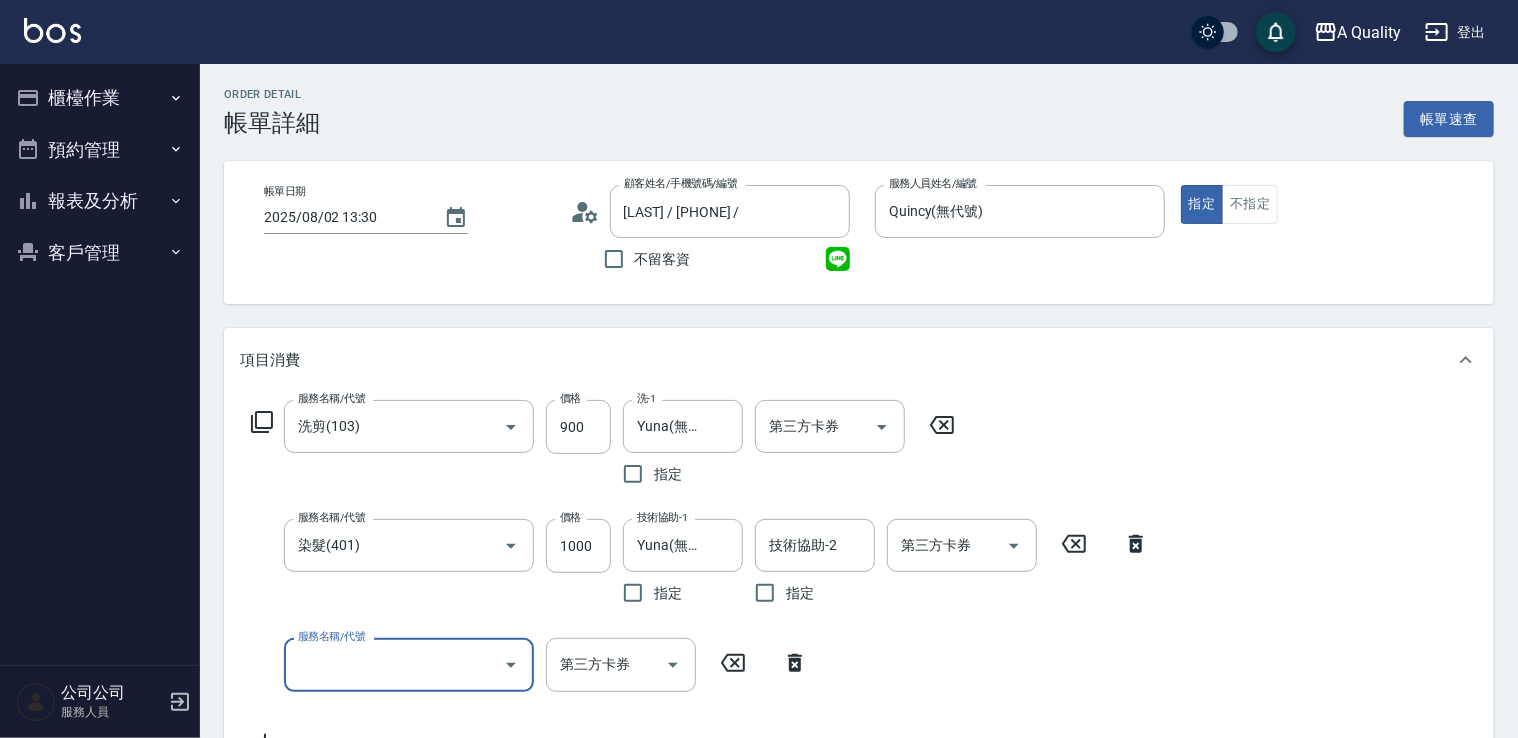 drag, startPoint x: 362, startPoint y: 651, endPoint x: 362, endPoint y: 638, distance: 13 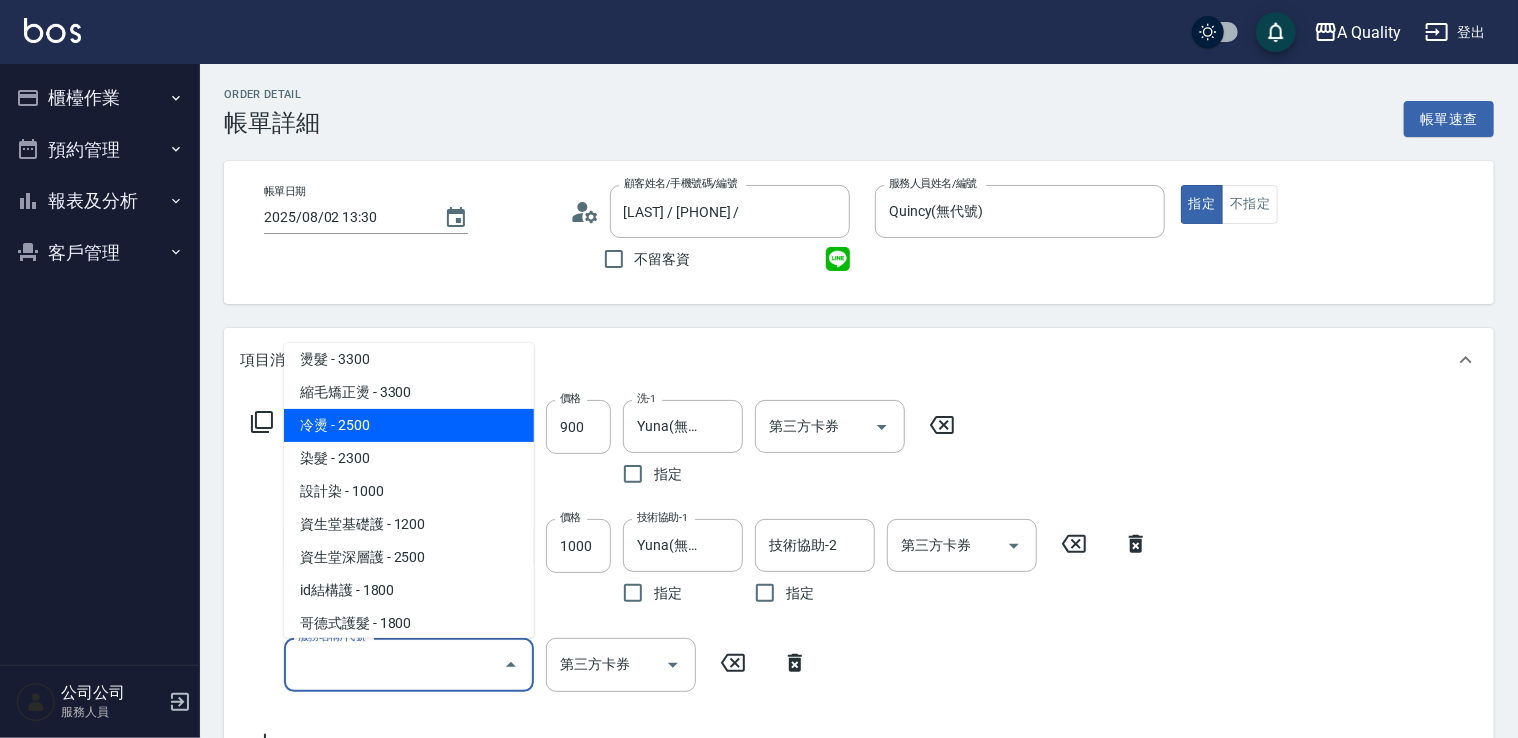 scroll, scrollTop: 281, scrollLeft: 0, axis: vertical 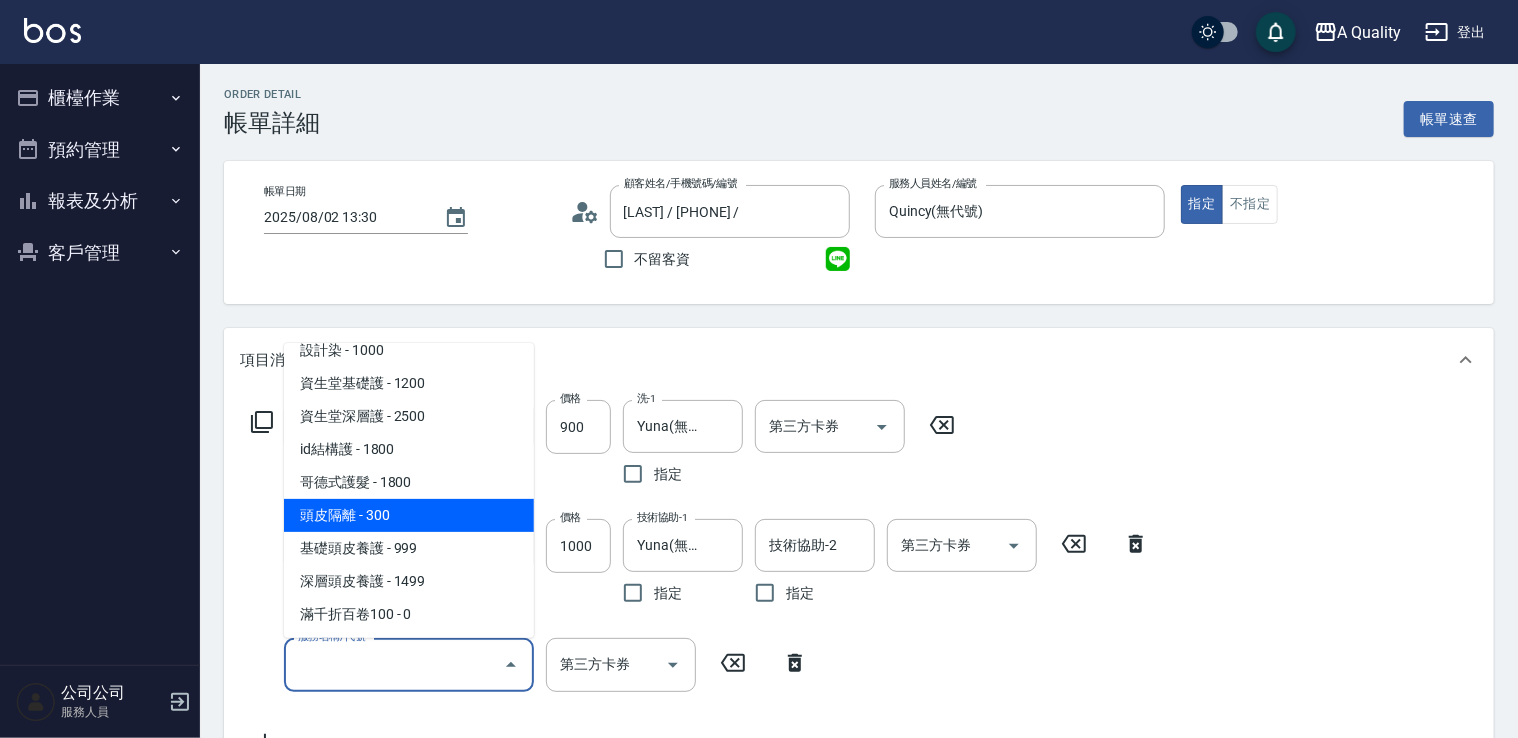 click on "頭皮隔離 - 300" at bounding box center (409, 515) 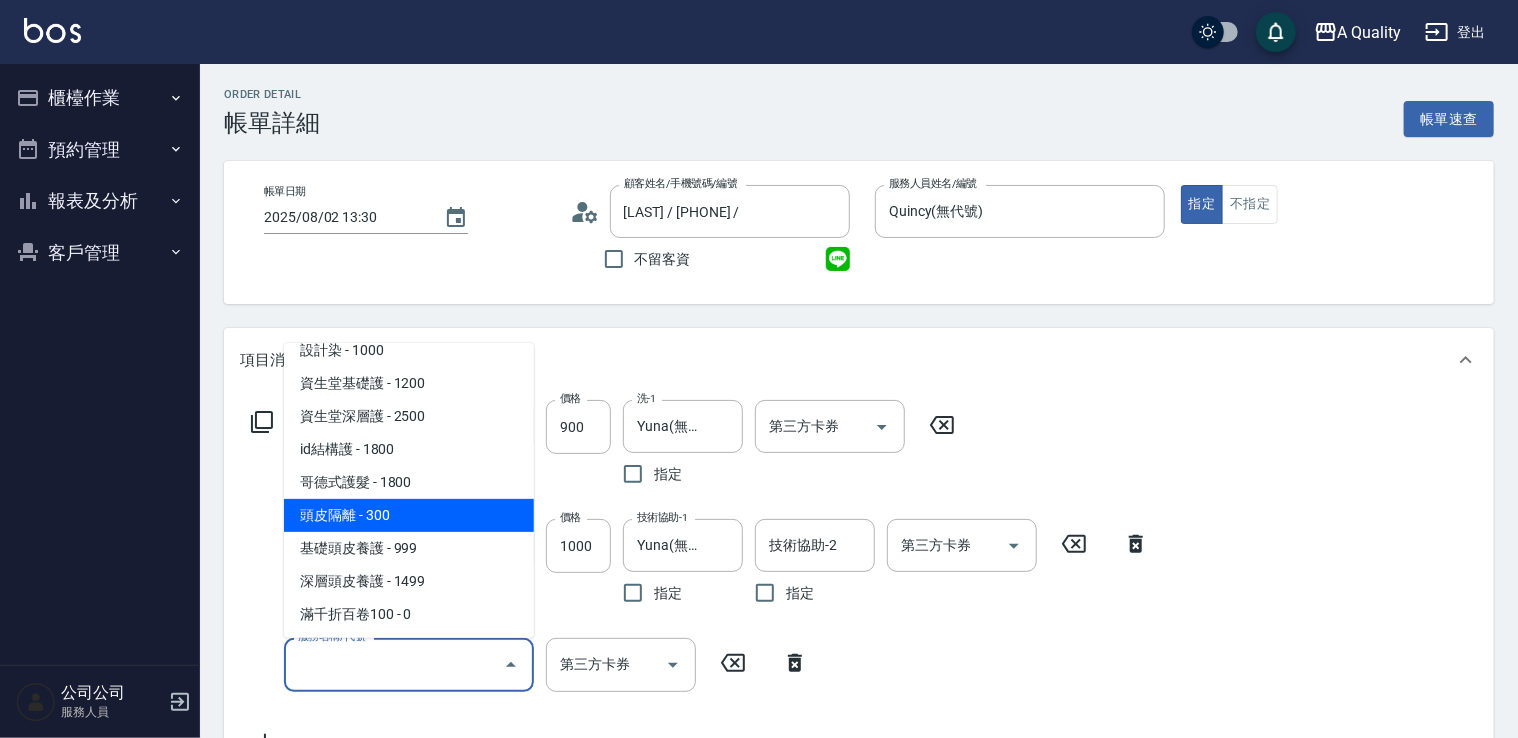 type on "頭皮隔離(600)" 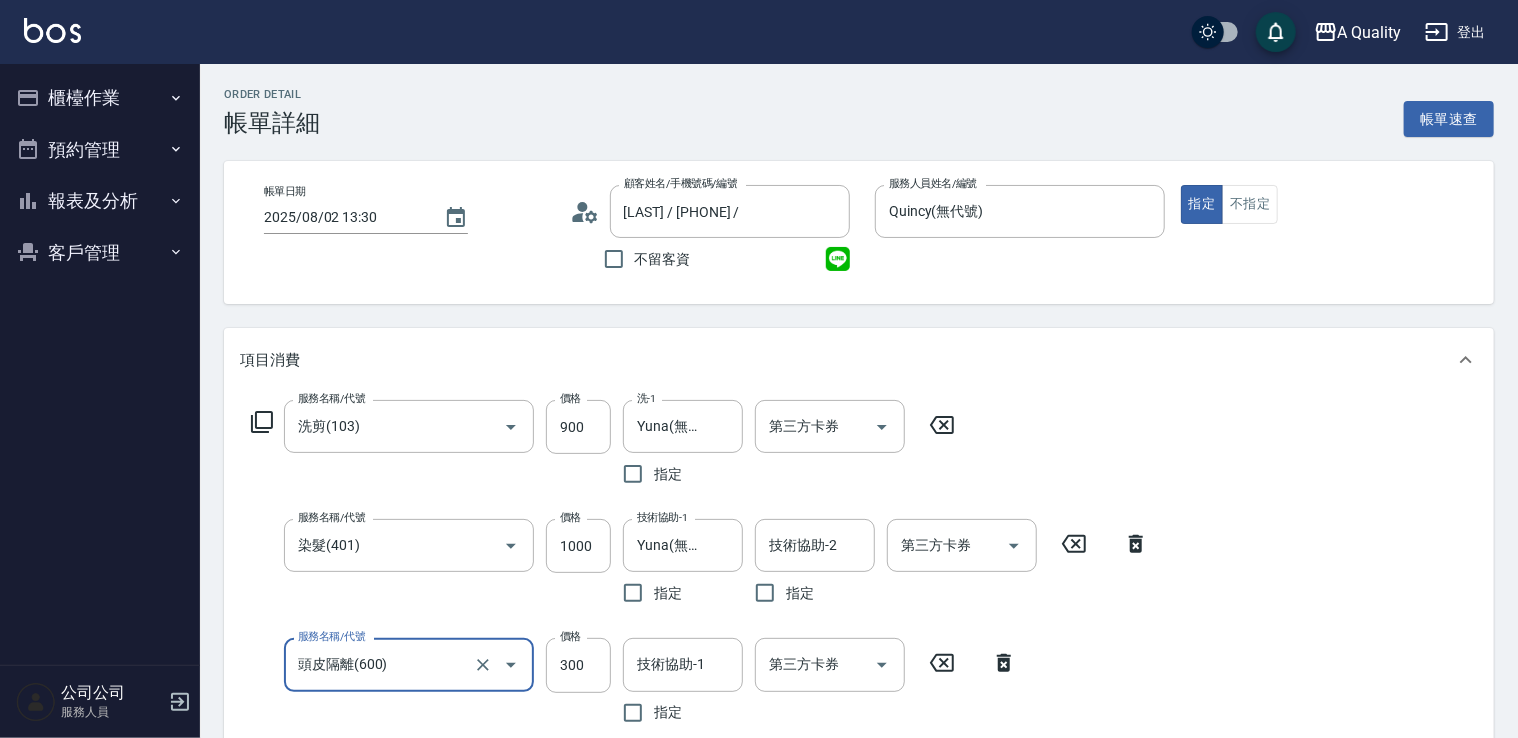 scroll, scrollTop: 400, scrollLeft: 0, axis: vertical 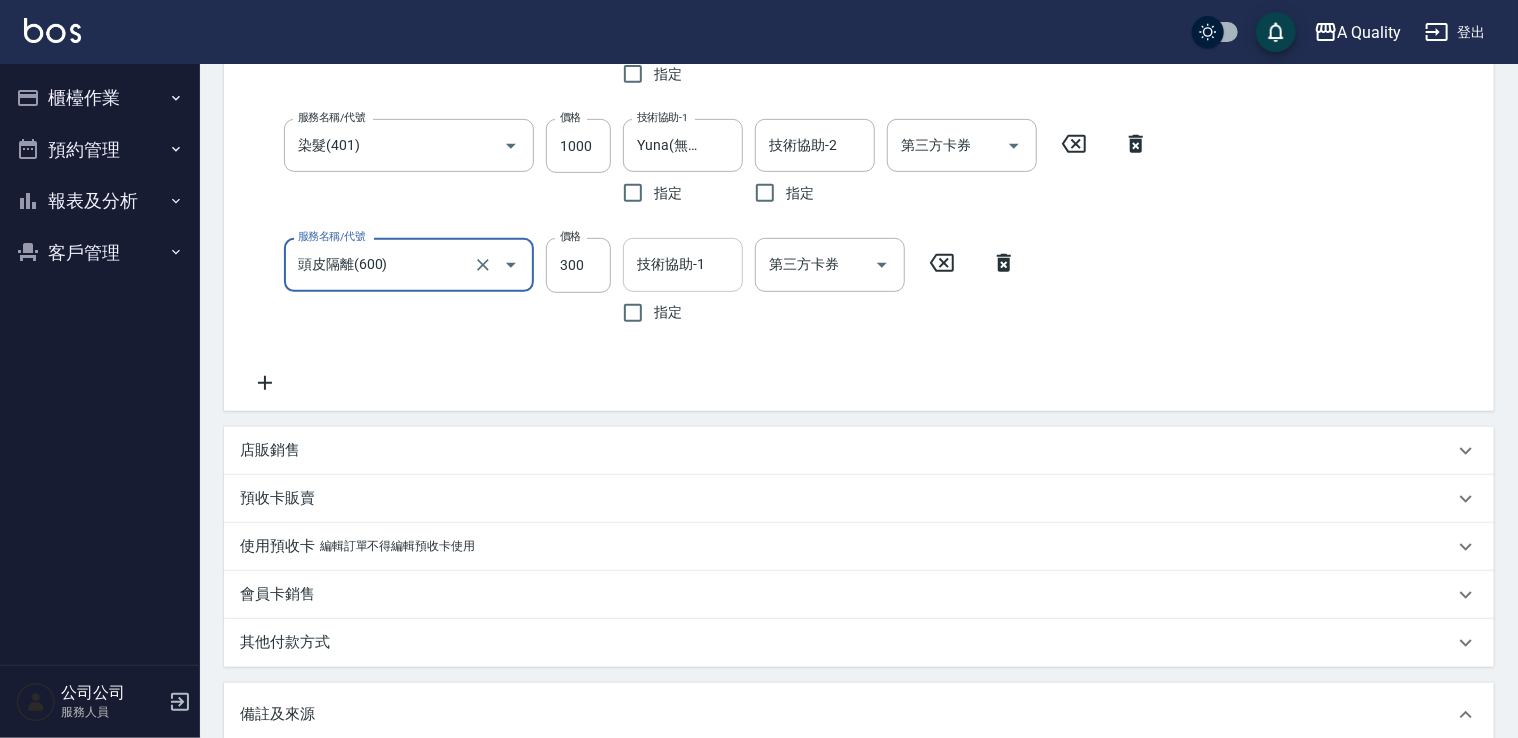 click on "技術協助-1" at bounding box center (683, 264) 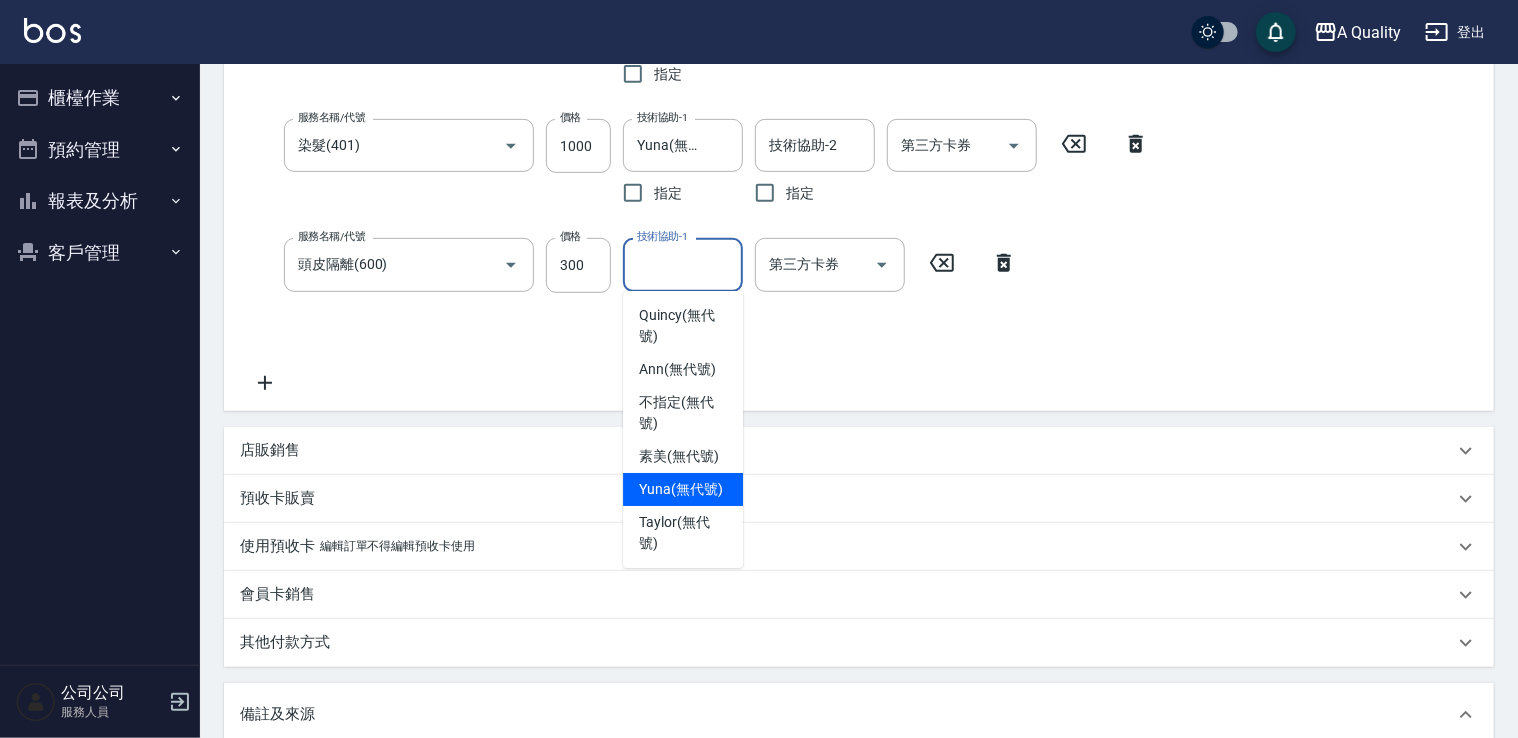 click on "[FIRST] (無代號)" at bounding box center [681, 489] 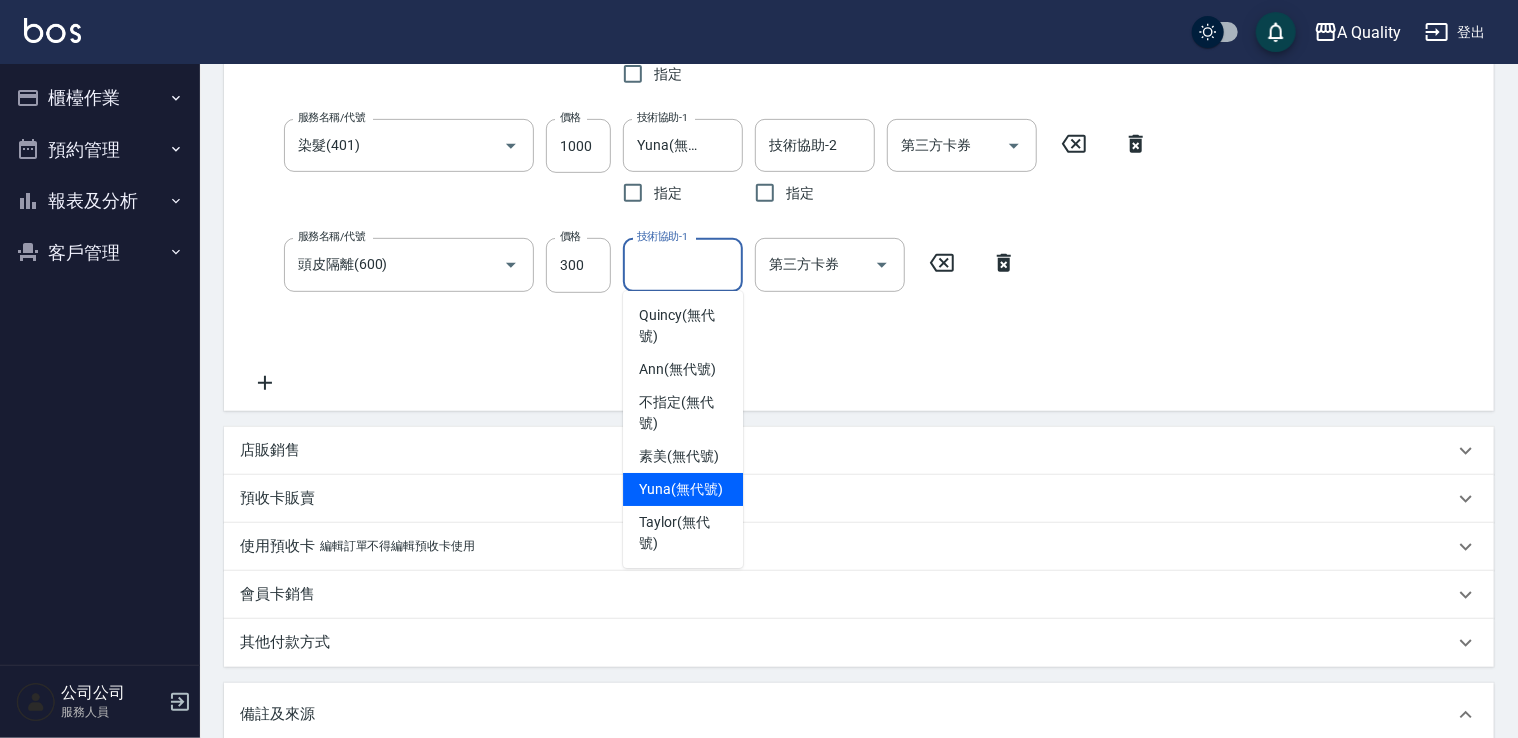 type on "Yuna(無代號)" 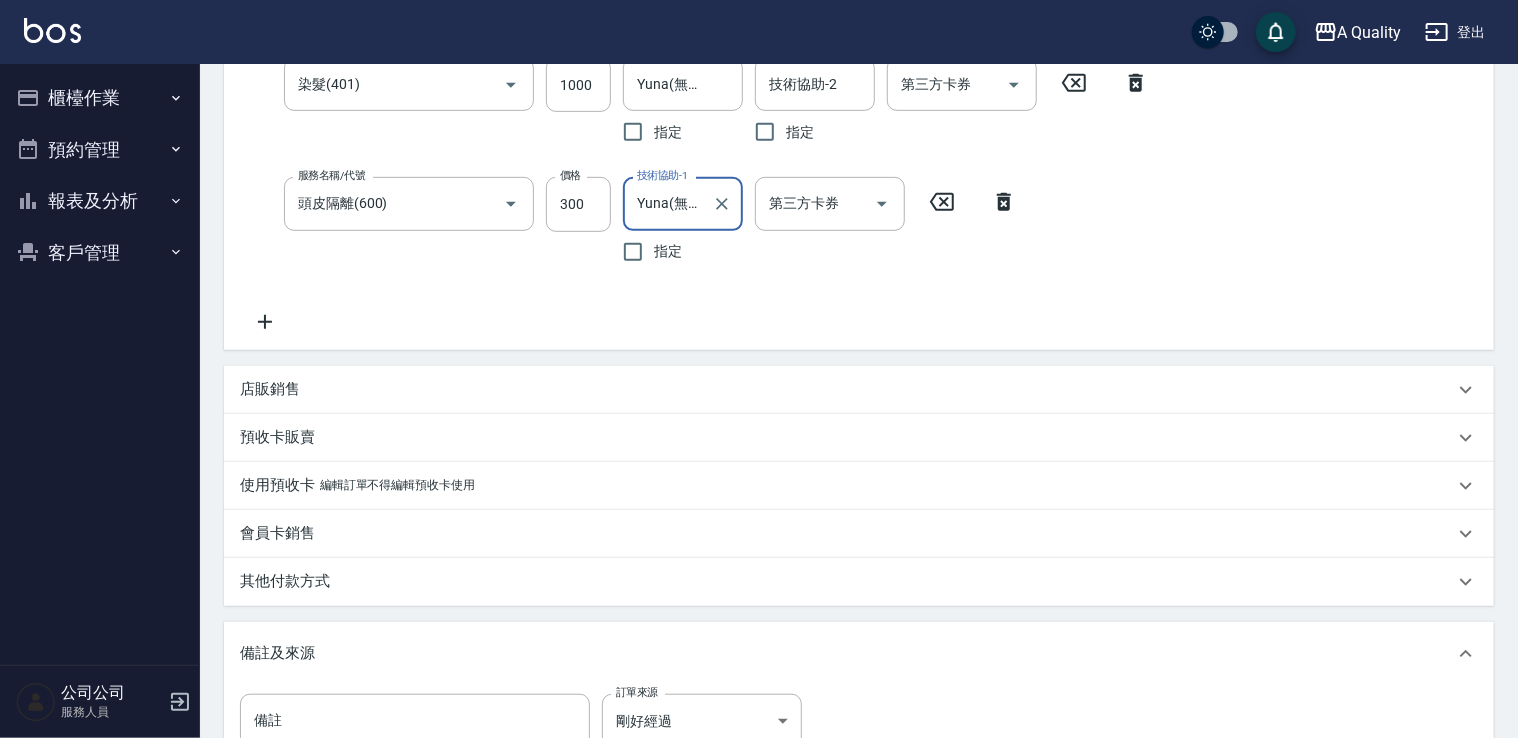scroll, scrollTop: 724, scrollLeft: 0, axis: vertical 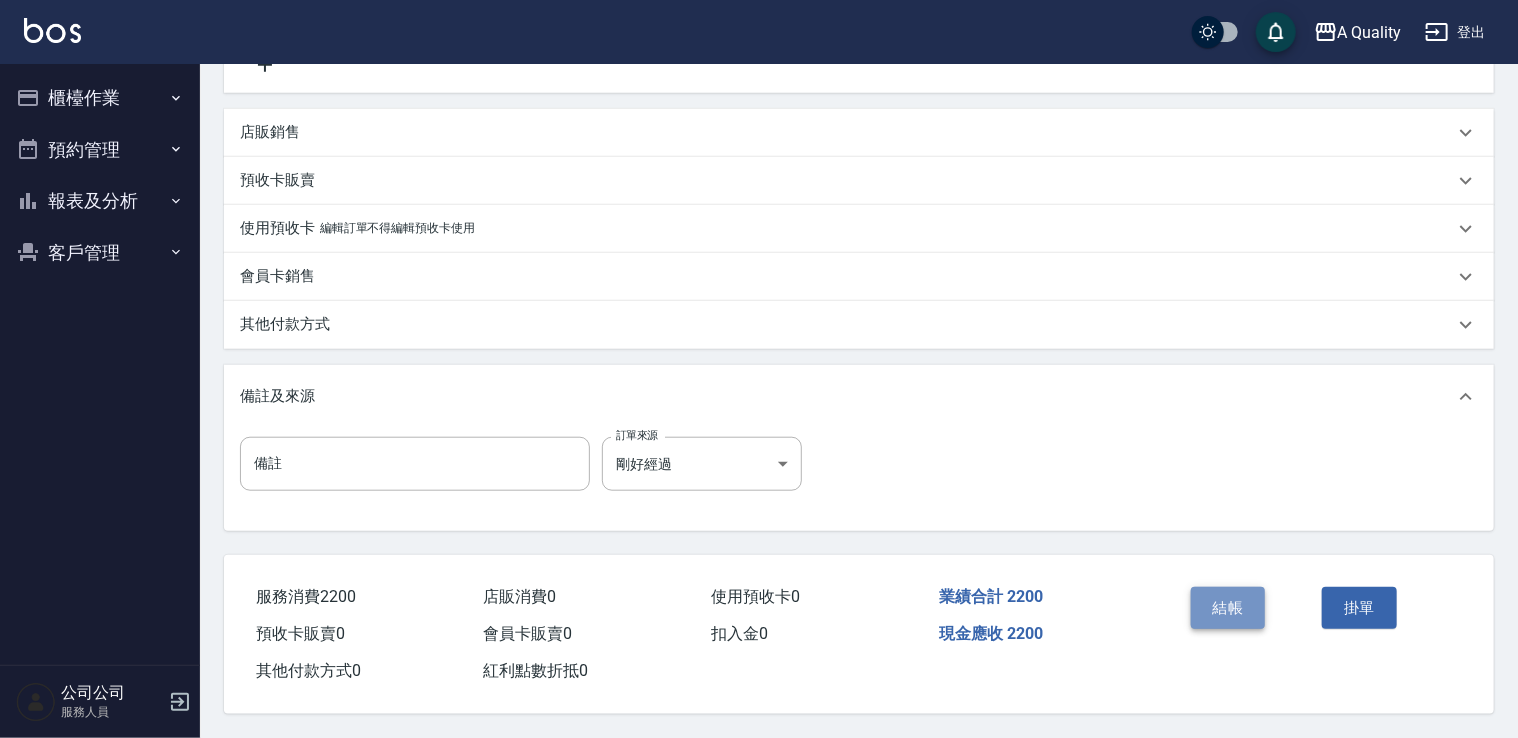 click on "結帳" at bounding box center [1228, 608] 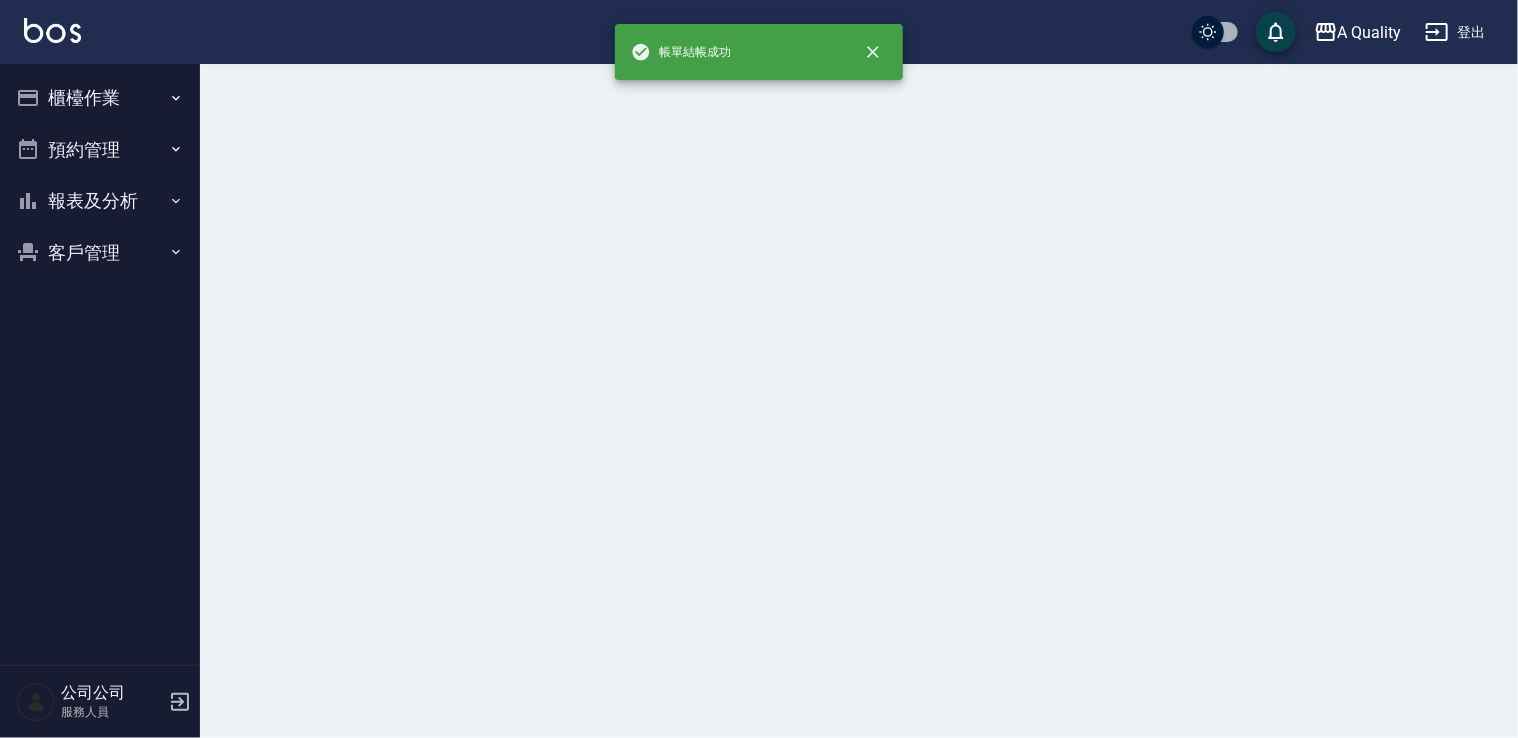 scroll, scrollTop: 0, scrollLeft: 0, axis: both 